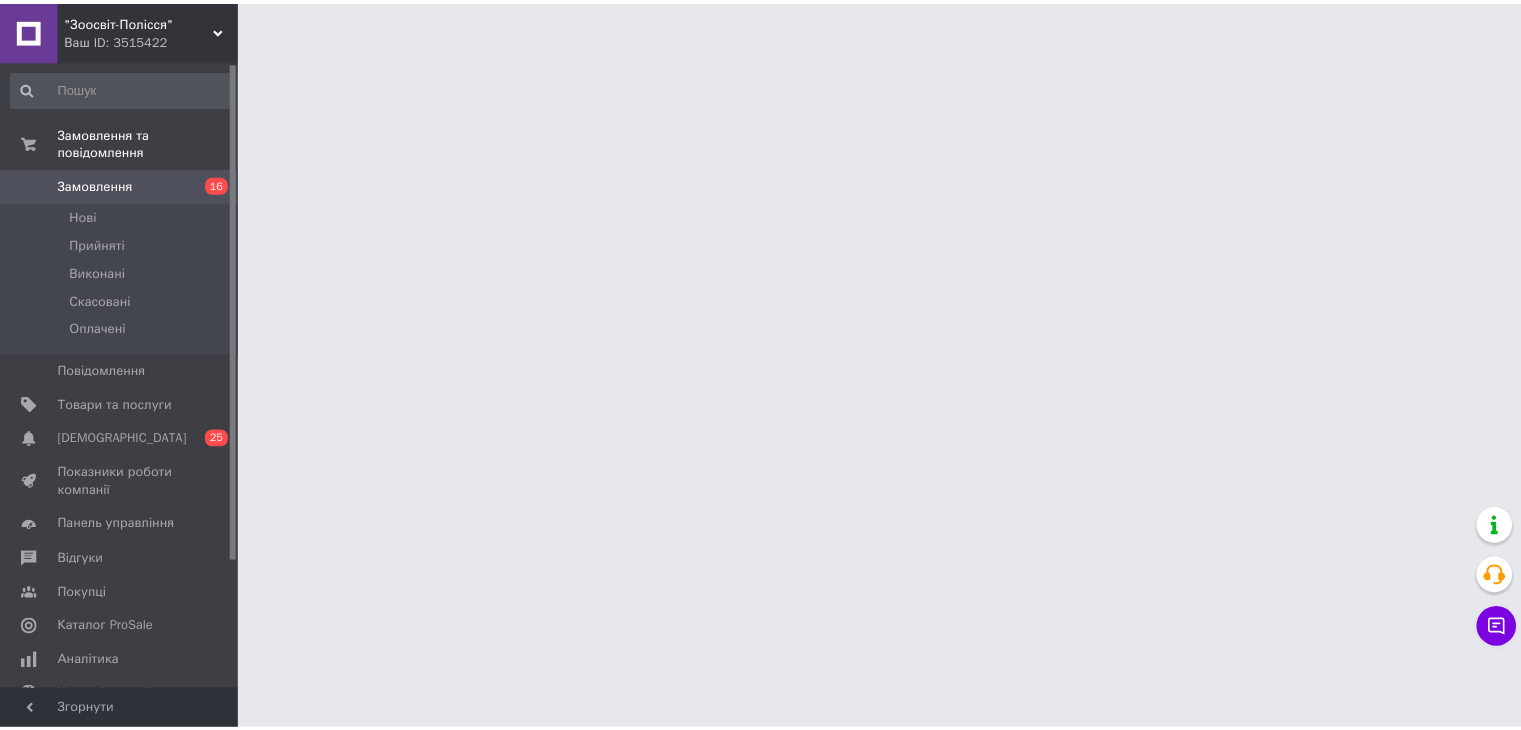 scroll, scrollTop: 0, scrollLeft: 0, axis: both 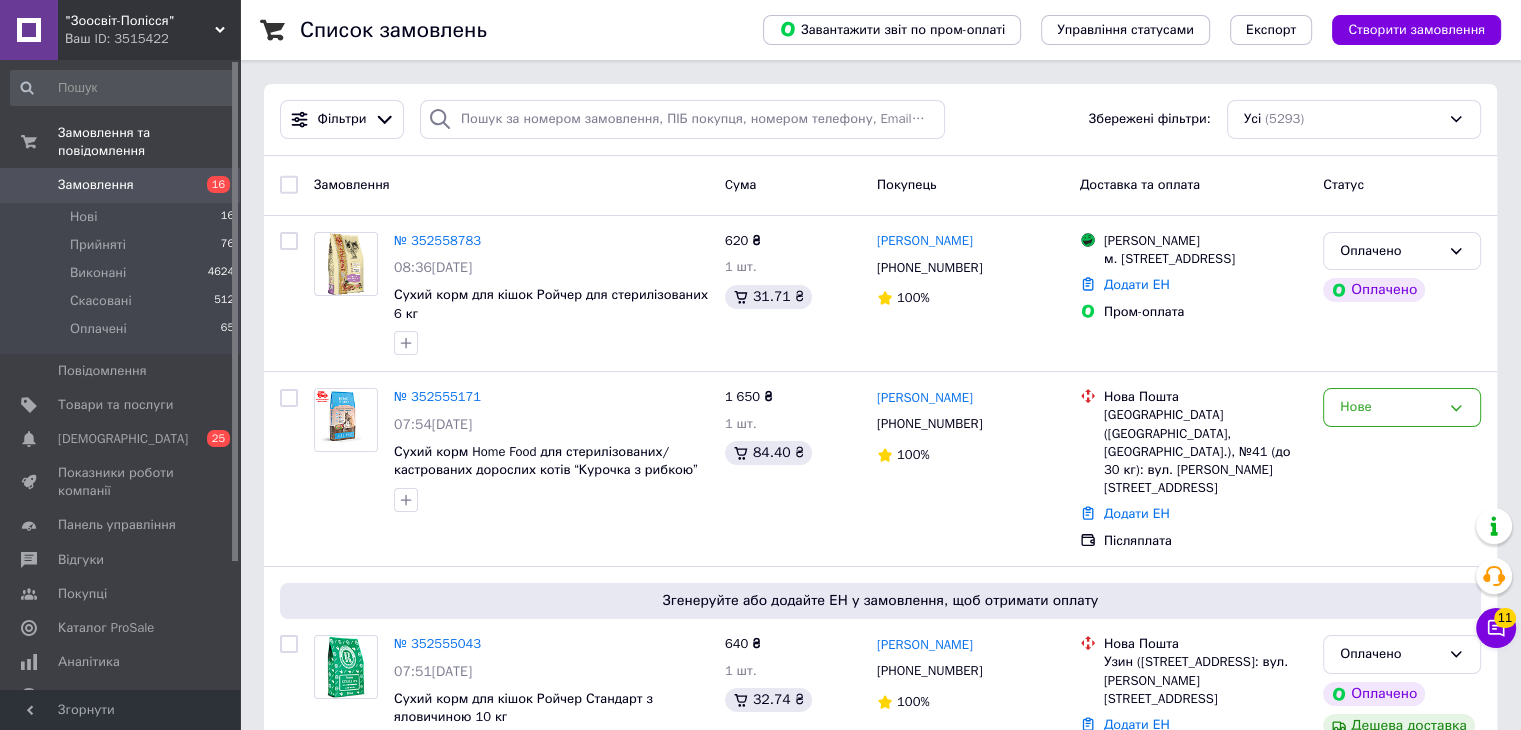 click on "Замовлення" at bounding box center [96, 185] 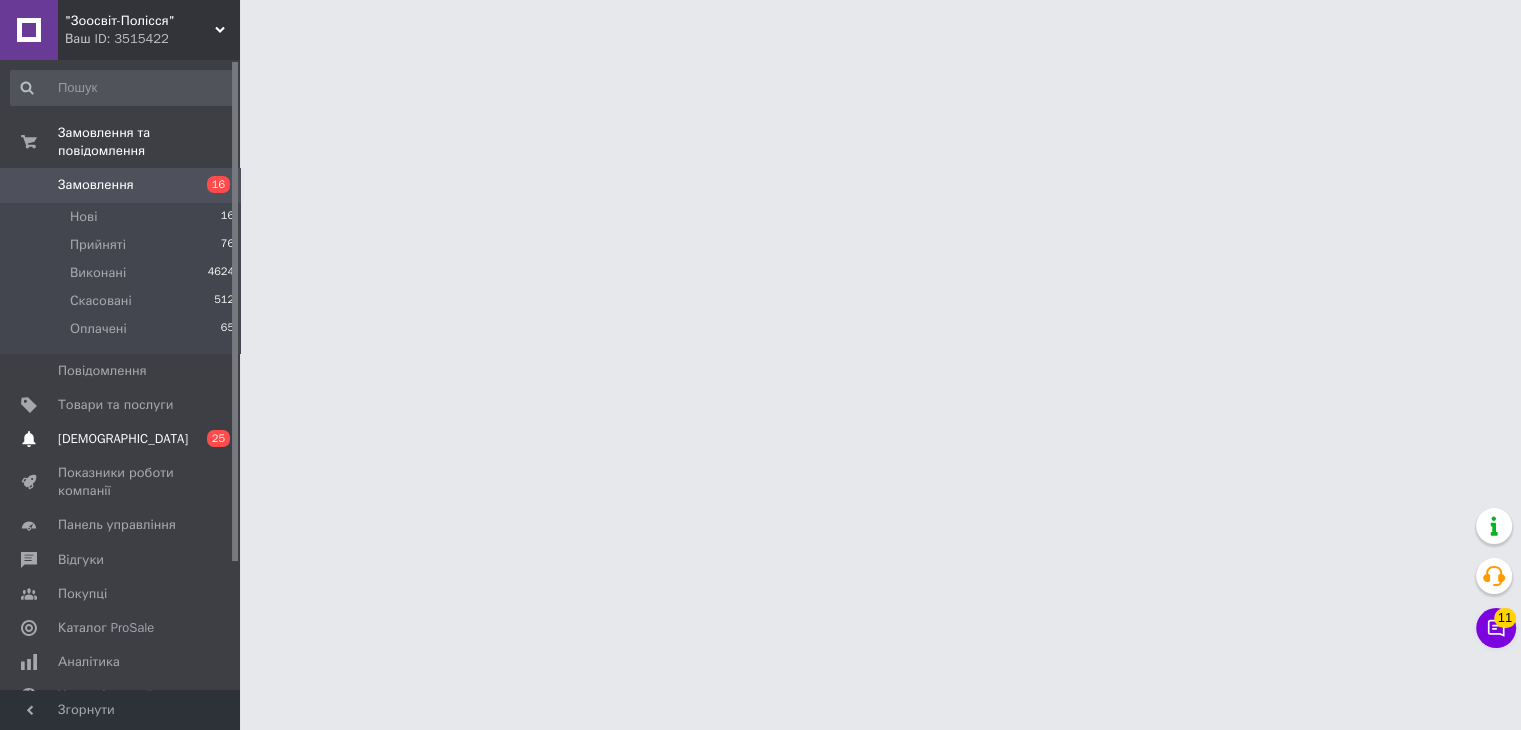 click on "[DEMOGRAPHIC_DATA]" at bounding box center [121, 439] 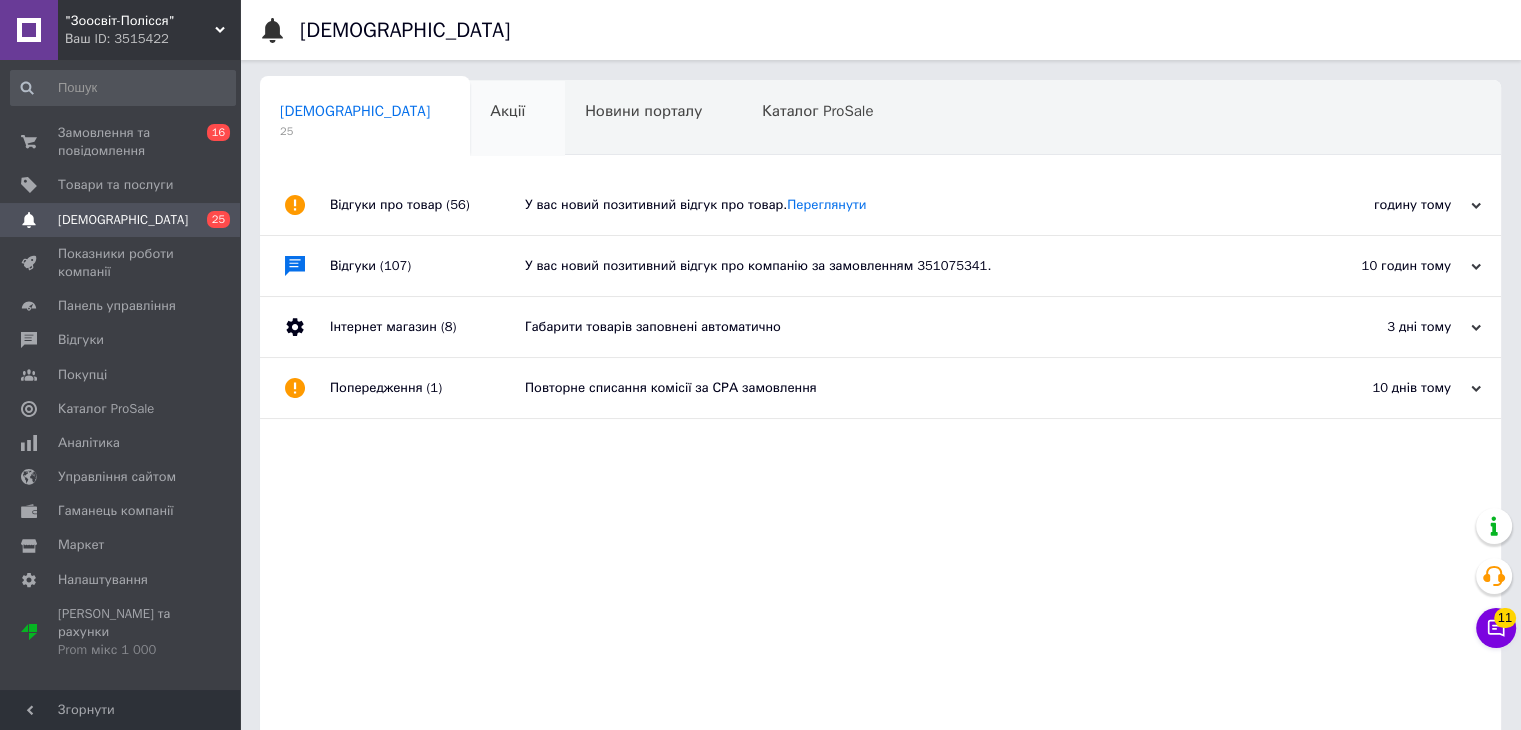 click on "Акції 0" at bounding box center [517, 119] 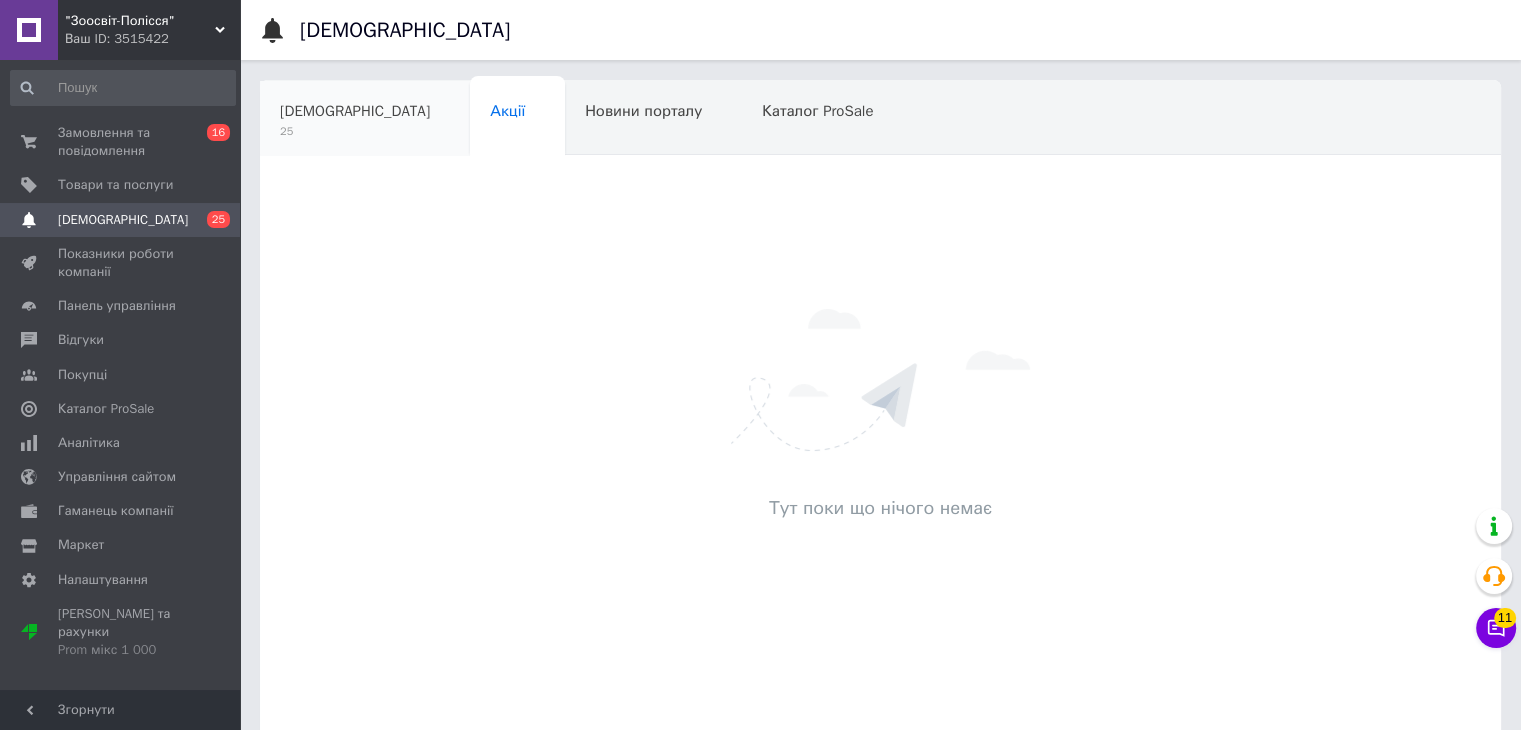click on "[DEMOGRAPHIC_DATA]" at bounding box center (355, 111) 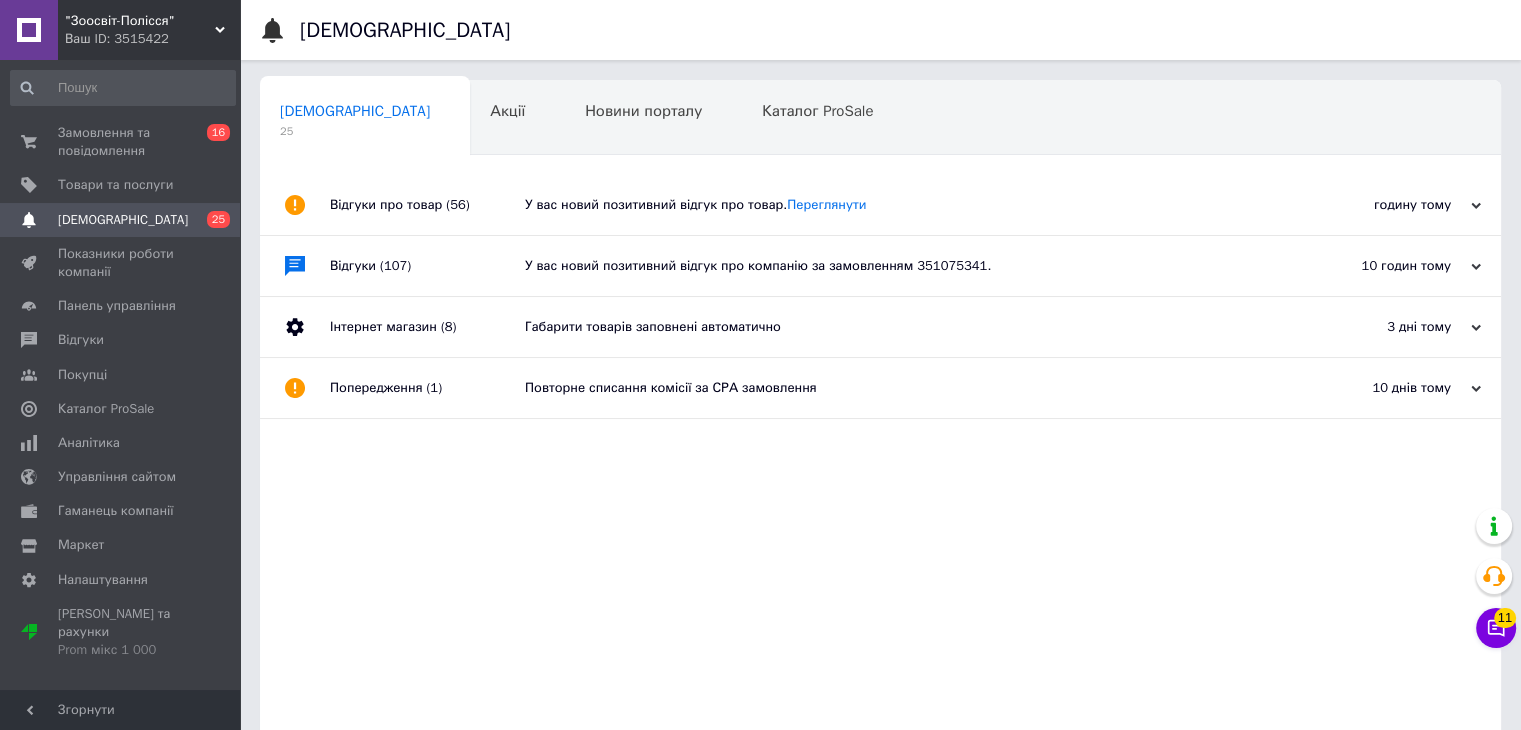 click on "Відгуки про товар   (56)" at bounding box center [427, 205] 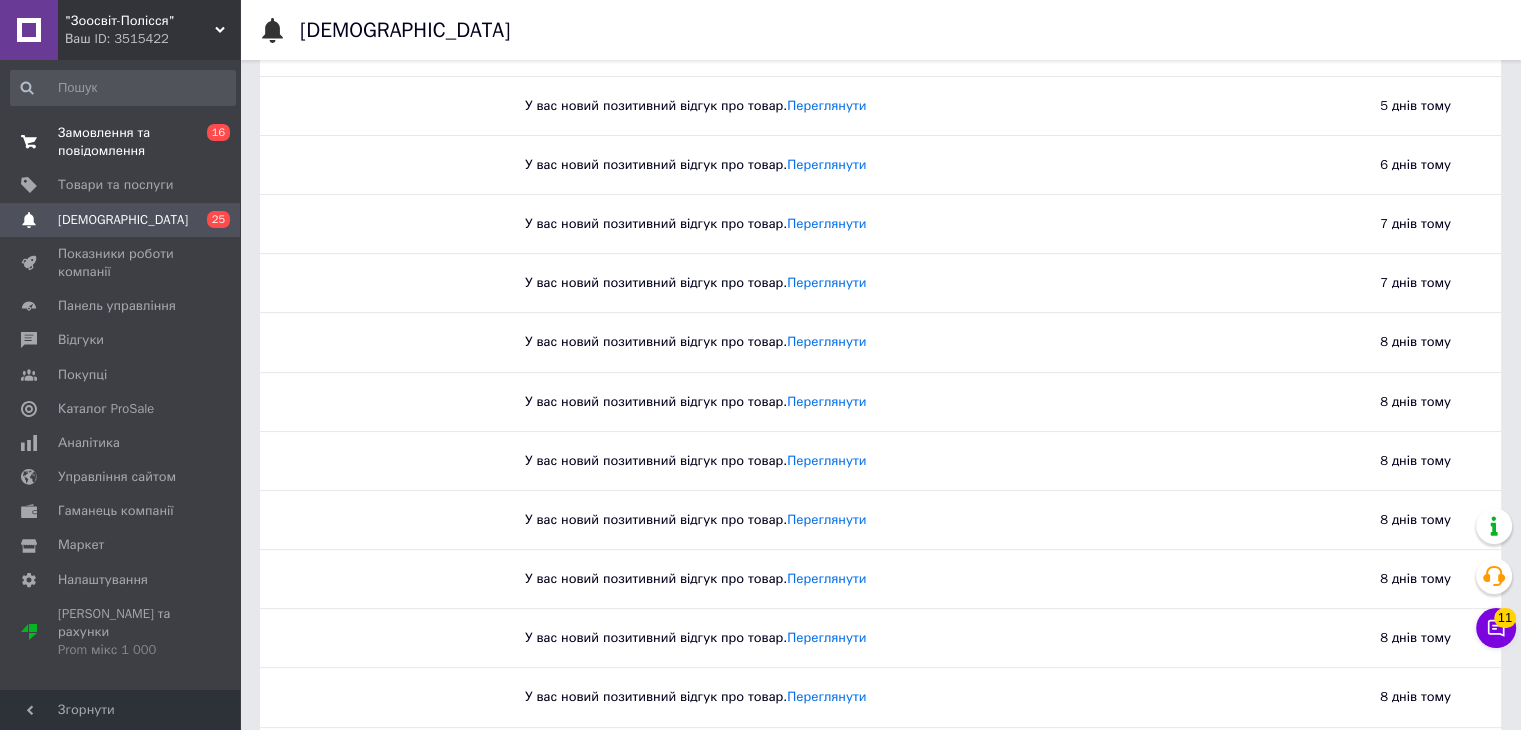 scroll, scrollTop: 100, scrollLeft: 0, axis: vertical 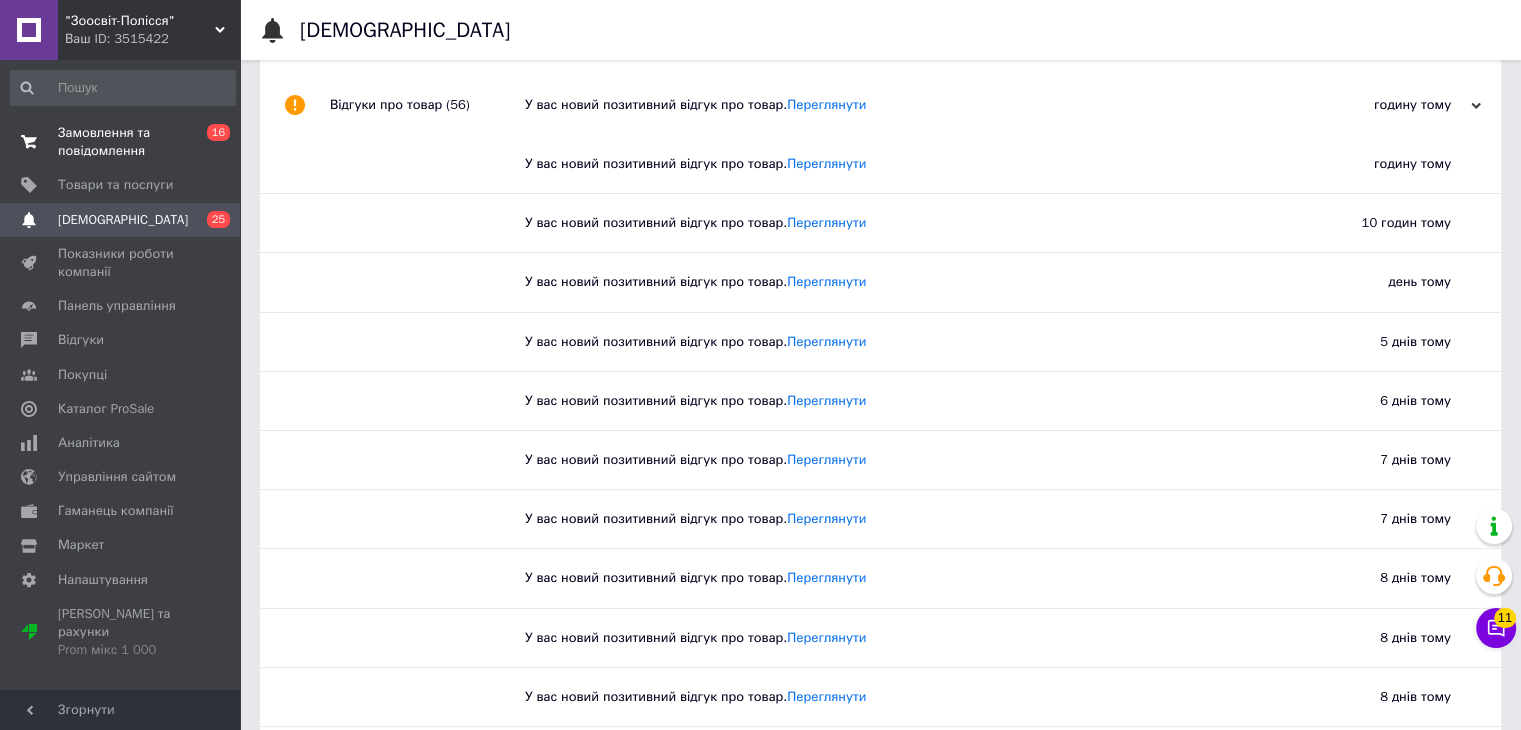click on "Замовлення та повідомлення" at bounding box center (121, 142) 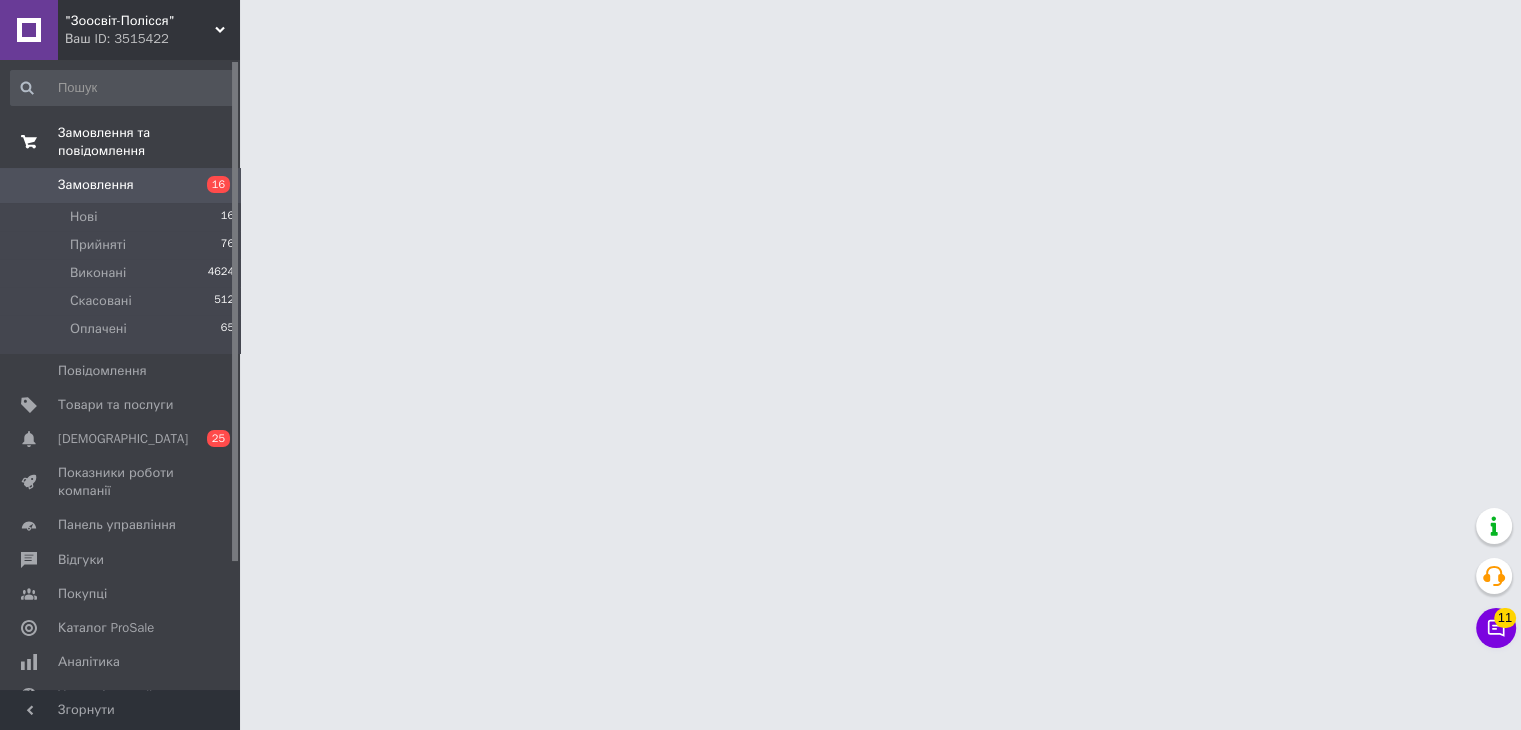scroll, scrollTop: 0, scrollLeft: 0, axis: both 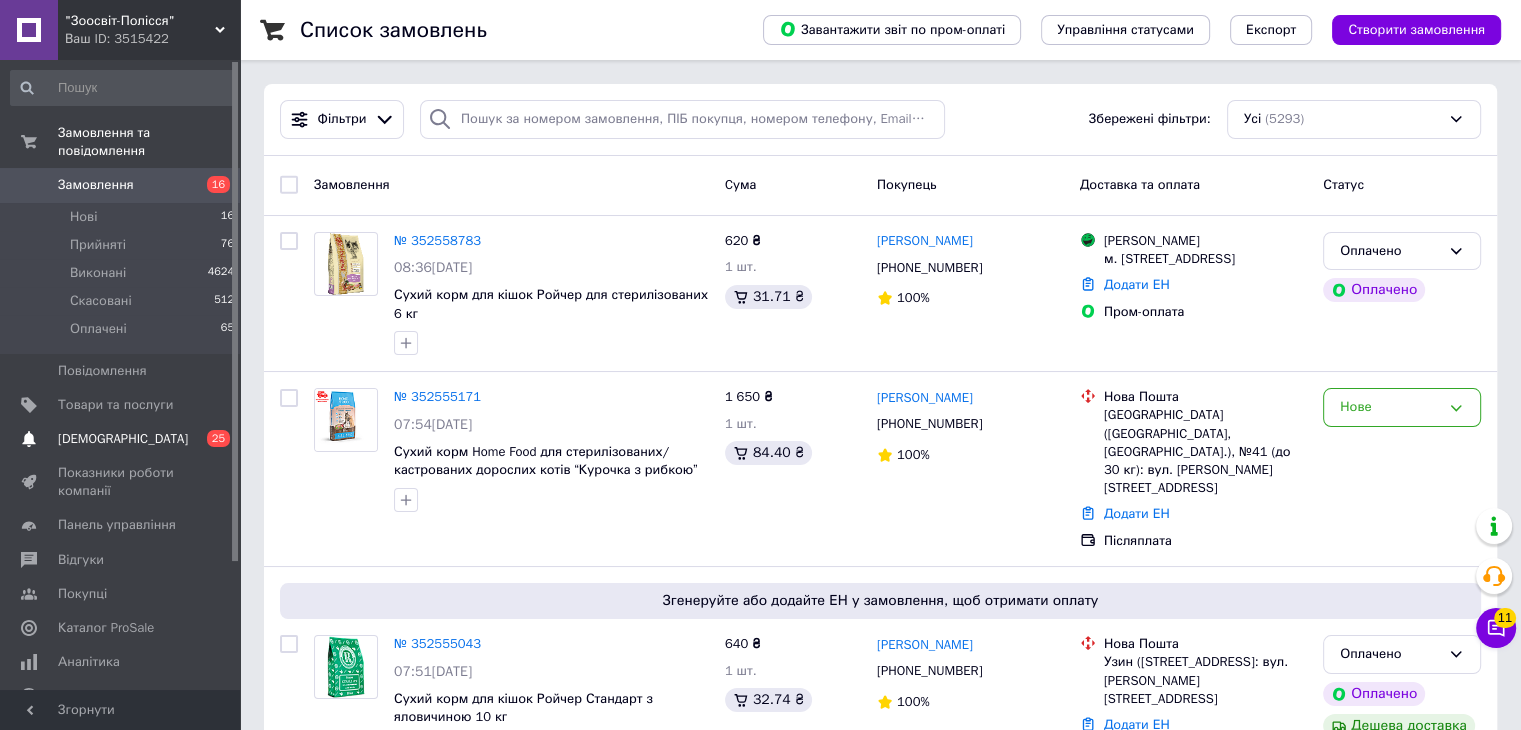 click on "[DEMOGRAPHIC_DATA]" at bounding box center [121, 439] 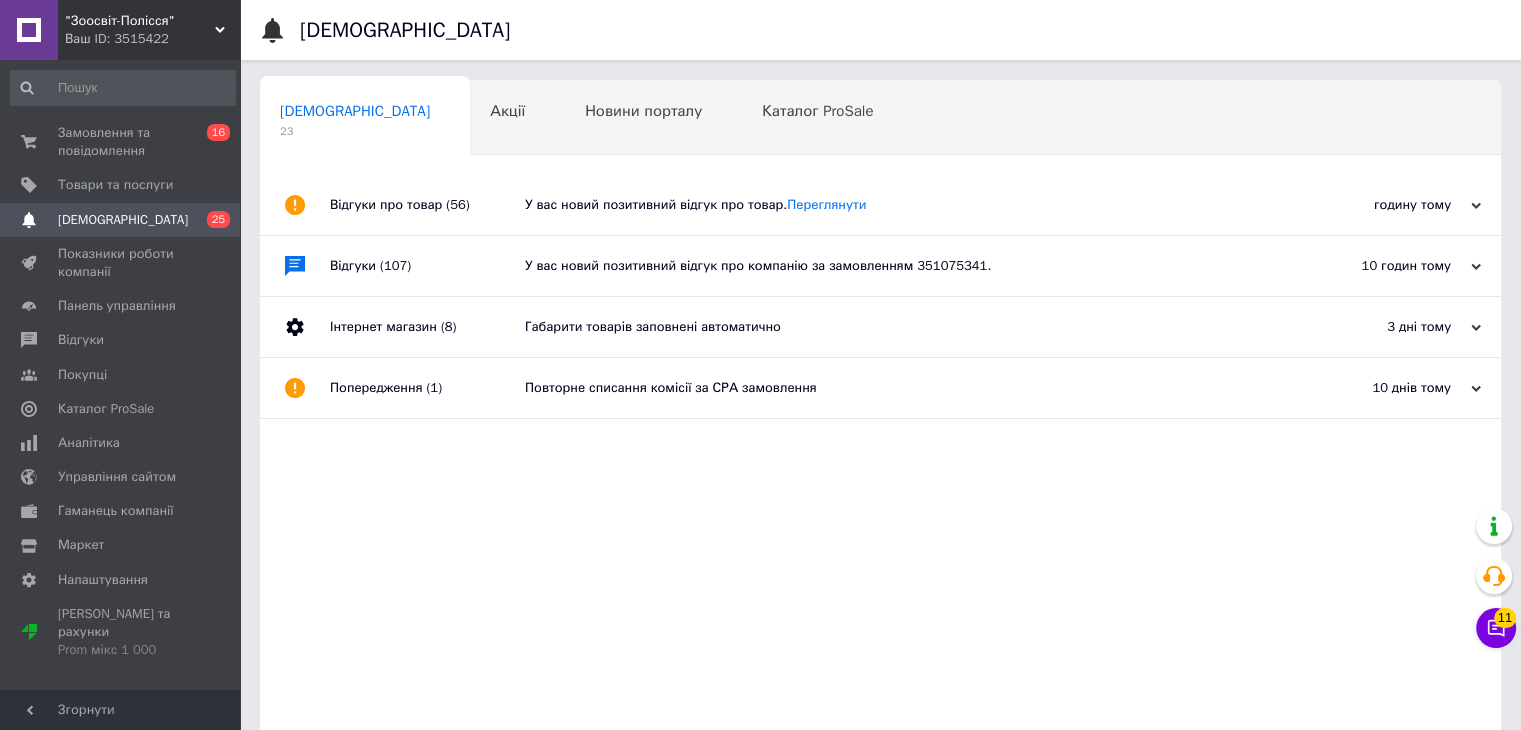 click on "Інтернет магазин   (8)" at bounding box center (427, 327) 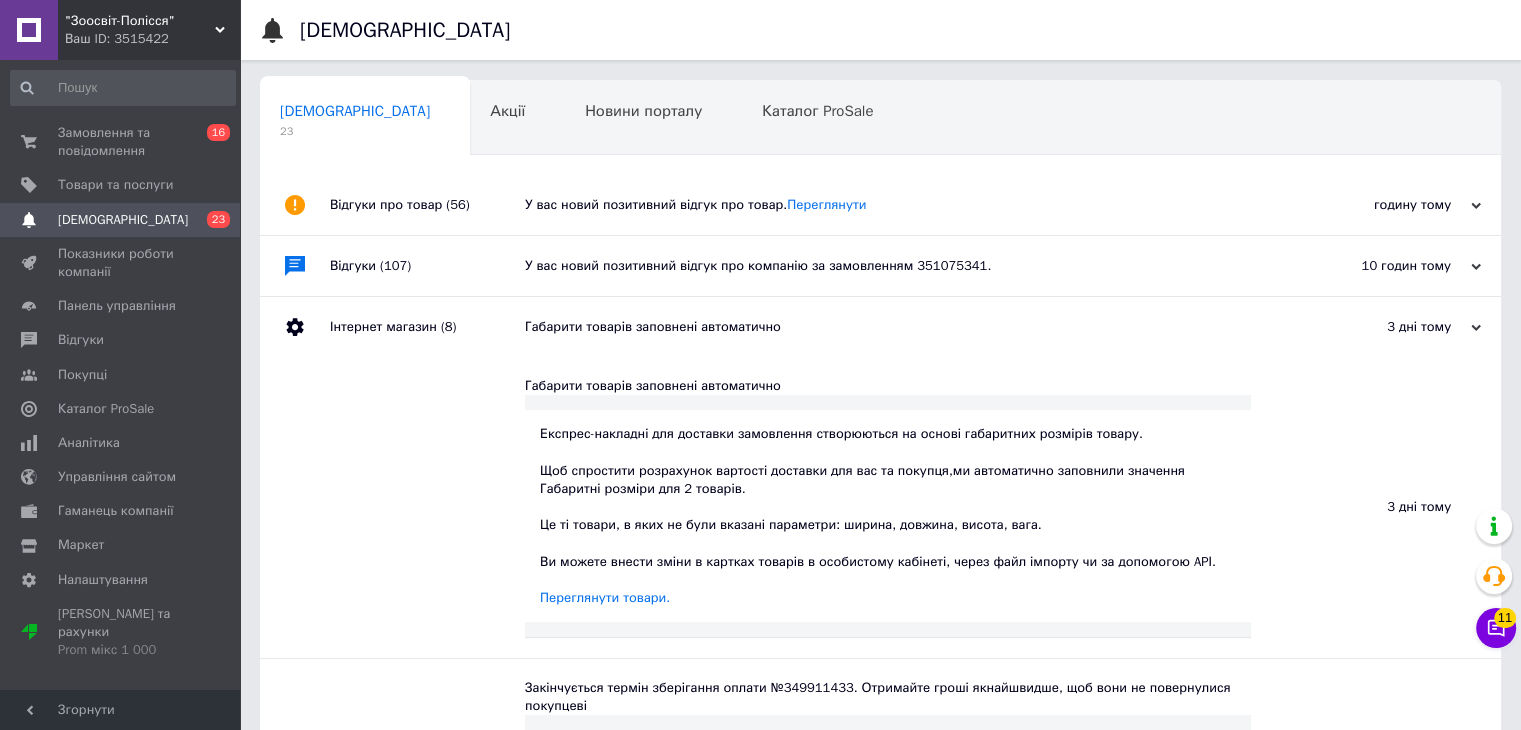 click on "Інтернет магазин   (8)" at bounding box center [427, 327] 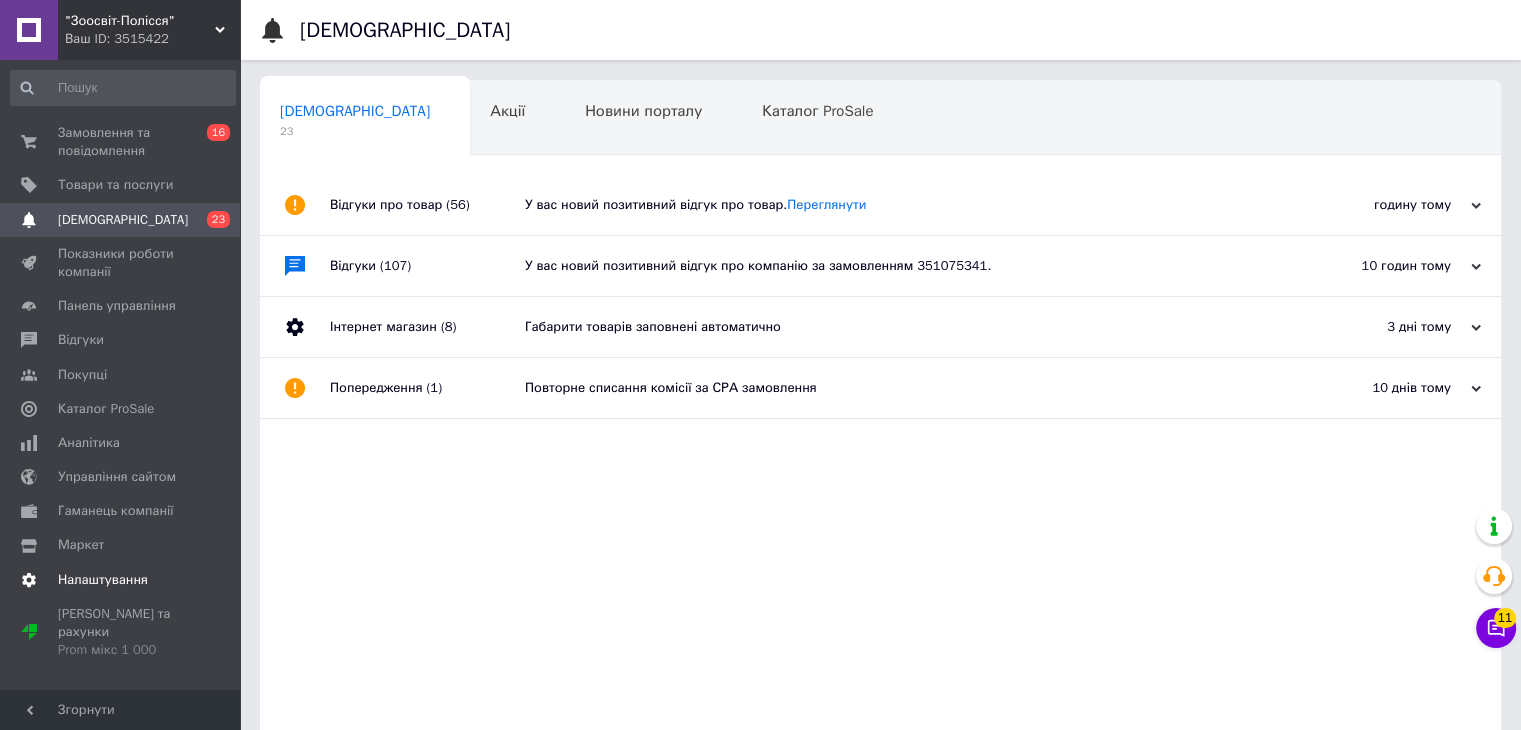click on "Налаштування" at bounding box center [103, 580] 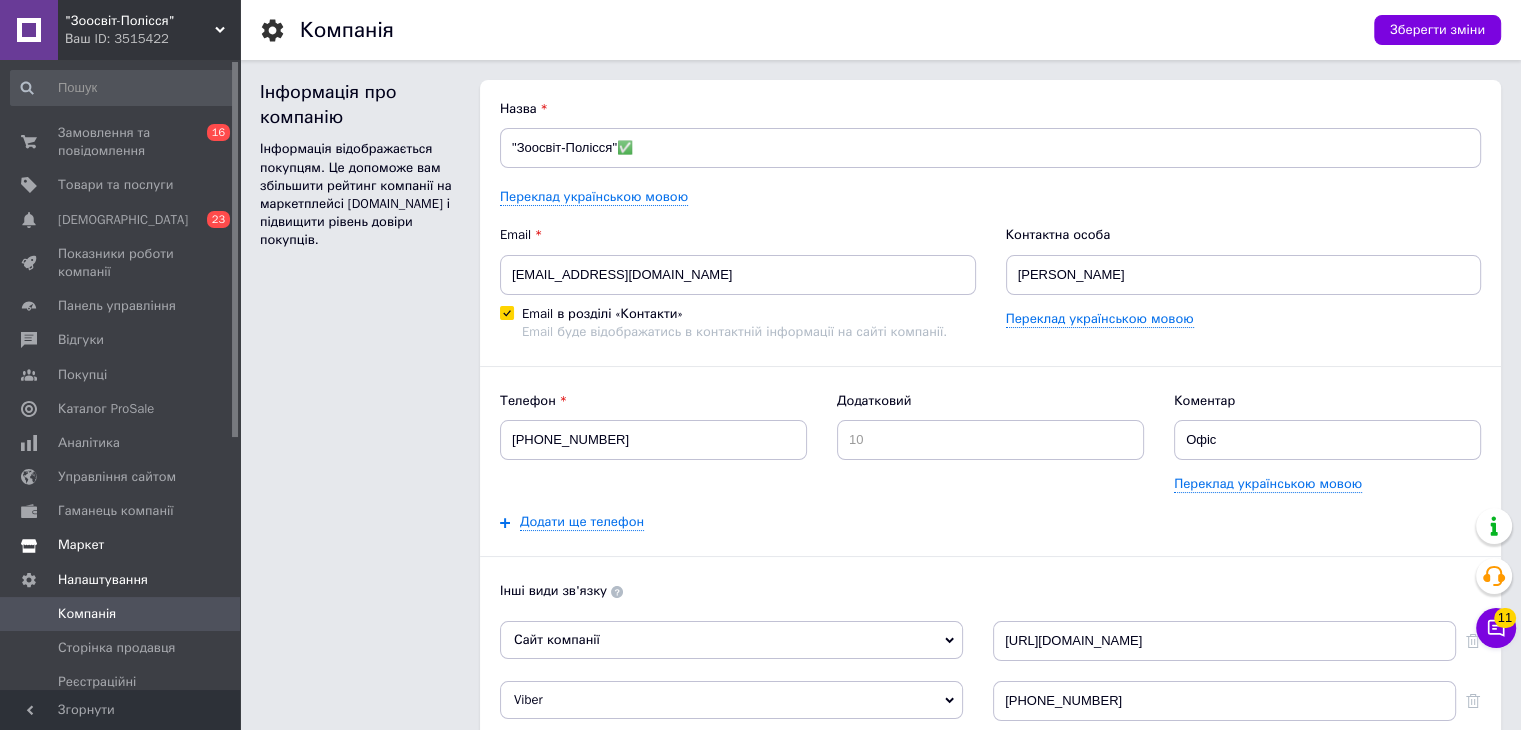 scroll, scrollTop: 0, scrollLeft: 0, axis: both 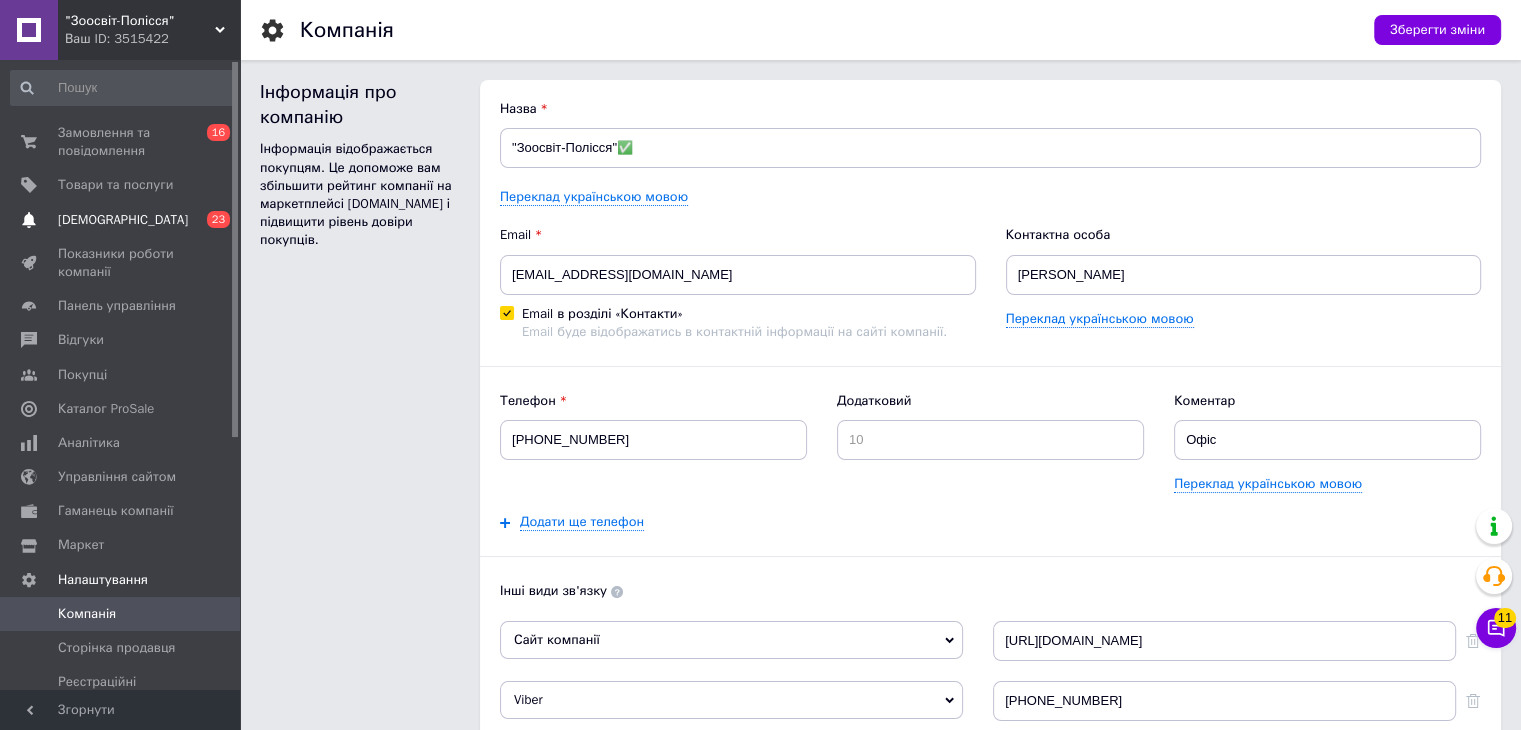 click on "[DEMOGRAPHIC_DATA]" at bounding box center (123, 220) 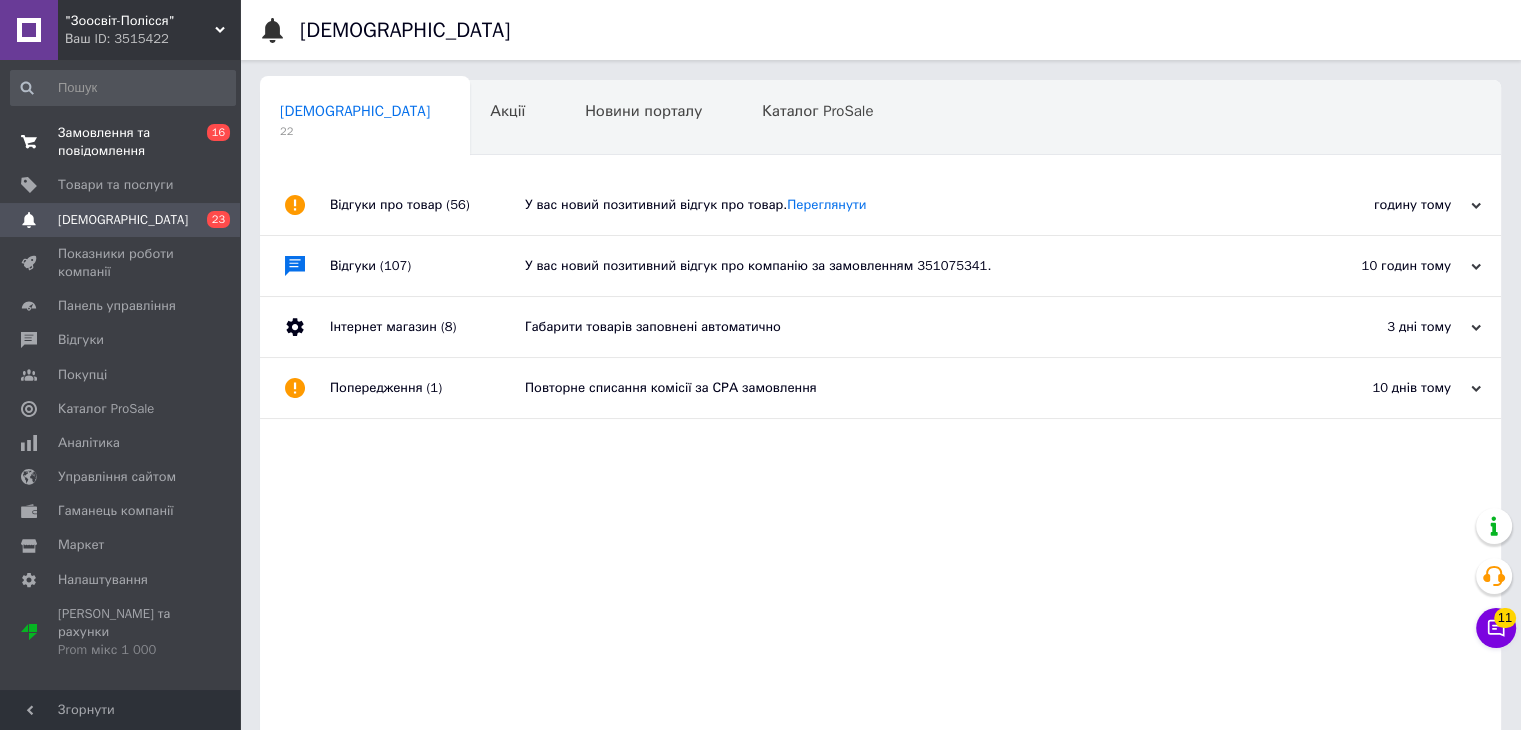 click on "Замовлення та повідомлення" at bounding box center [121, 142] 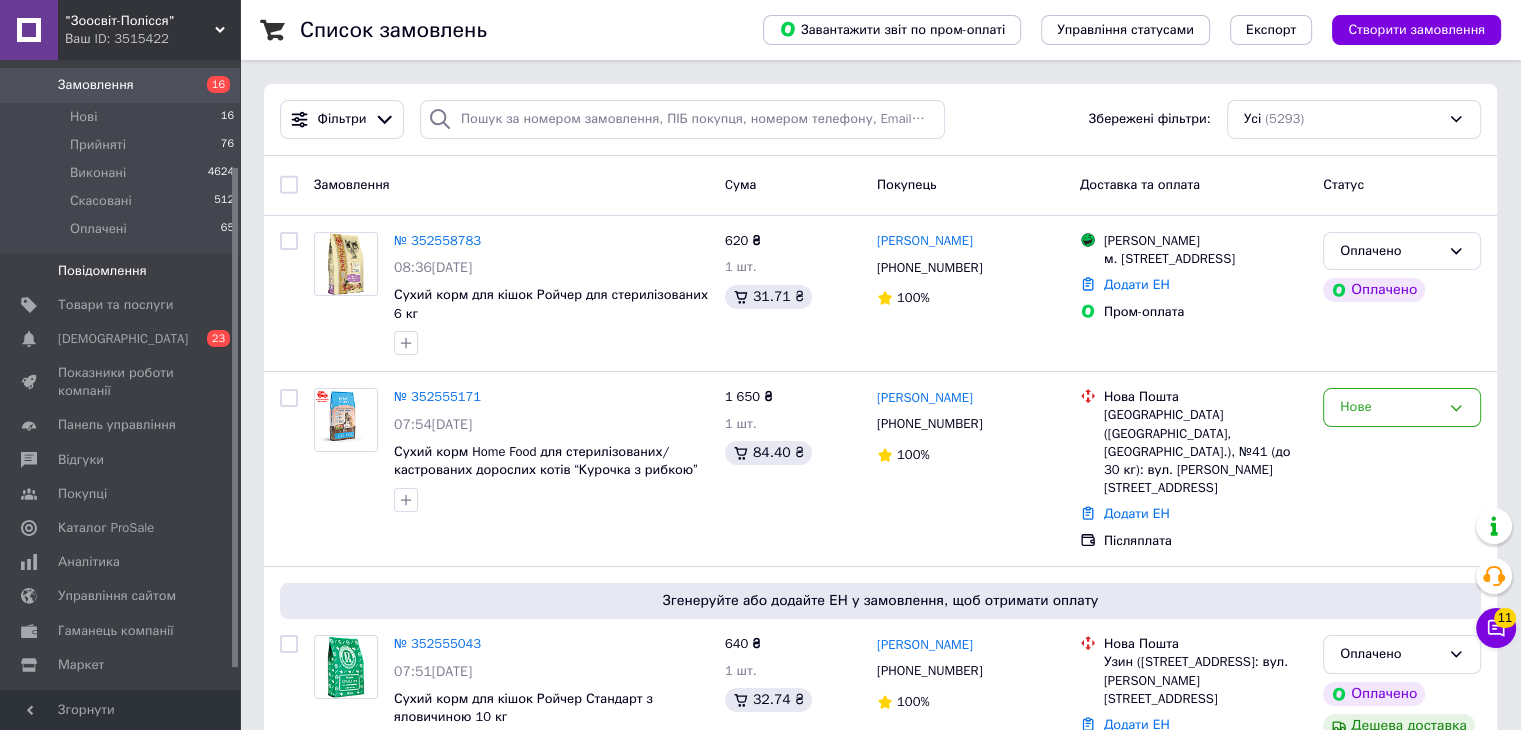 scroll, scrollTop: 160, scrollLeft: 0, axis: vertical 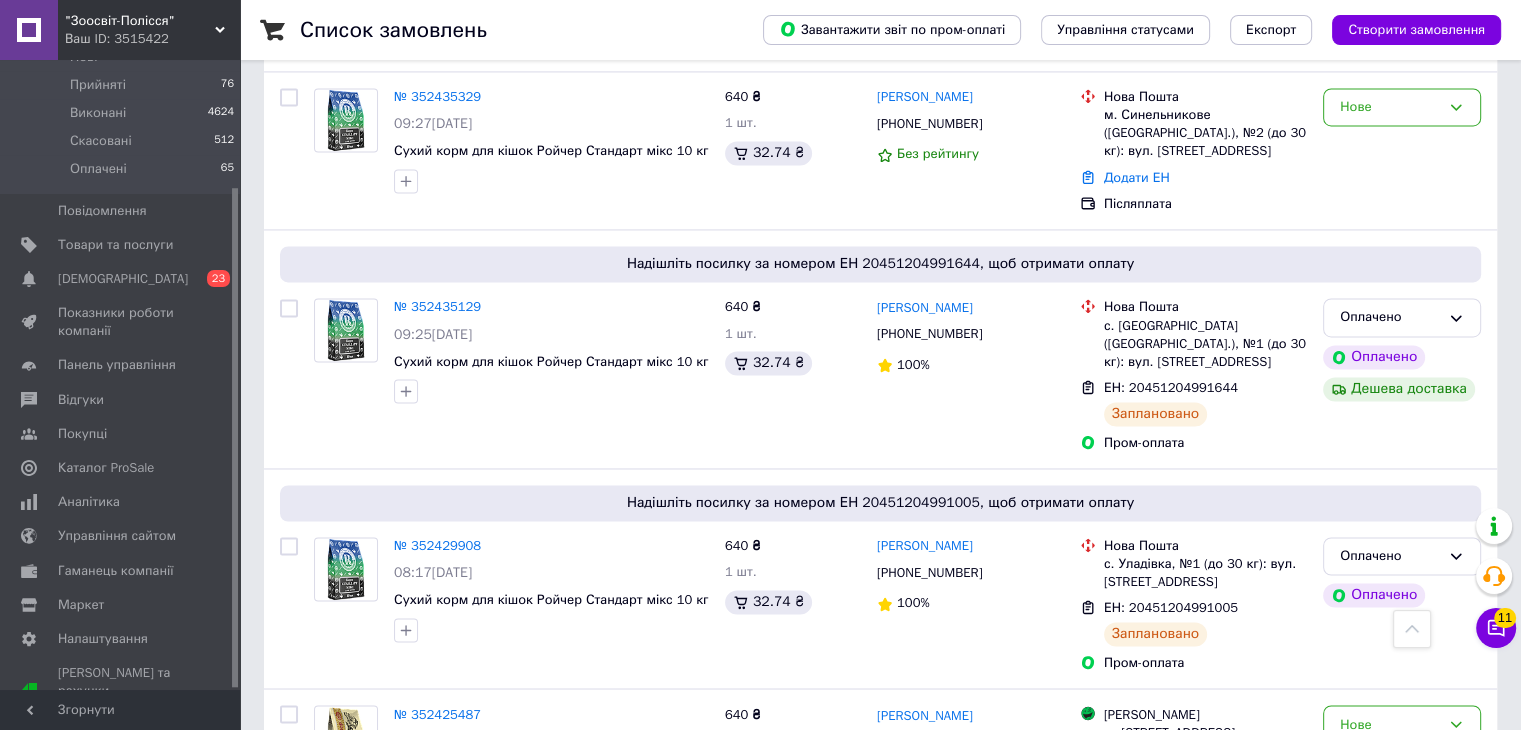 click on "3" at bounding box center (372, 901) 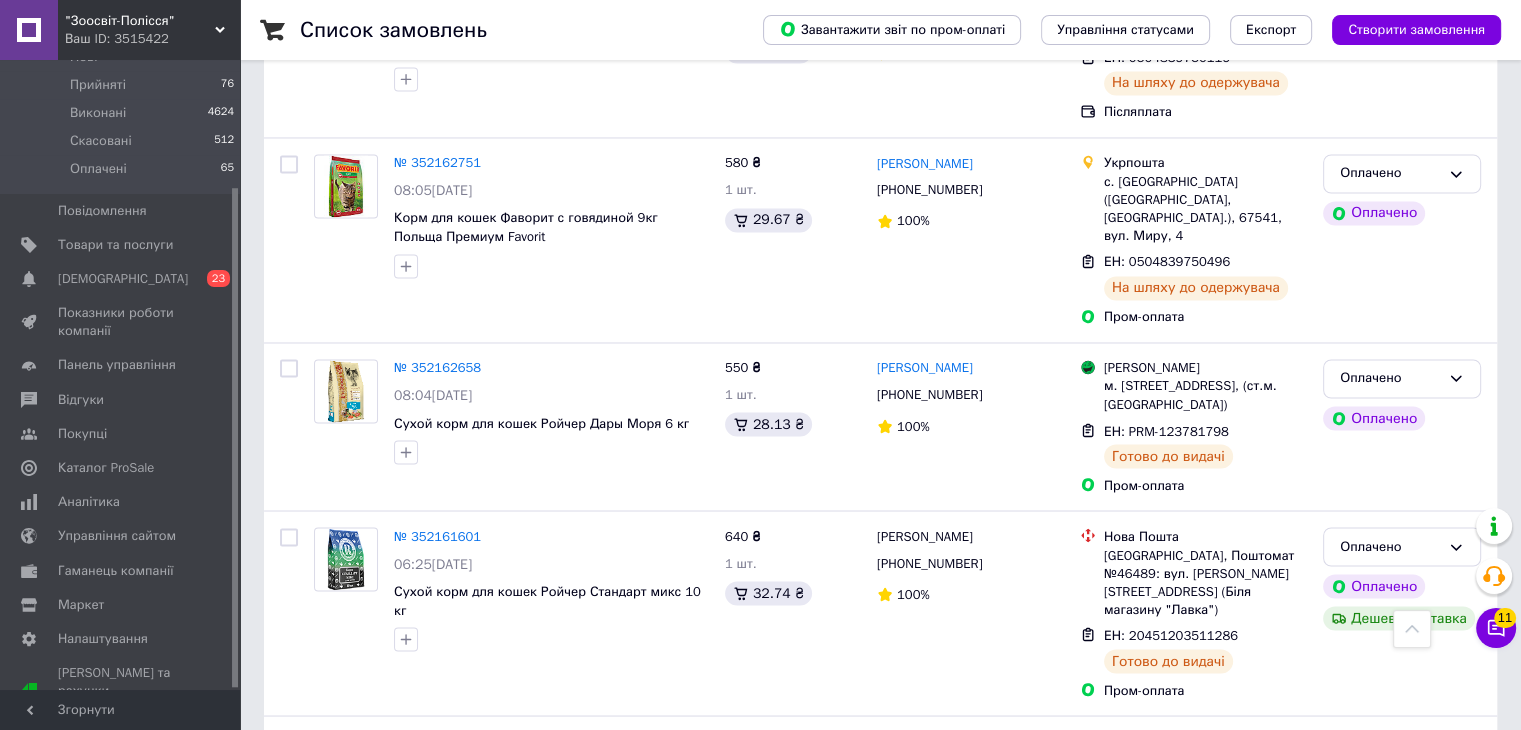 scroll, scrollTop: 3473, scrollLeft: 0, axis: vertical 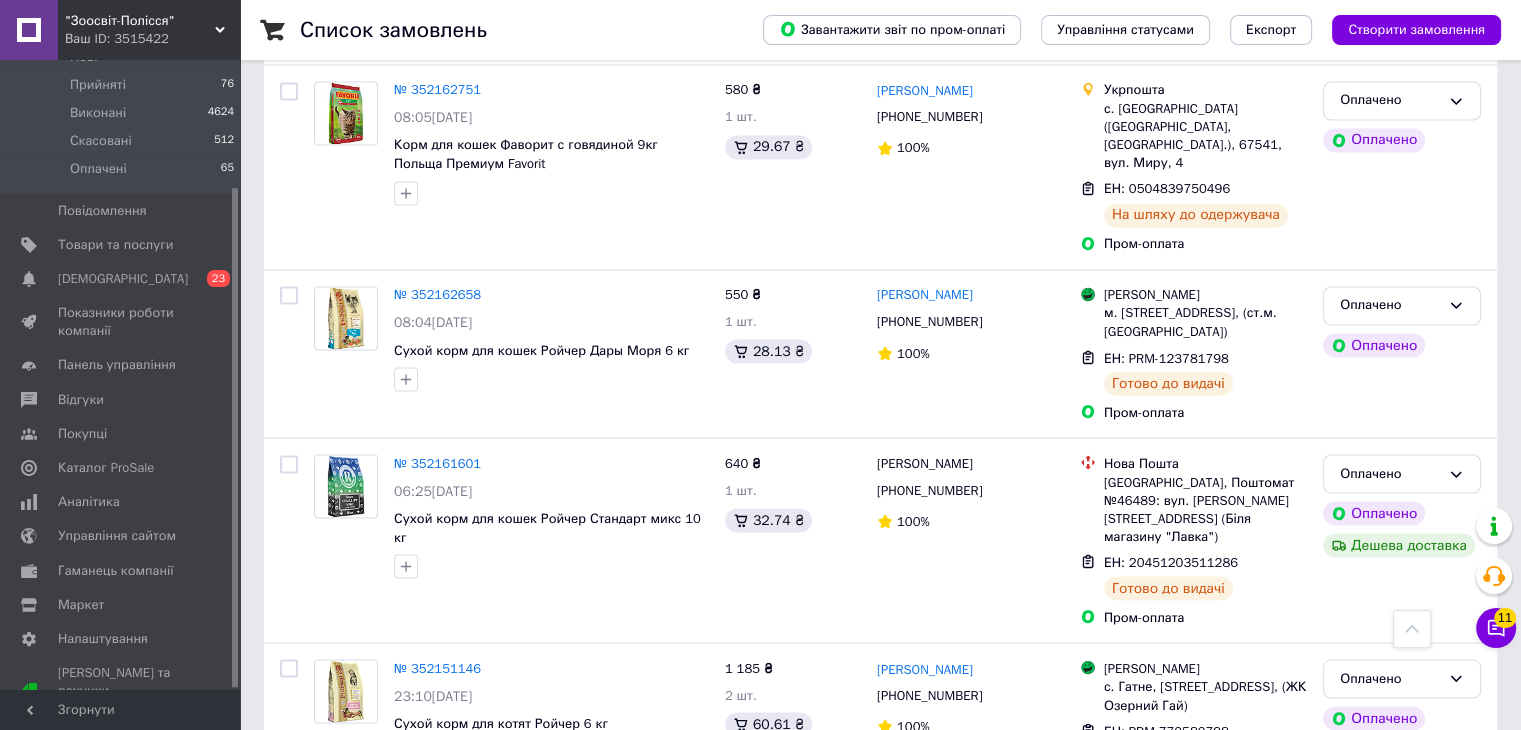 click on "4" at bounding box center [539, 857] 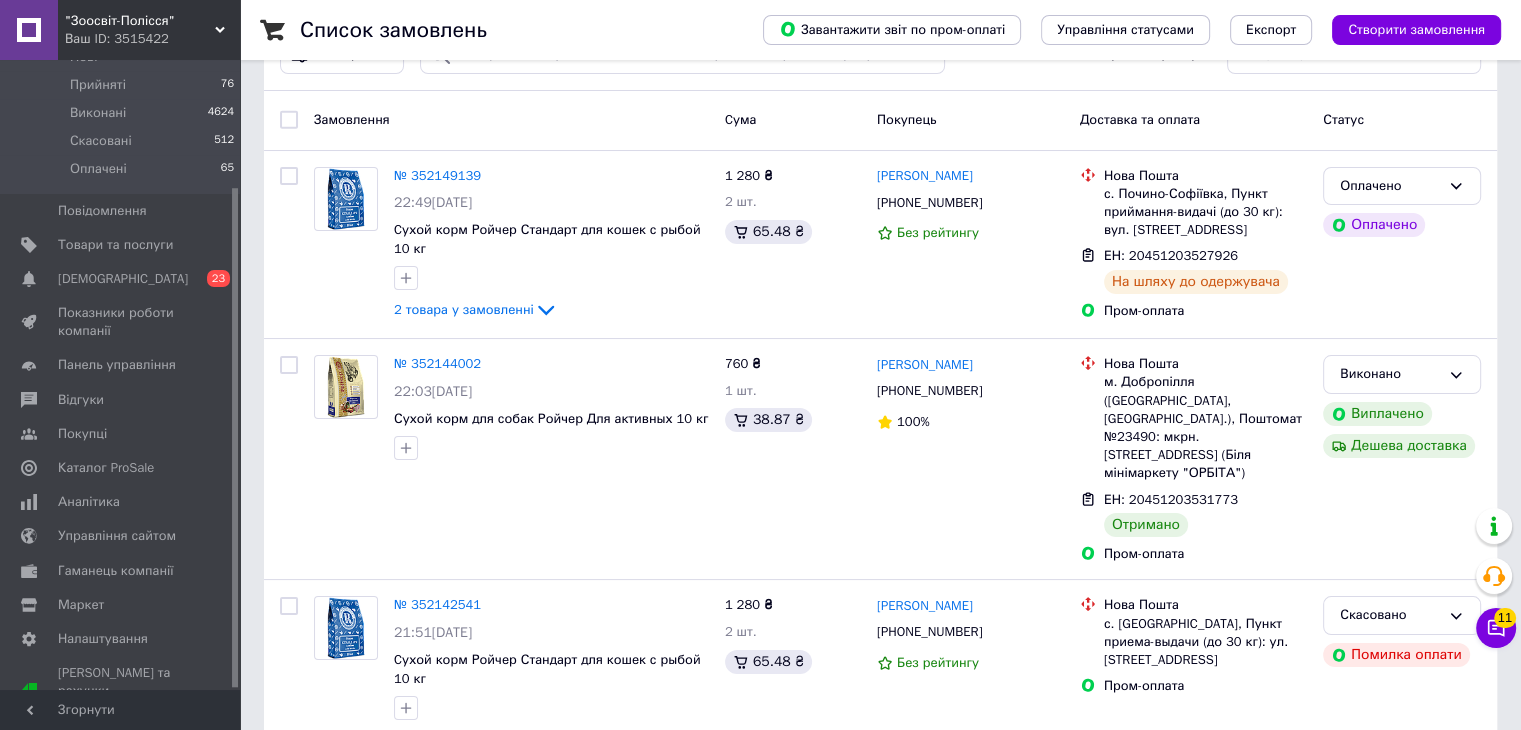scroll, scrollTop: 100, scrollLeft: 0, axis: vertical 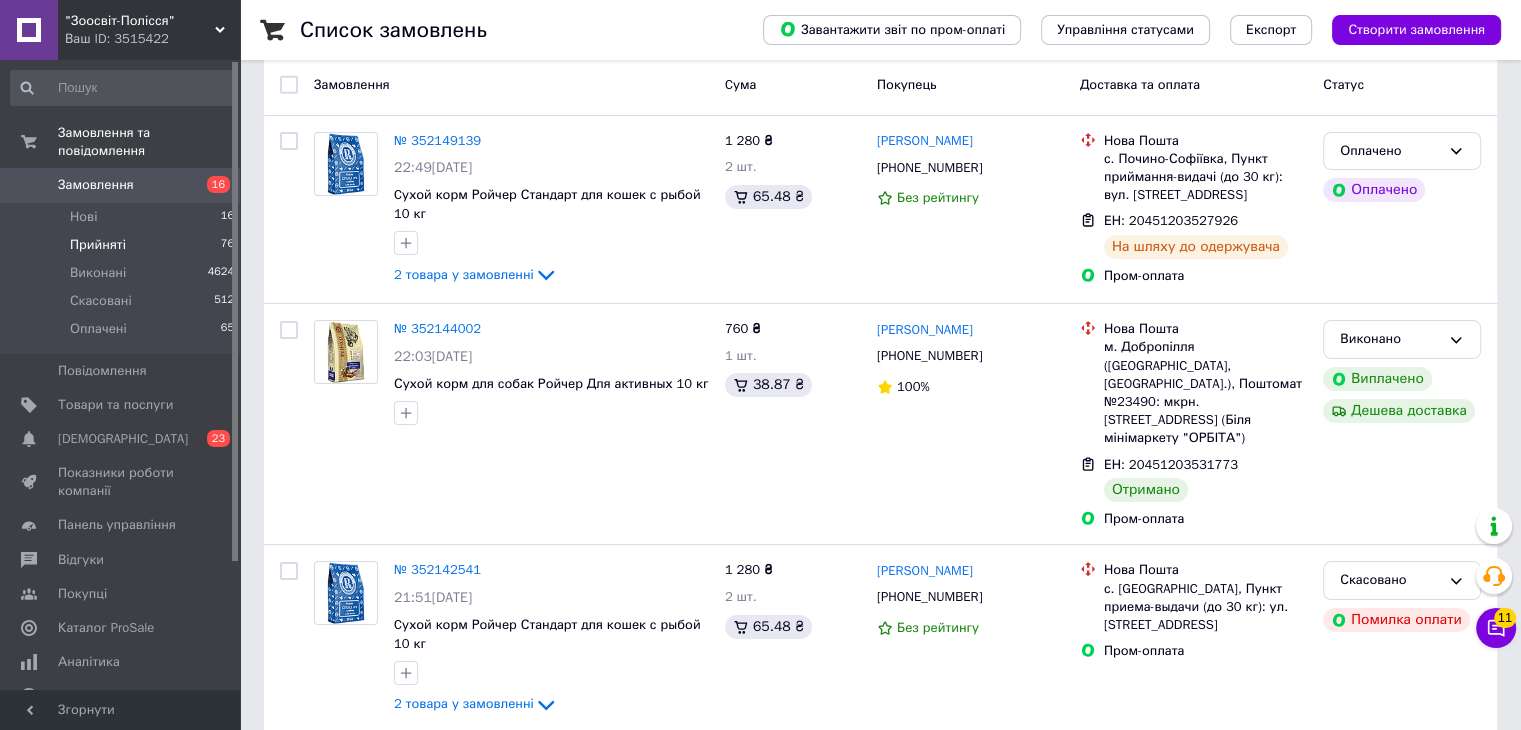 click on "Прийняті 76" at bounding box center (123, 245) 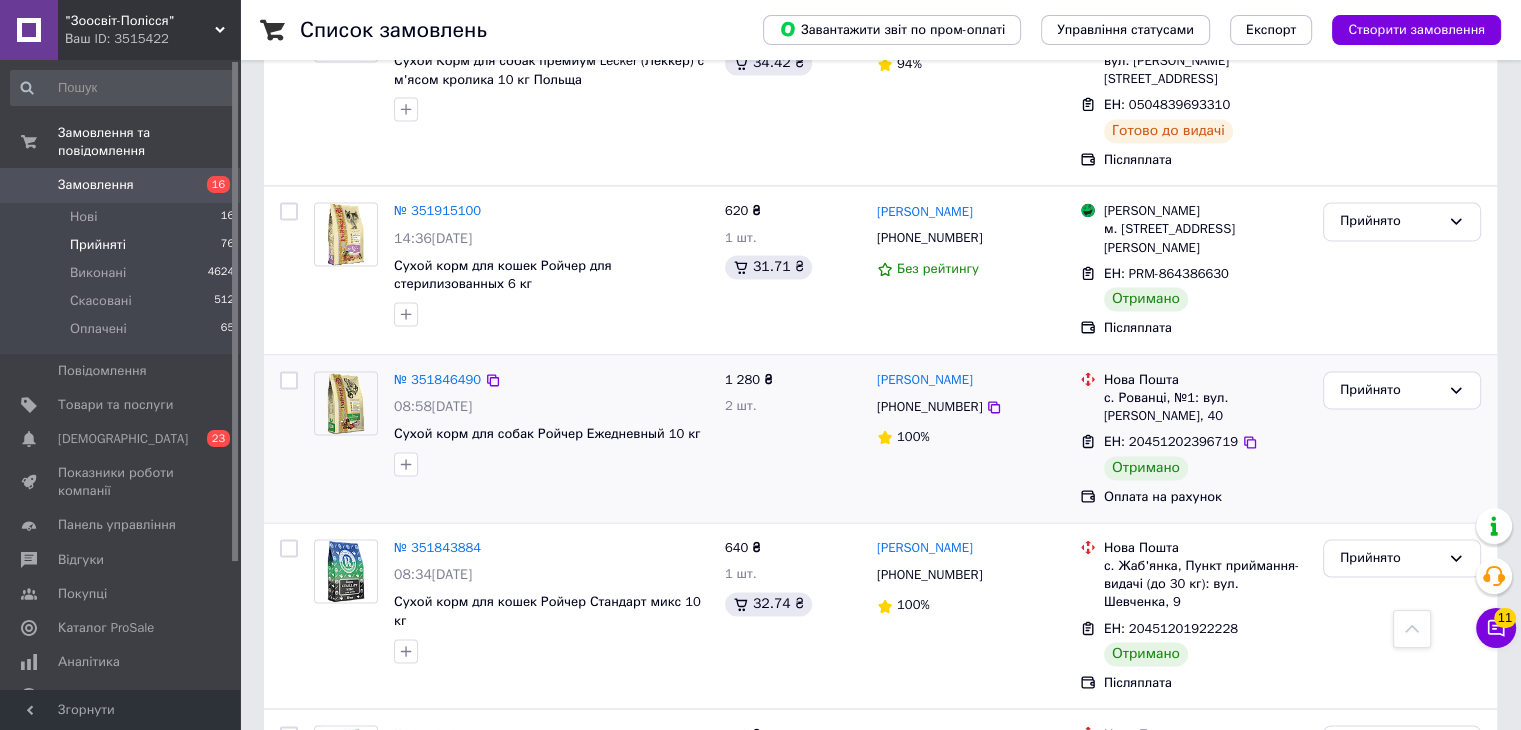 scroll, scrollTop: 3114, scrollLeft: 0, axis: vertical 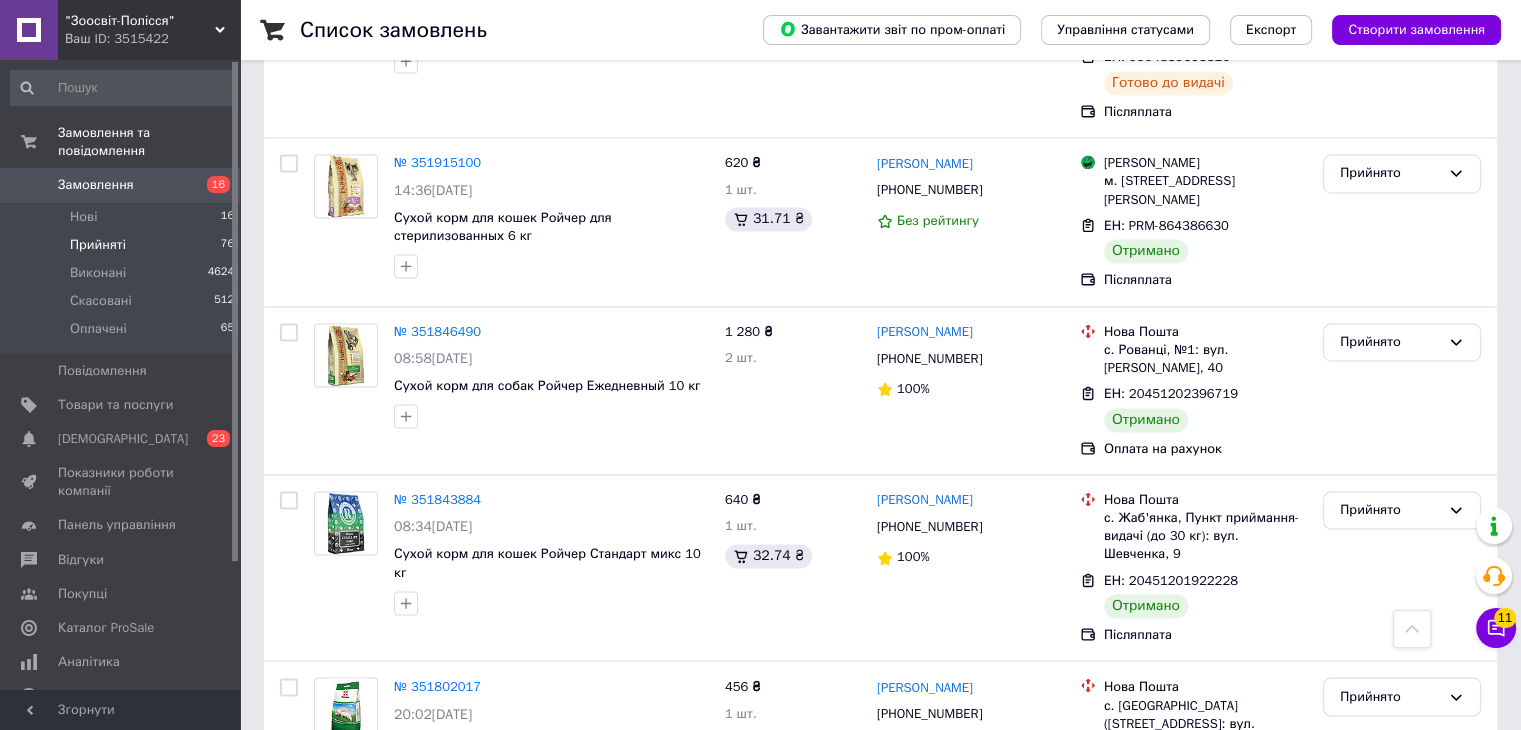 click on "4" at bounding box center (416, 892) 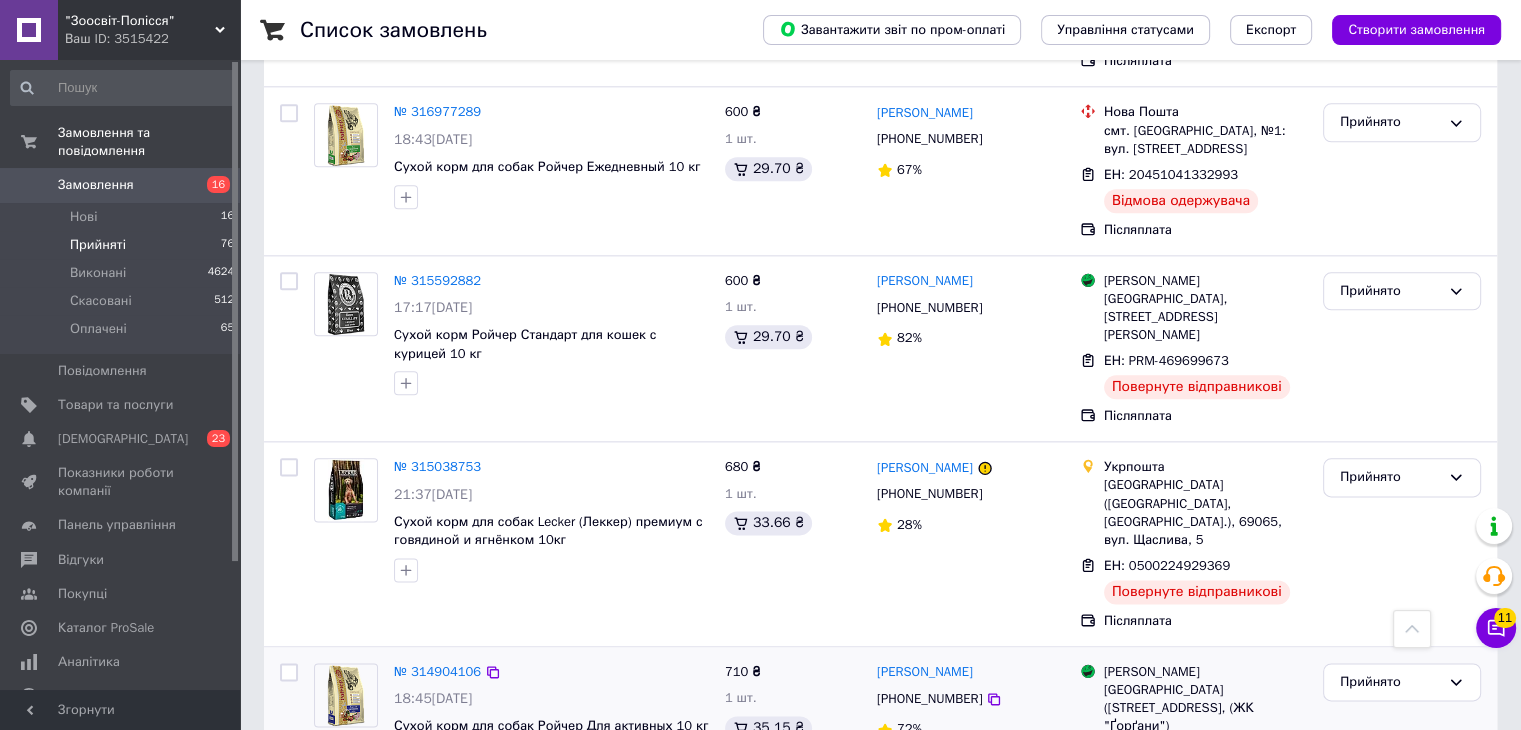 scroll, scrollTop: 2396, scrollLeft: 0, axis: vertical 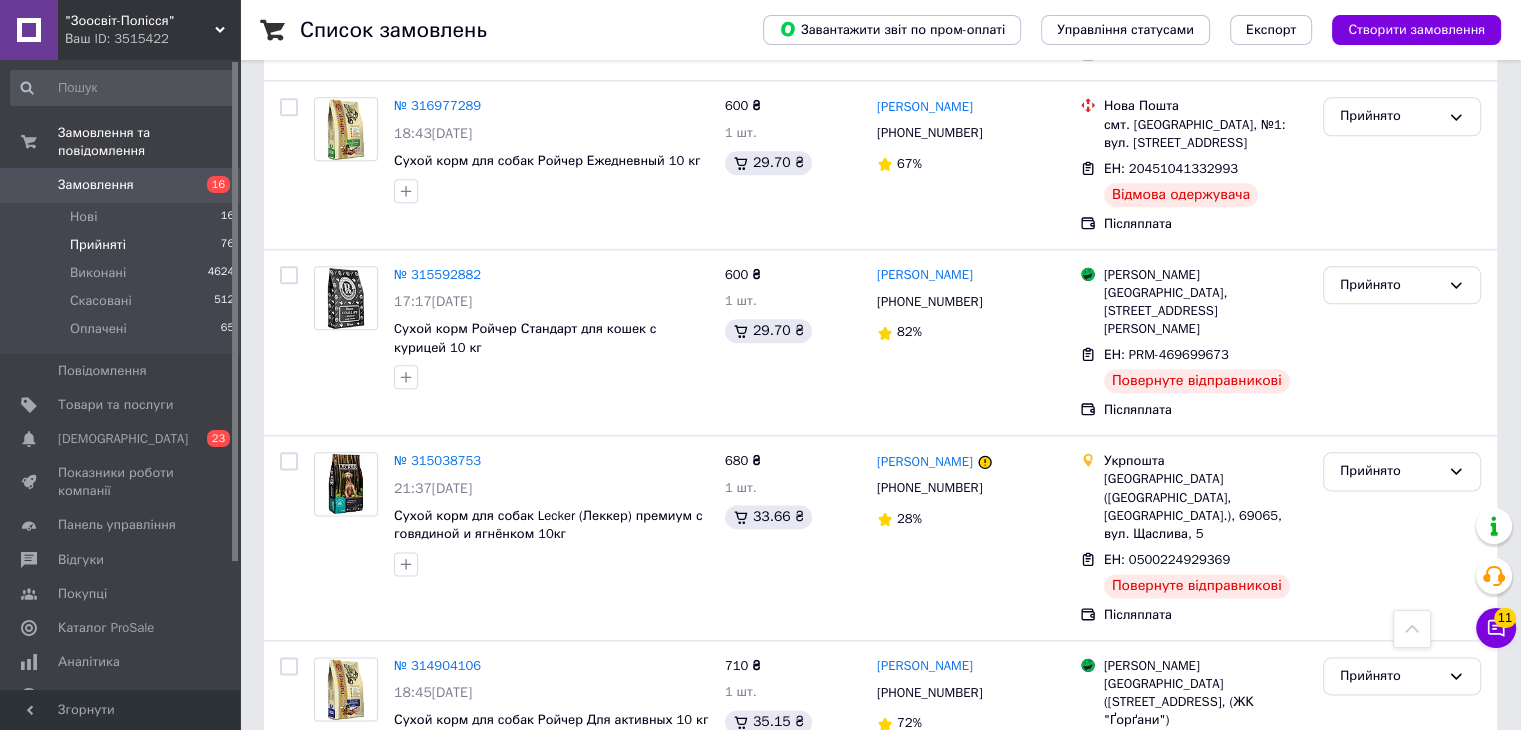 click on "3" at bounding box center [494, 871] 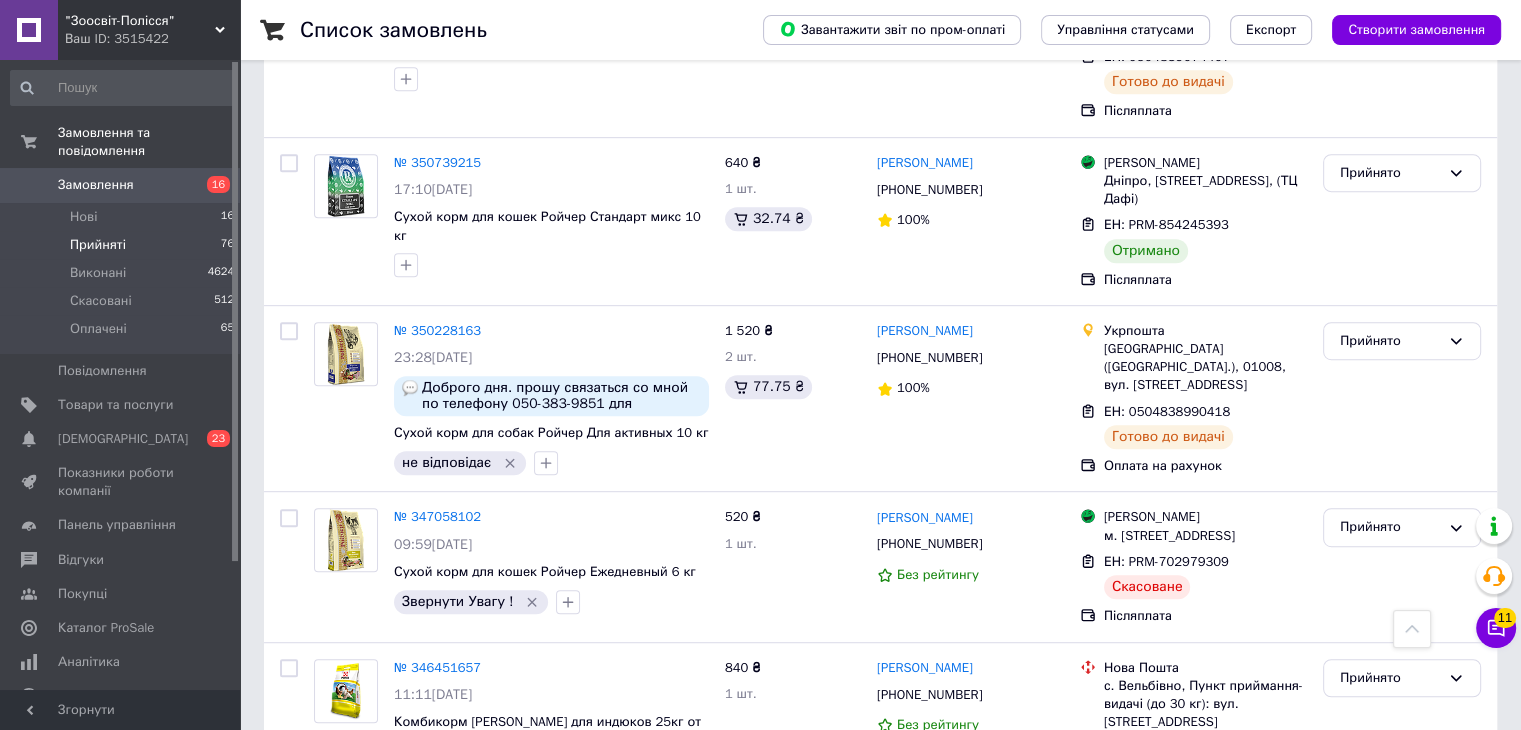 scroll, scrollTop: 1000, scrollLeft: 0, axis: vertical 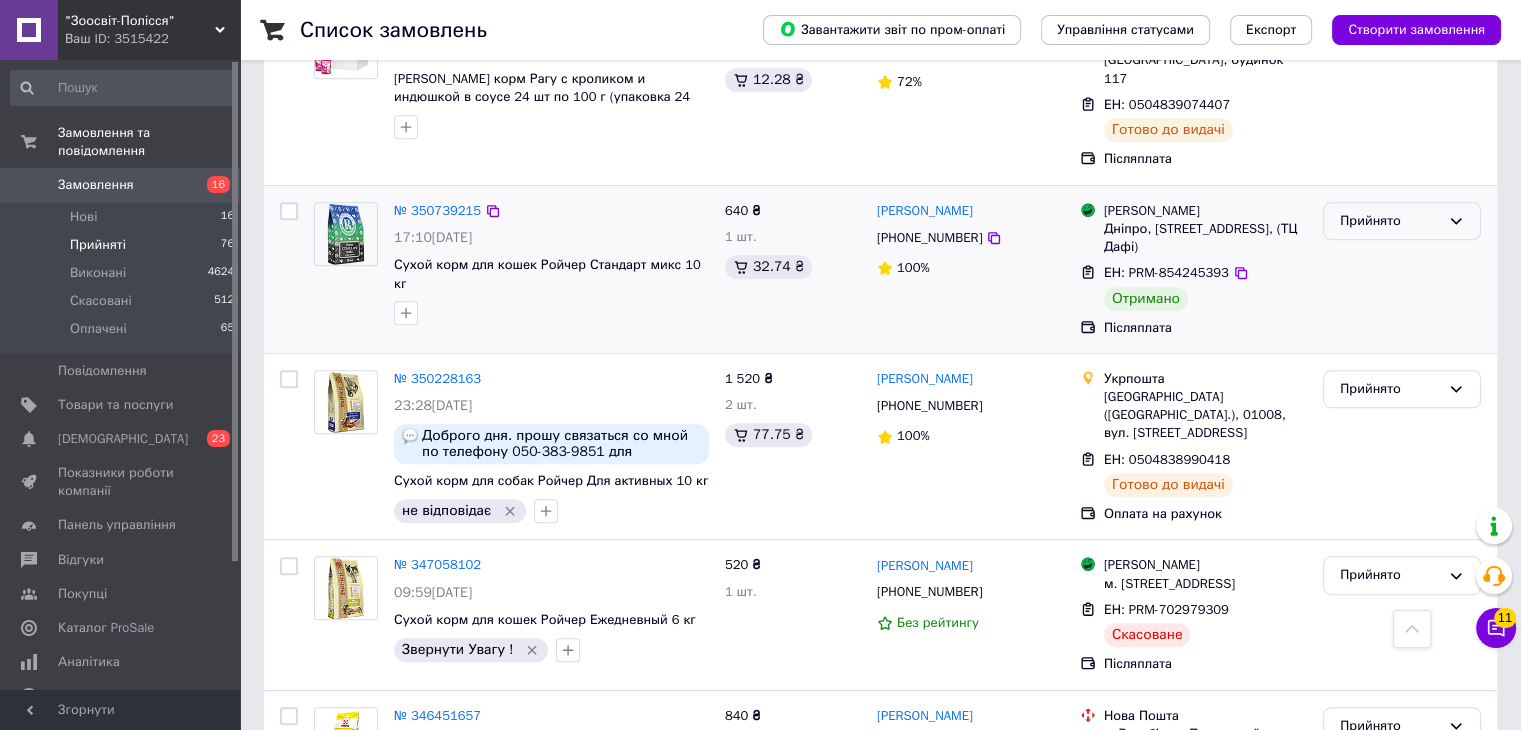 click on "Прийнято" at bounding box center (1390, 221) 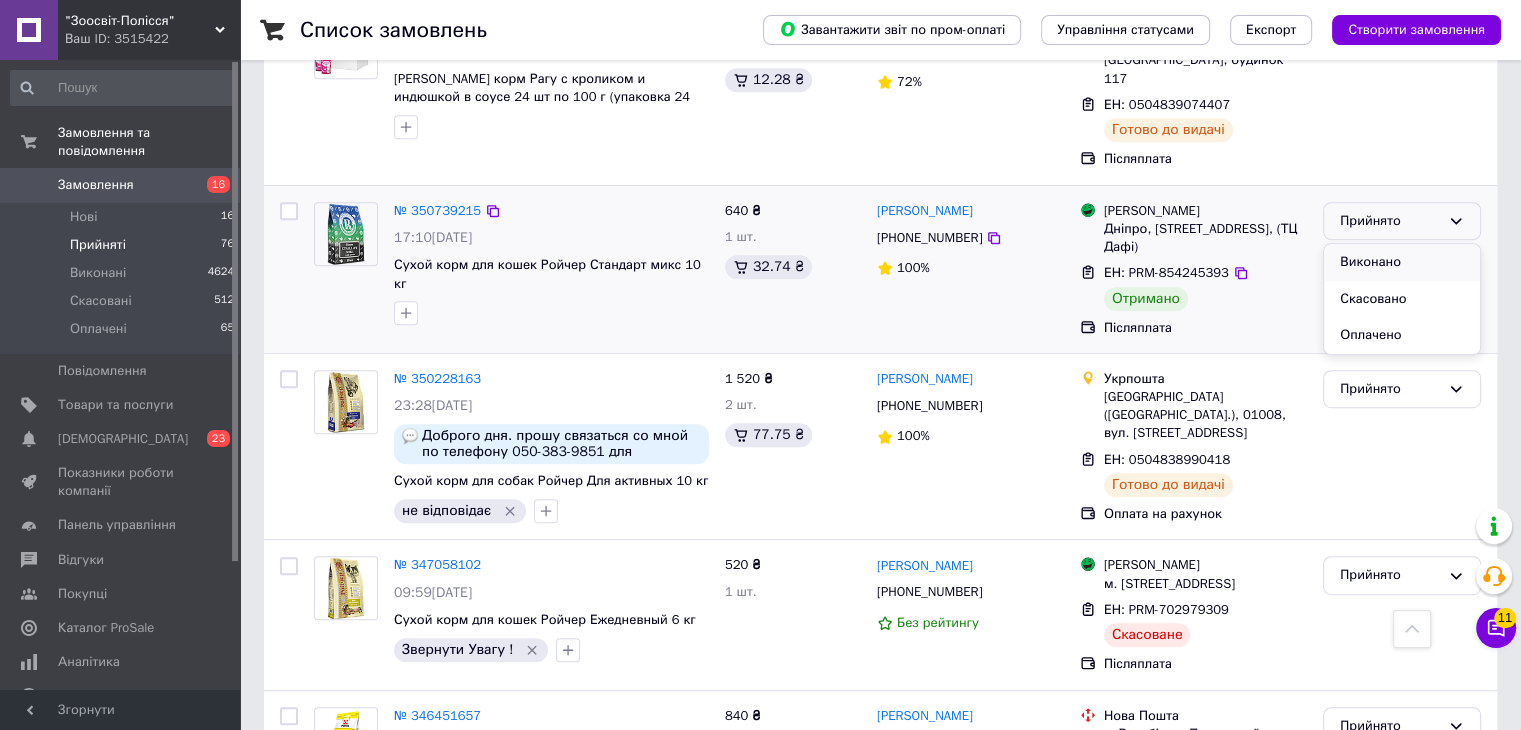 click on "Виконано" at bounding box center [1402, 262] 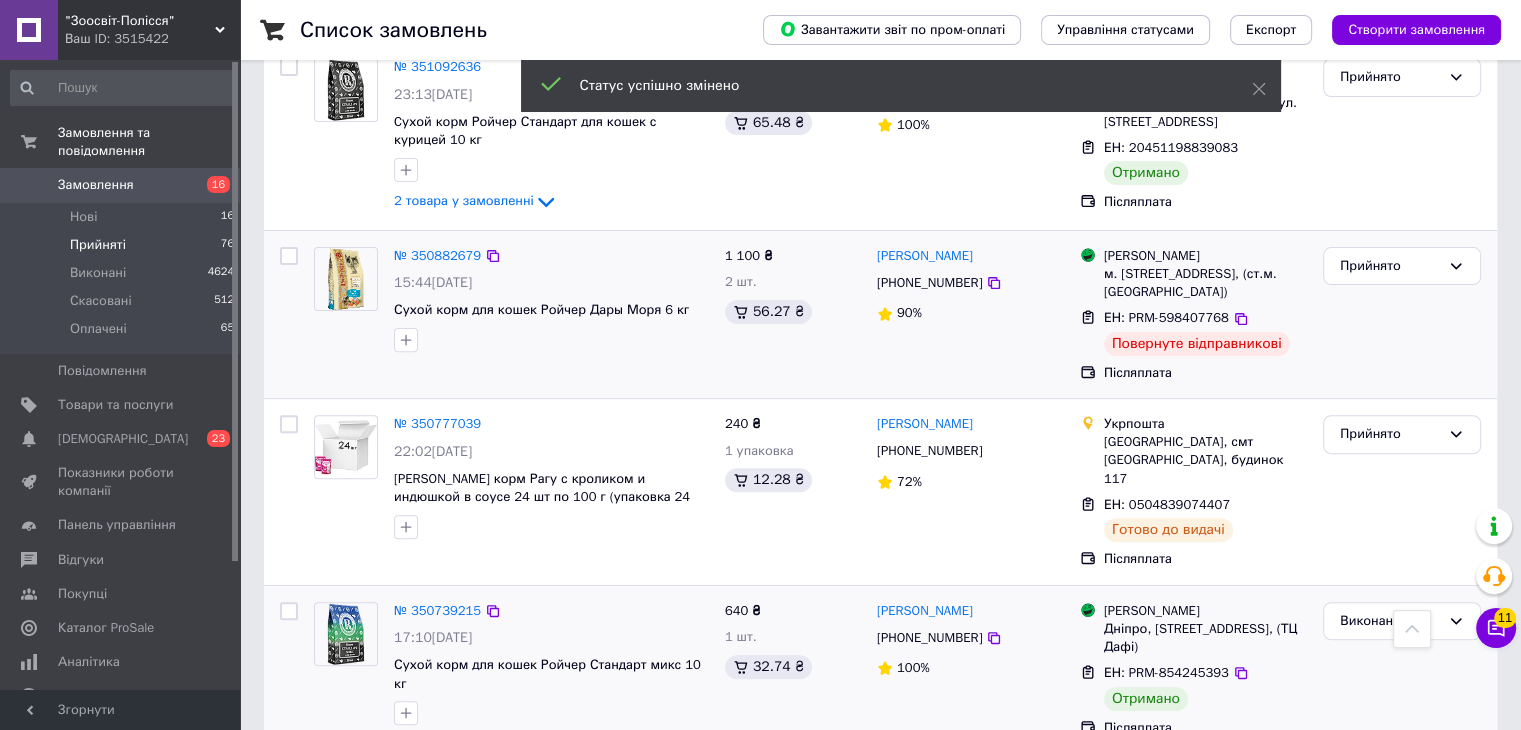 scroll, scrollTop: 400, scrollLeft: 0, axis: vertical 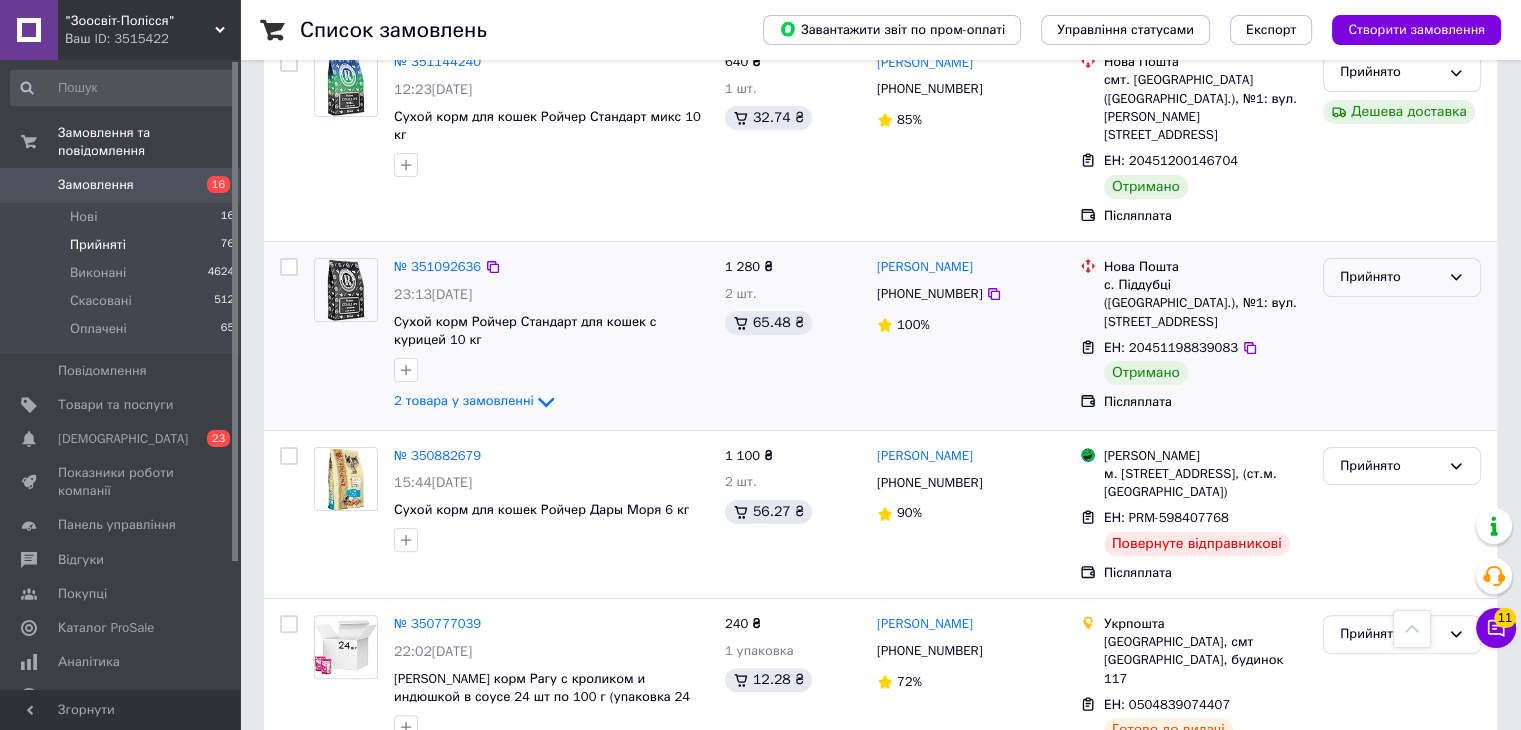 click on "Прийнято" at bounding box center [1390, 277] 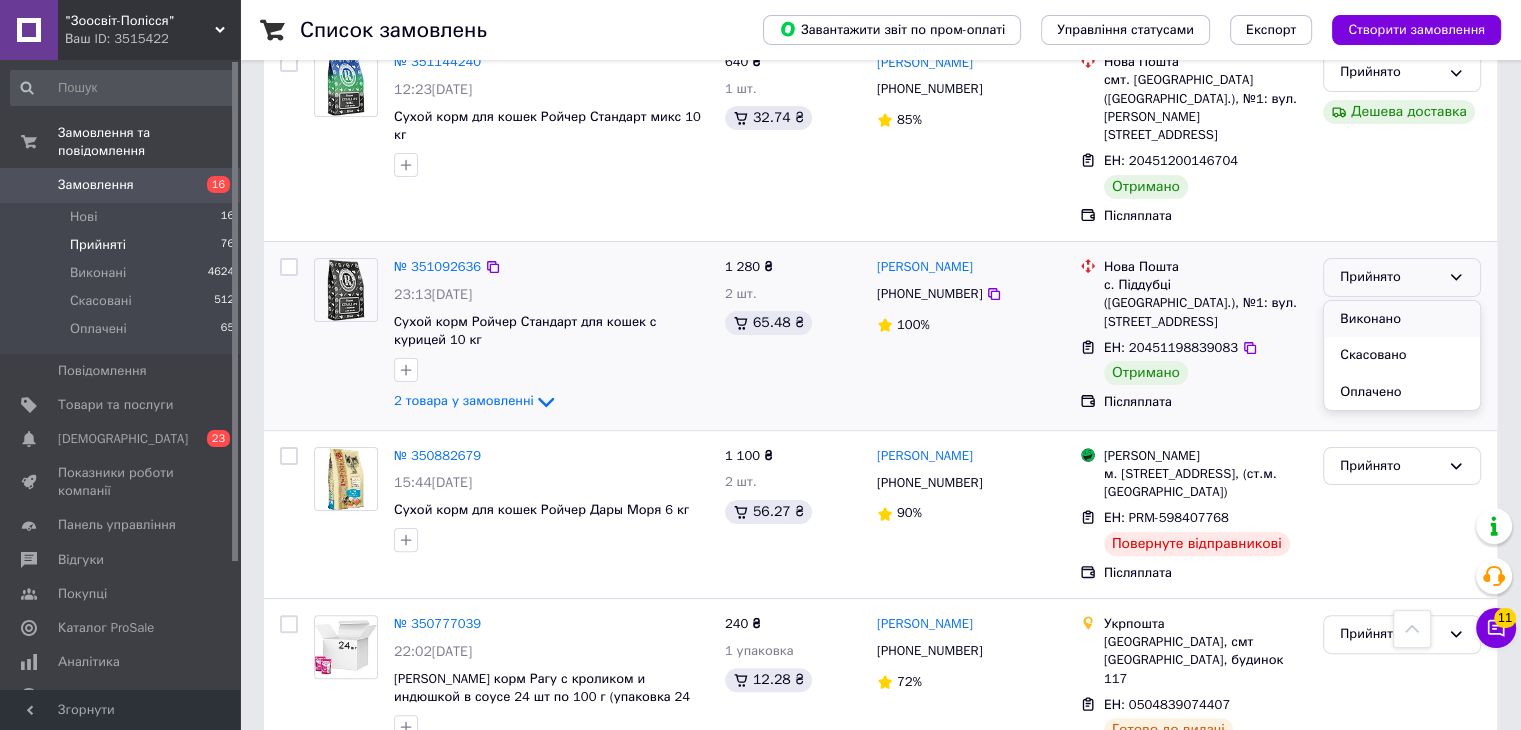 click on "Виконано" at bounding box center (1402, 319) 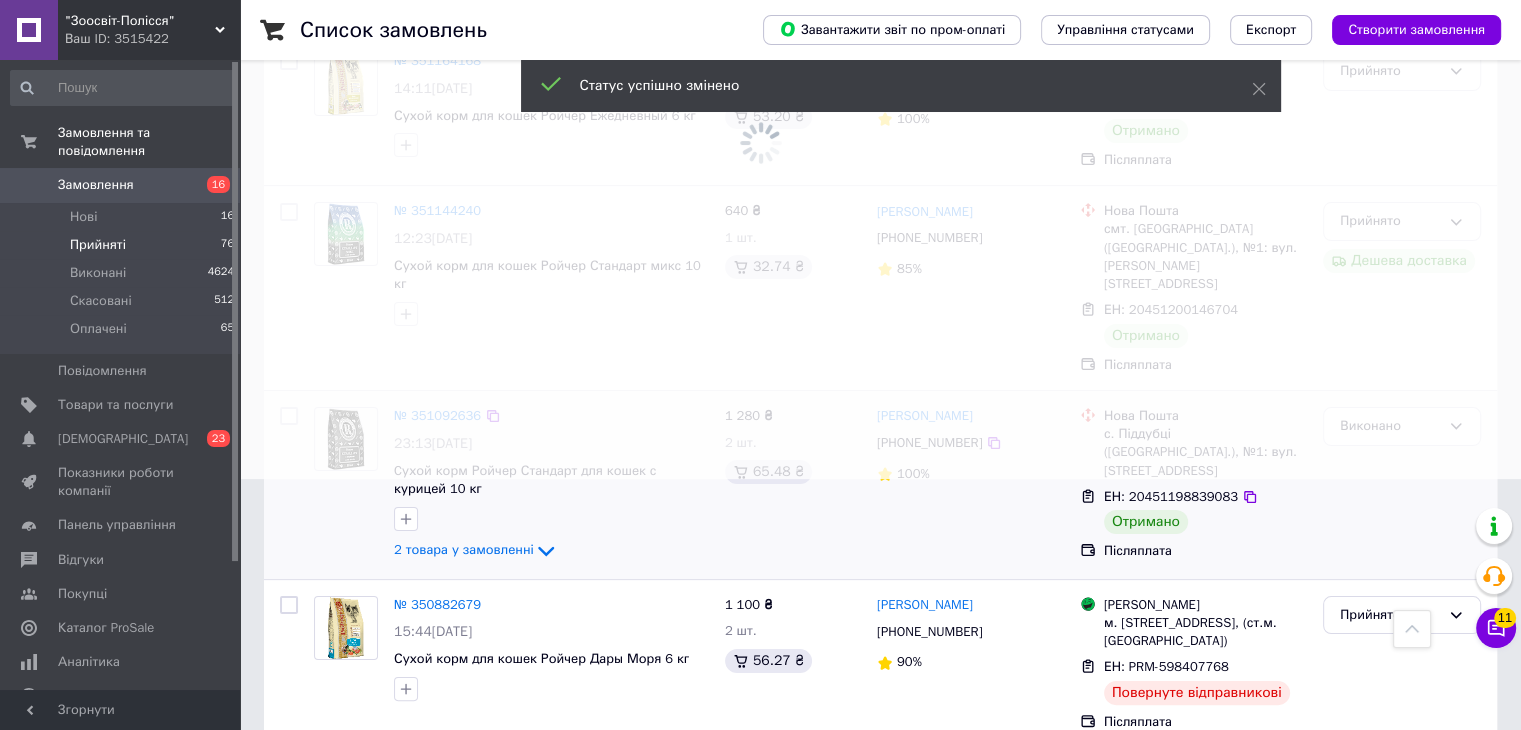 scroll, scrollTop: 200, scrollLeft: 0, axis: vertical 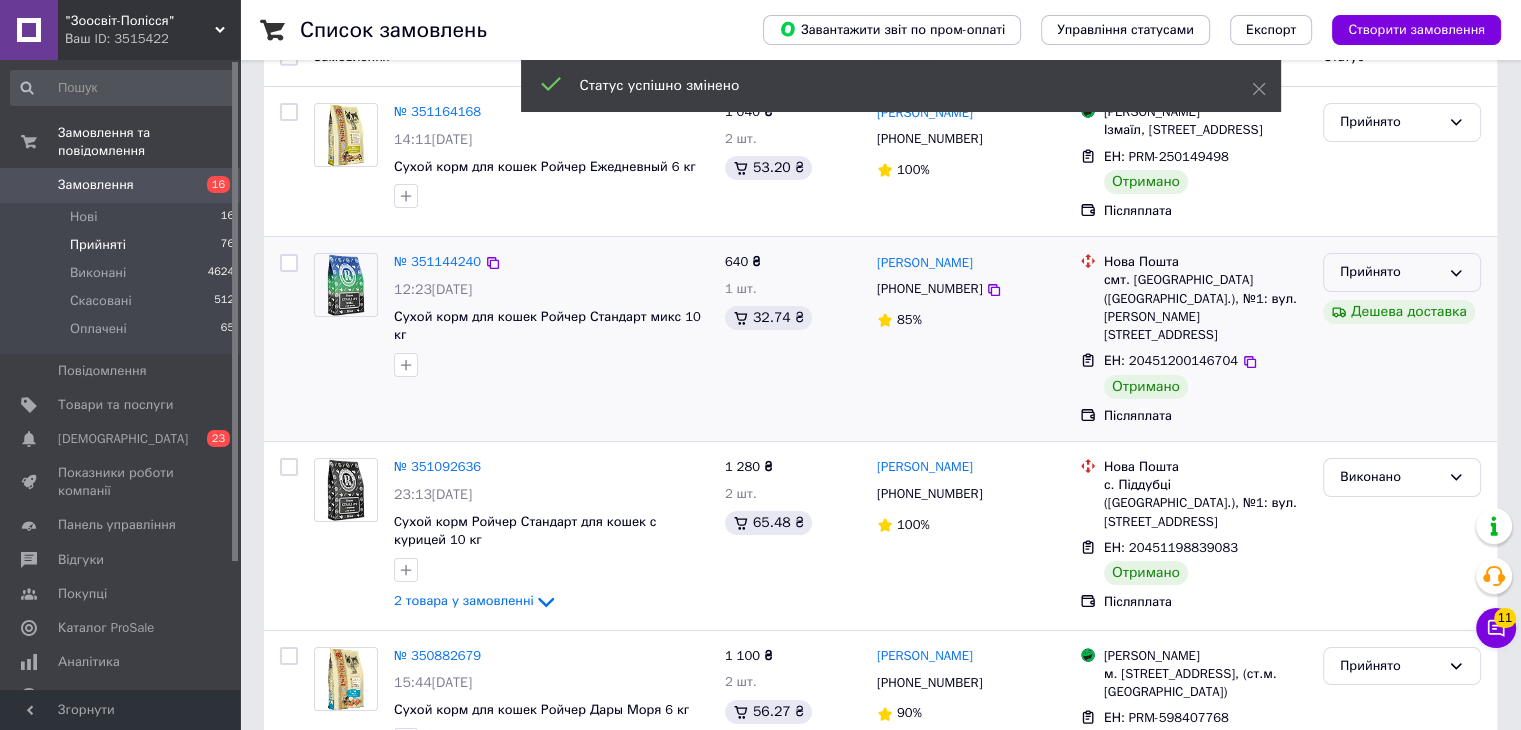 click on "Прийнято" at bounding box center [1390, 272] 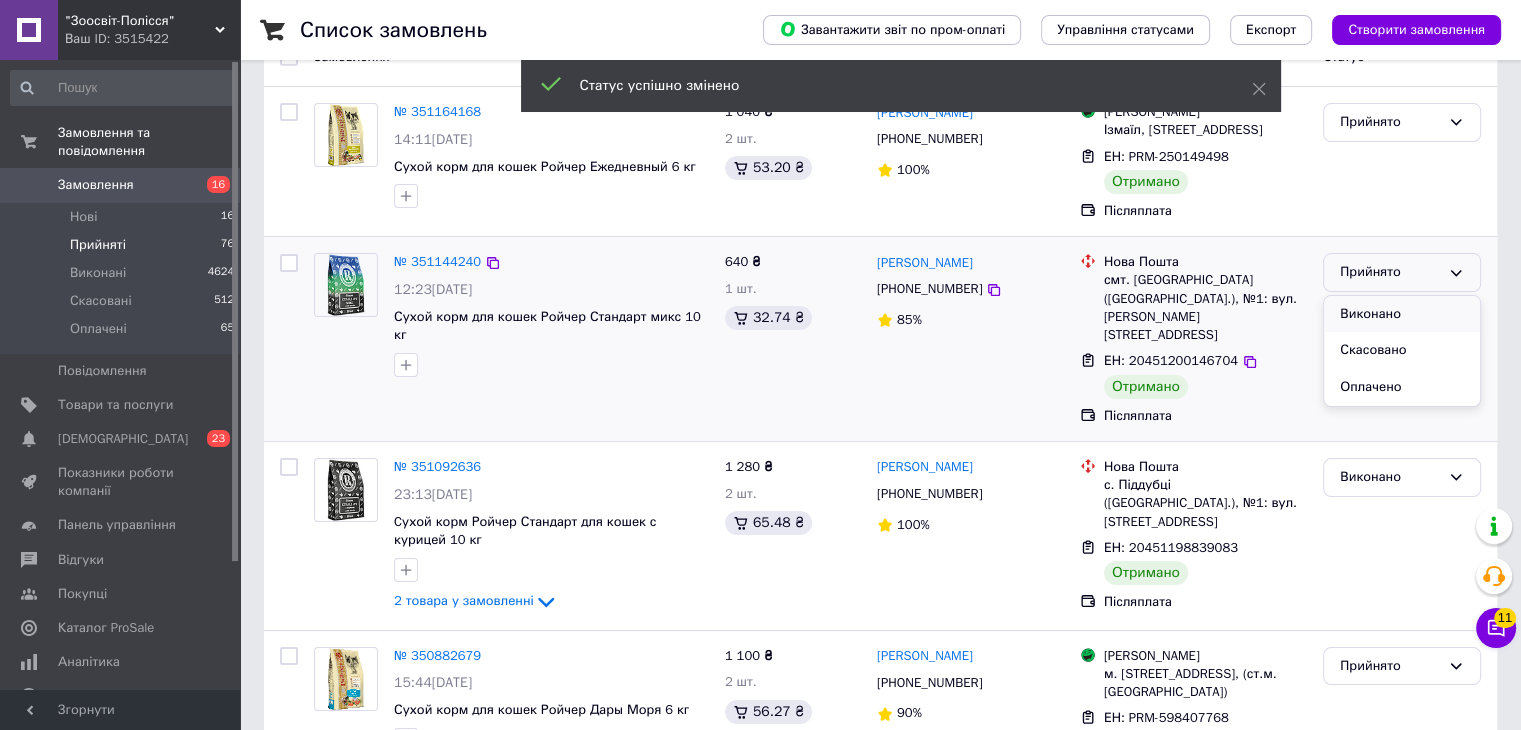 click on "Виконано" at bounding box center (1402, 314) 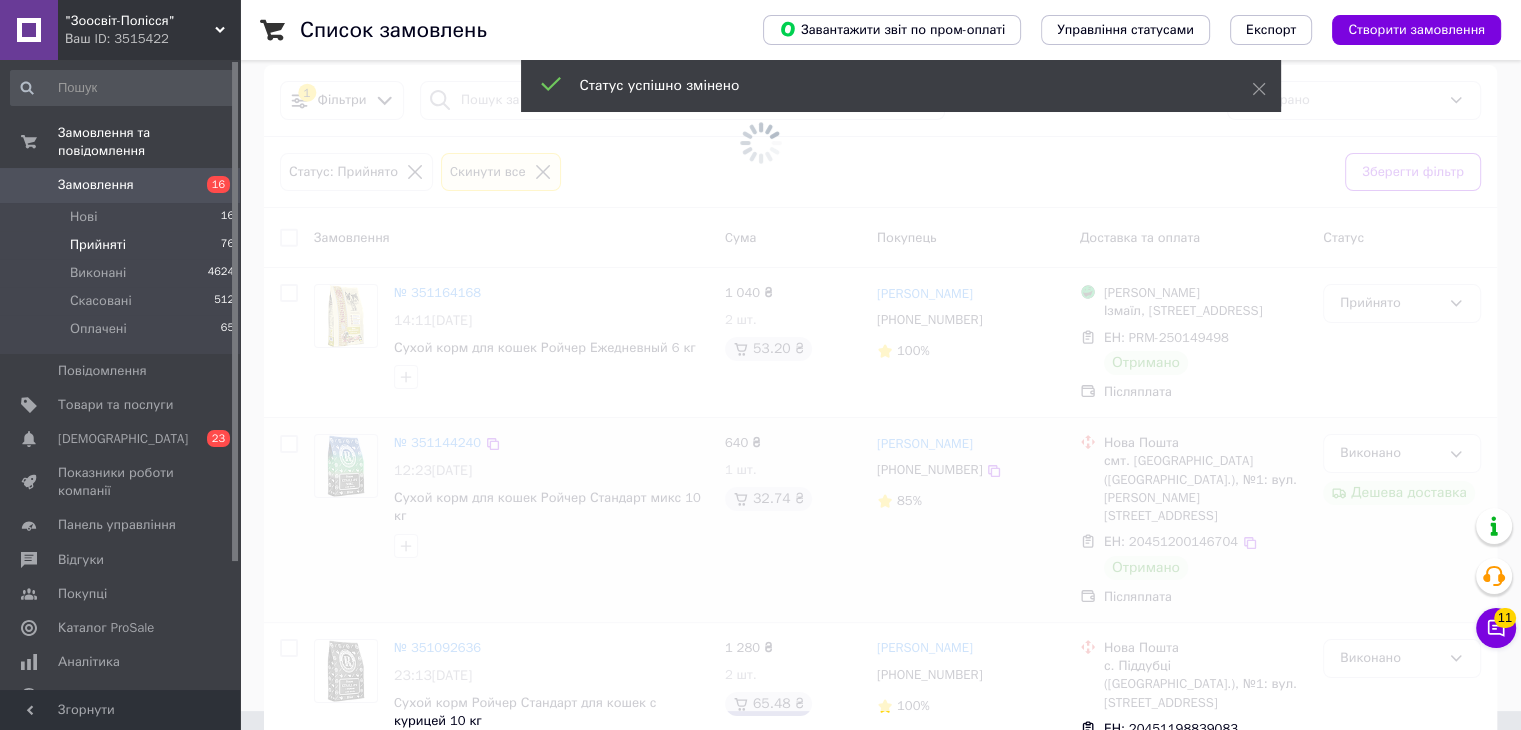 scroll, scrollTop: 0, scrollLeft: 0, axis: both 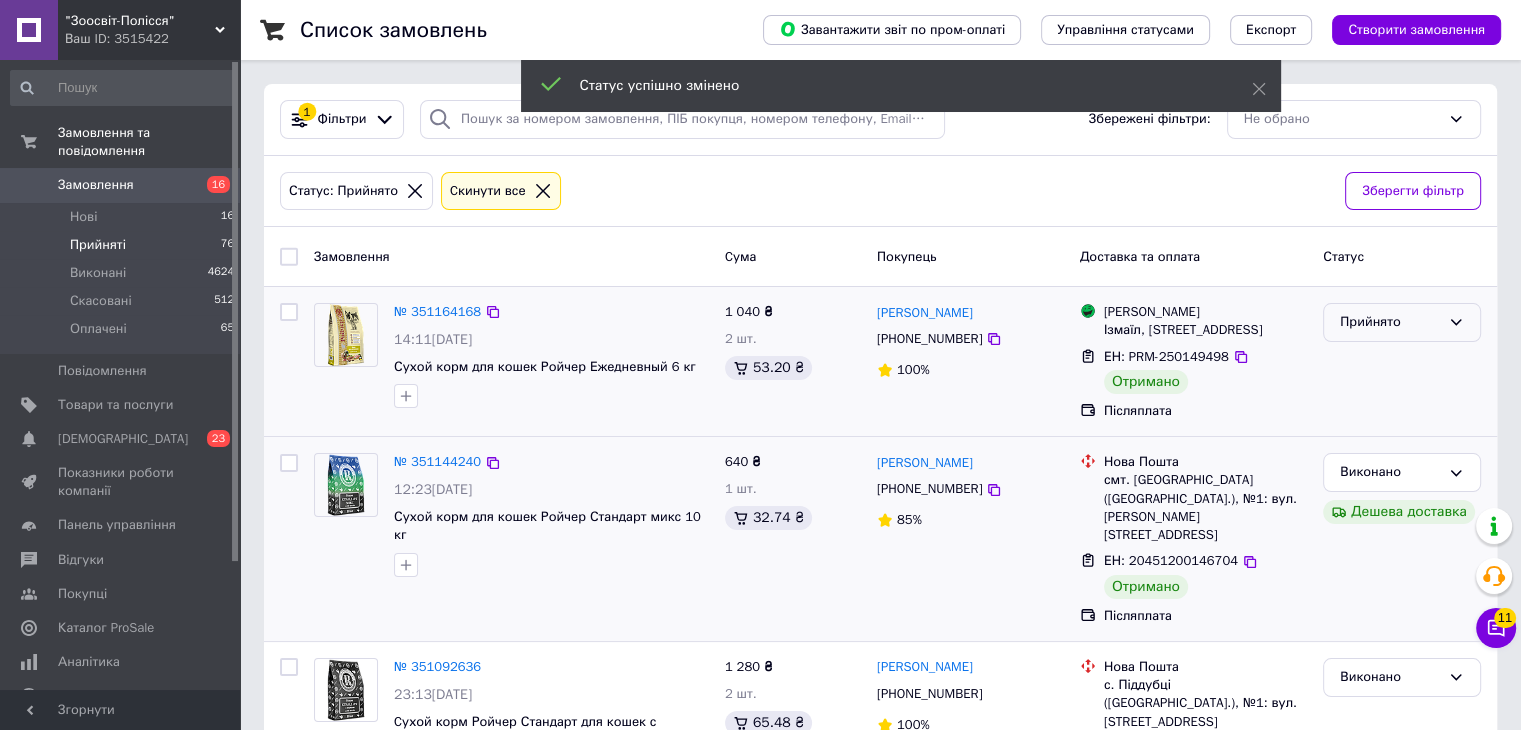 click on "Прийнято" at bounding box center [1390, 322] 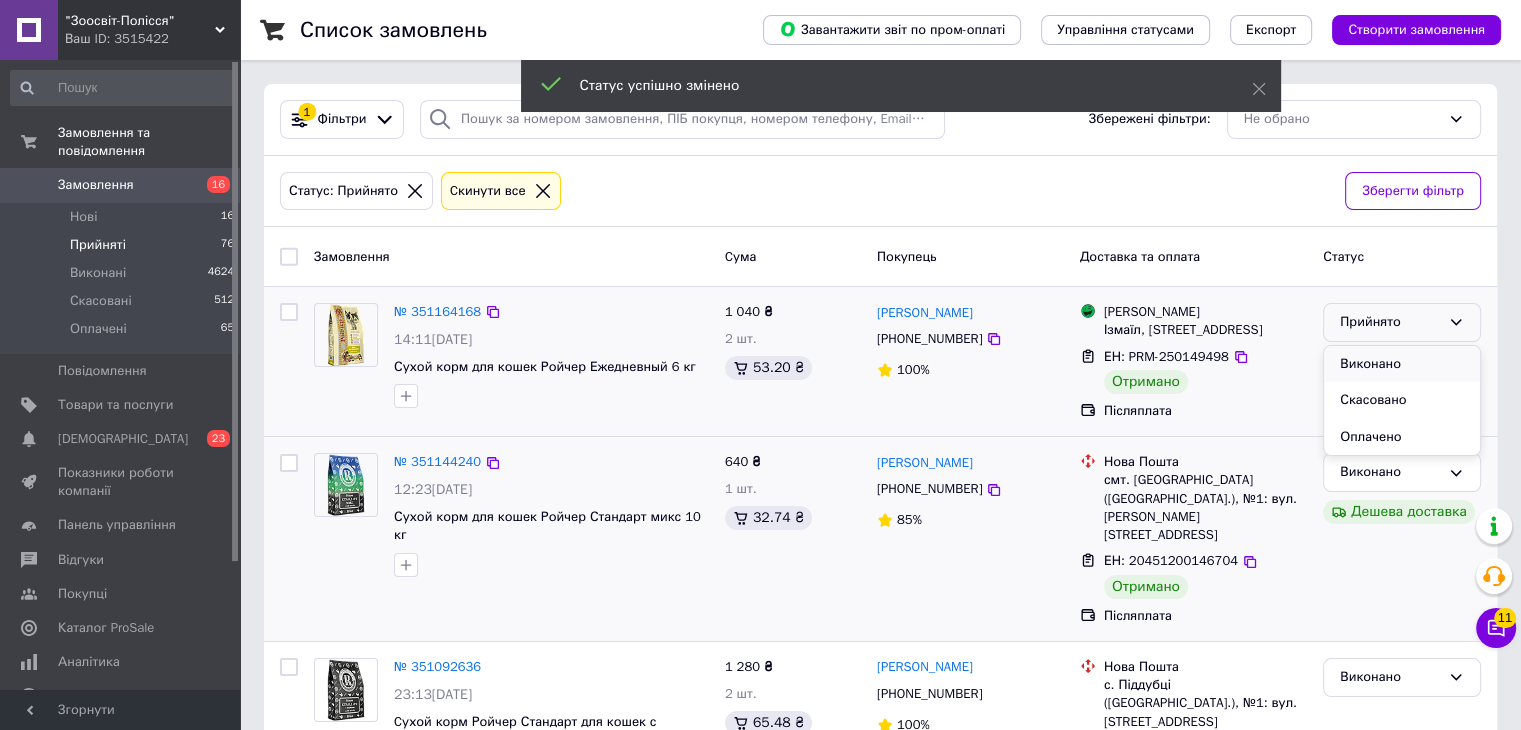 click on "Виконано" at bounding box center [1402, 364] 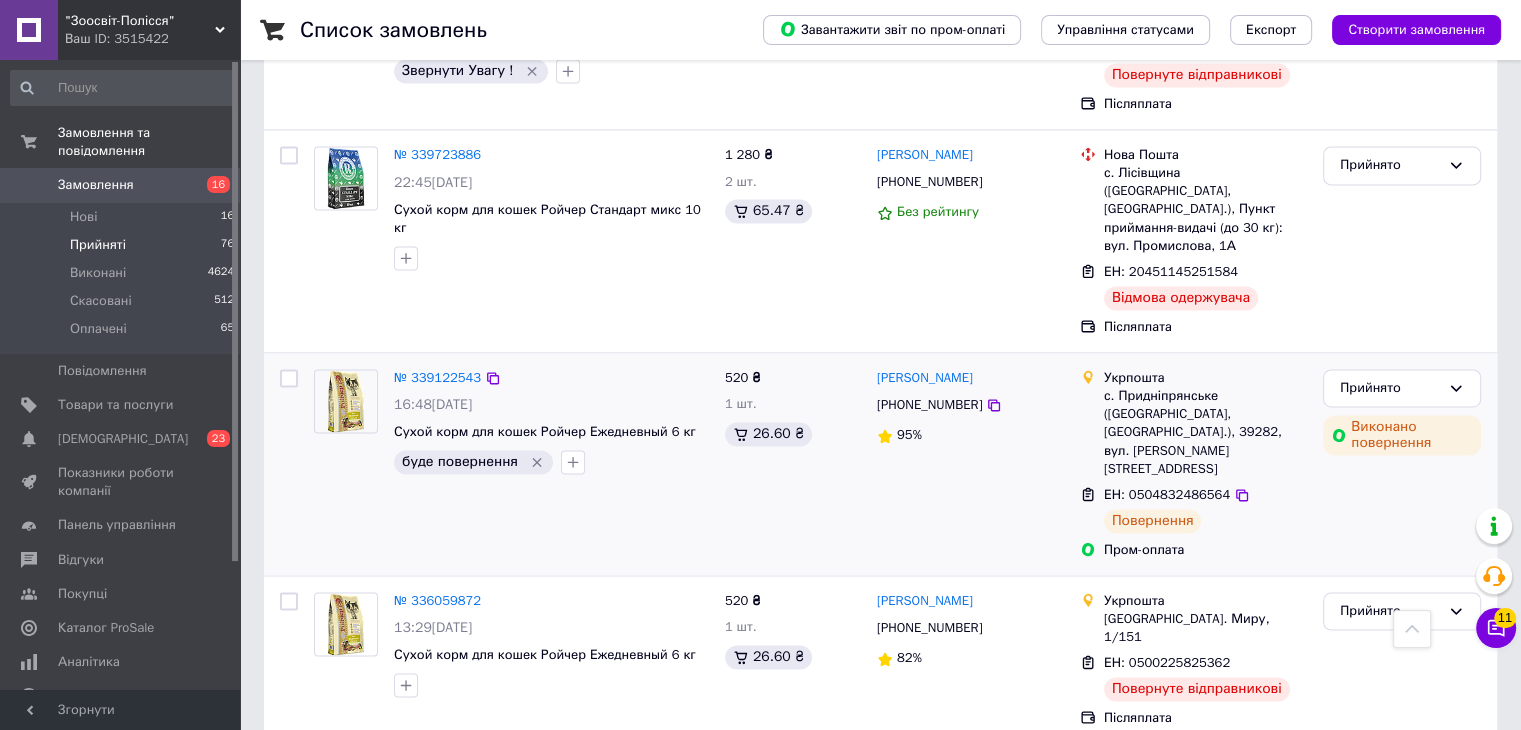 scroll, scrollTop: 3116, scrollLeft: 0, axis: vertical 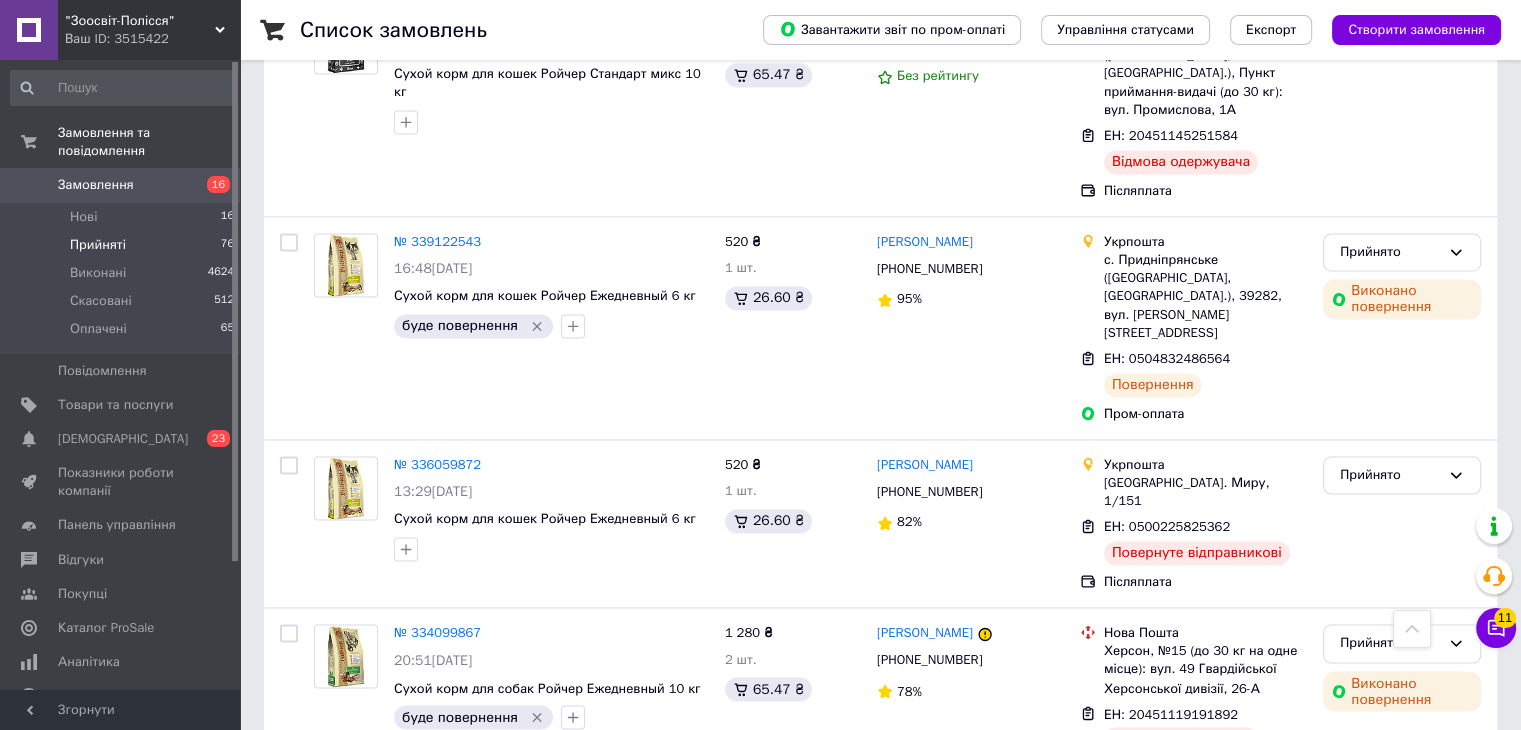 click on "2" at bounding box center [449, 839] 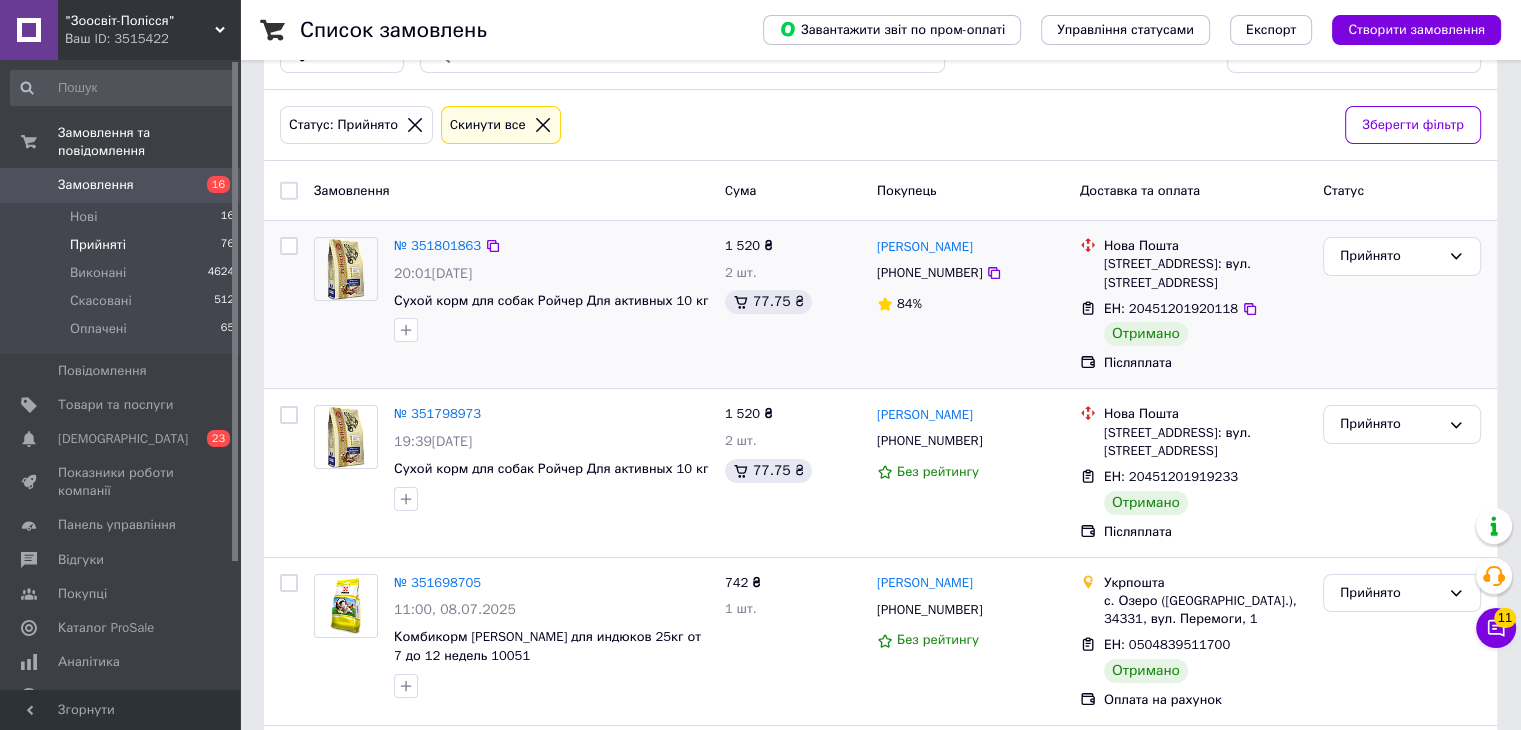 scroll, scrollTop: 100, scrollLeft: 0, axis: vertical 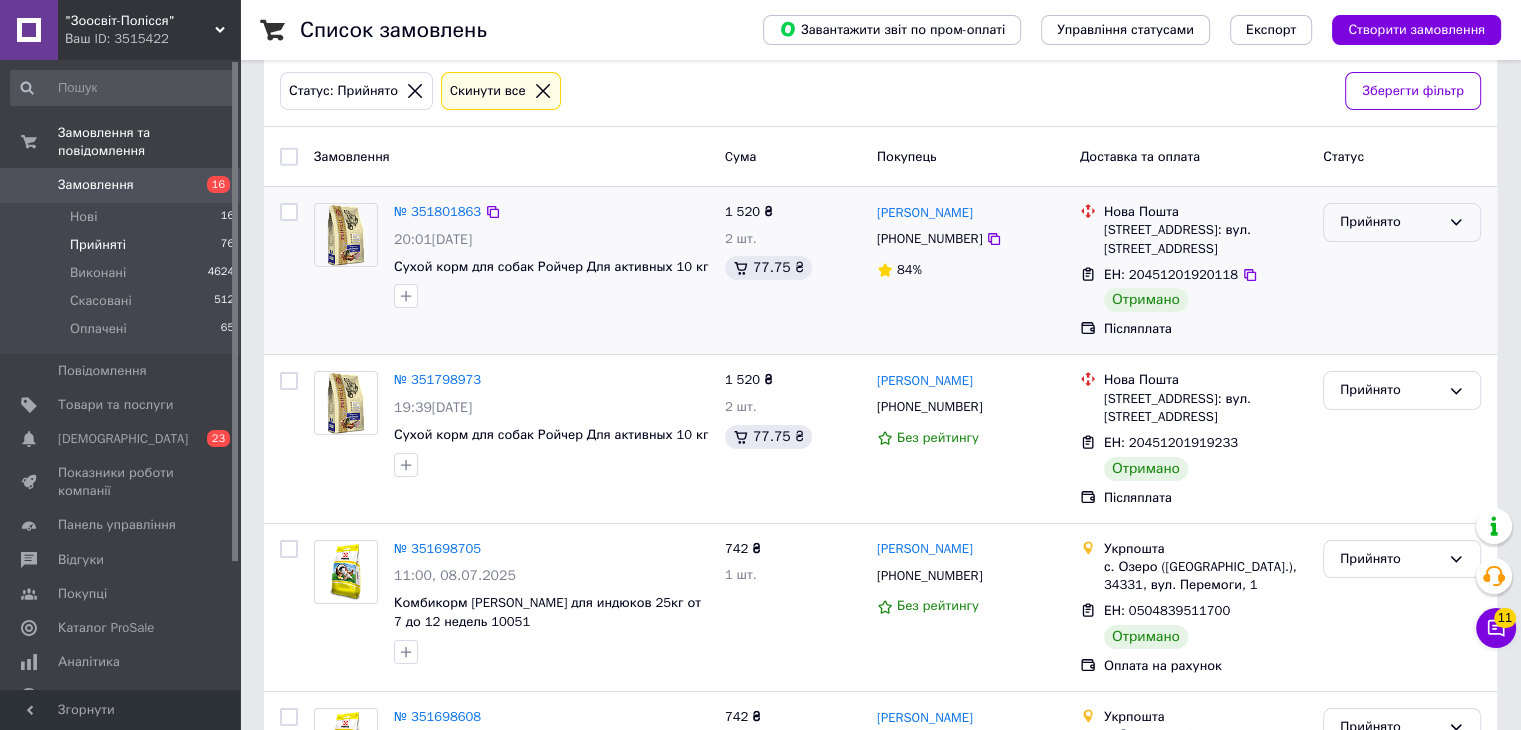 click on "Прийнято" at bounding box center [1390, 222] 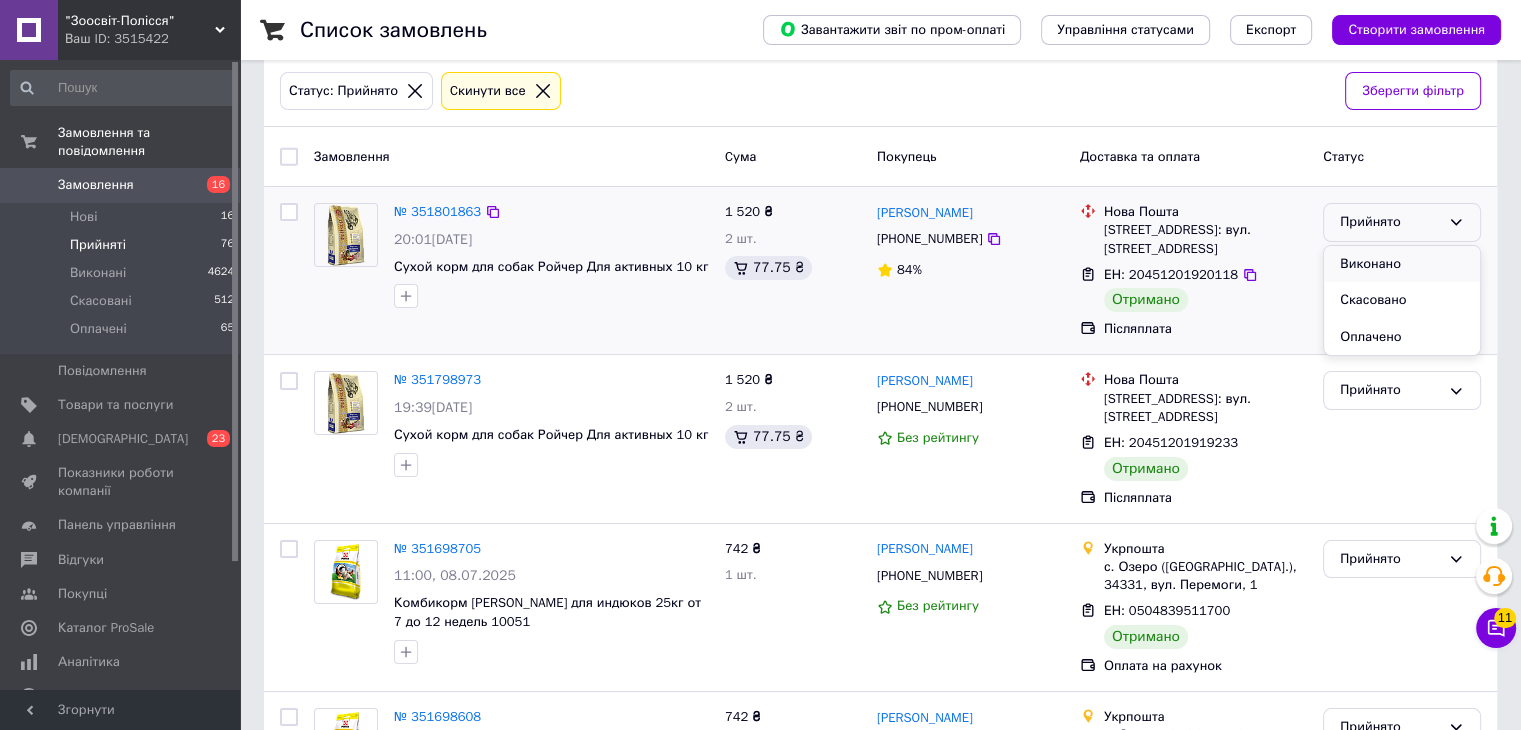 click on "Виконано" at bounding box center (1402, 264) 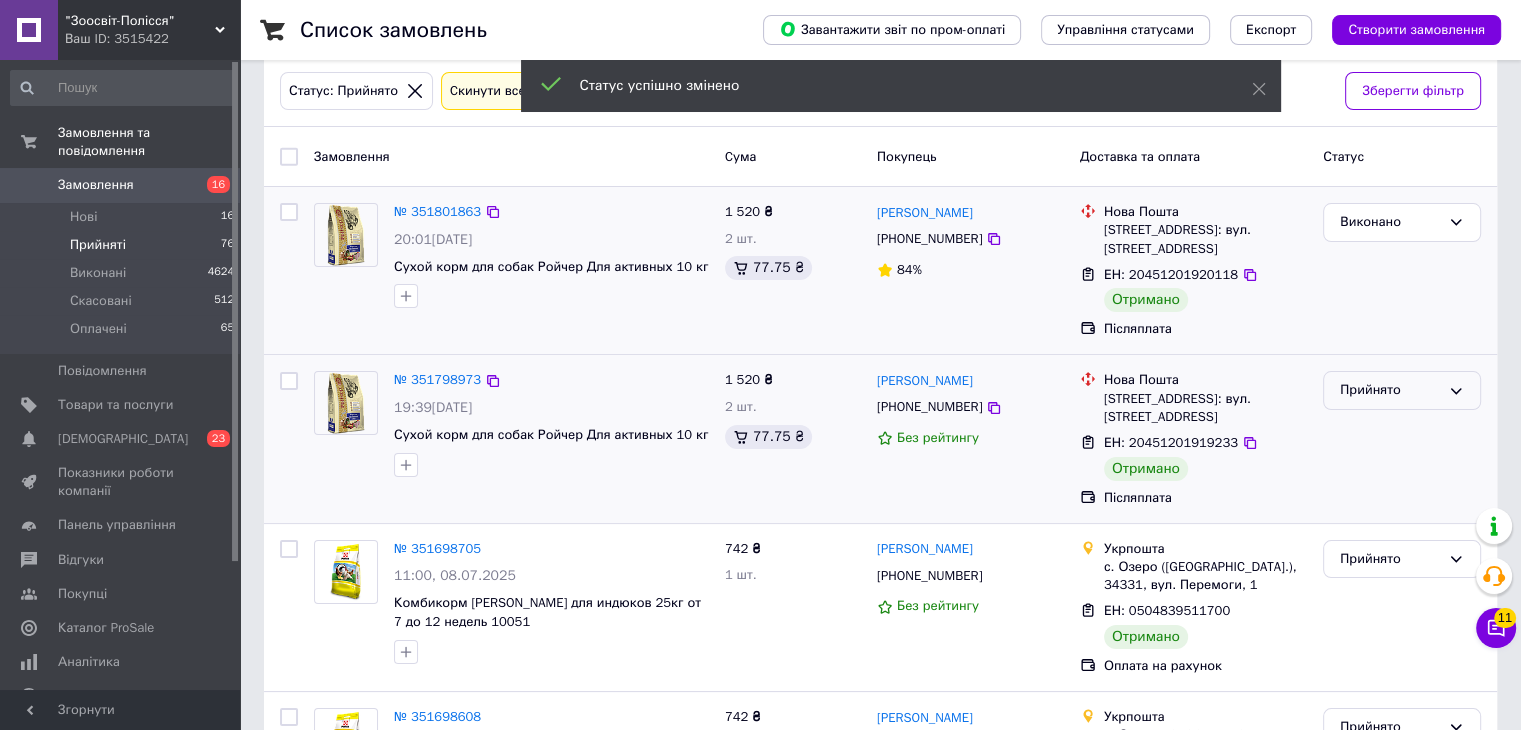 click on "Прийнято" at bounding box center [1402, 390] 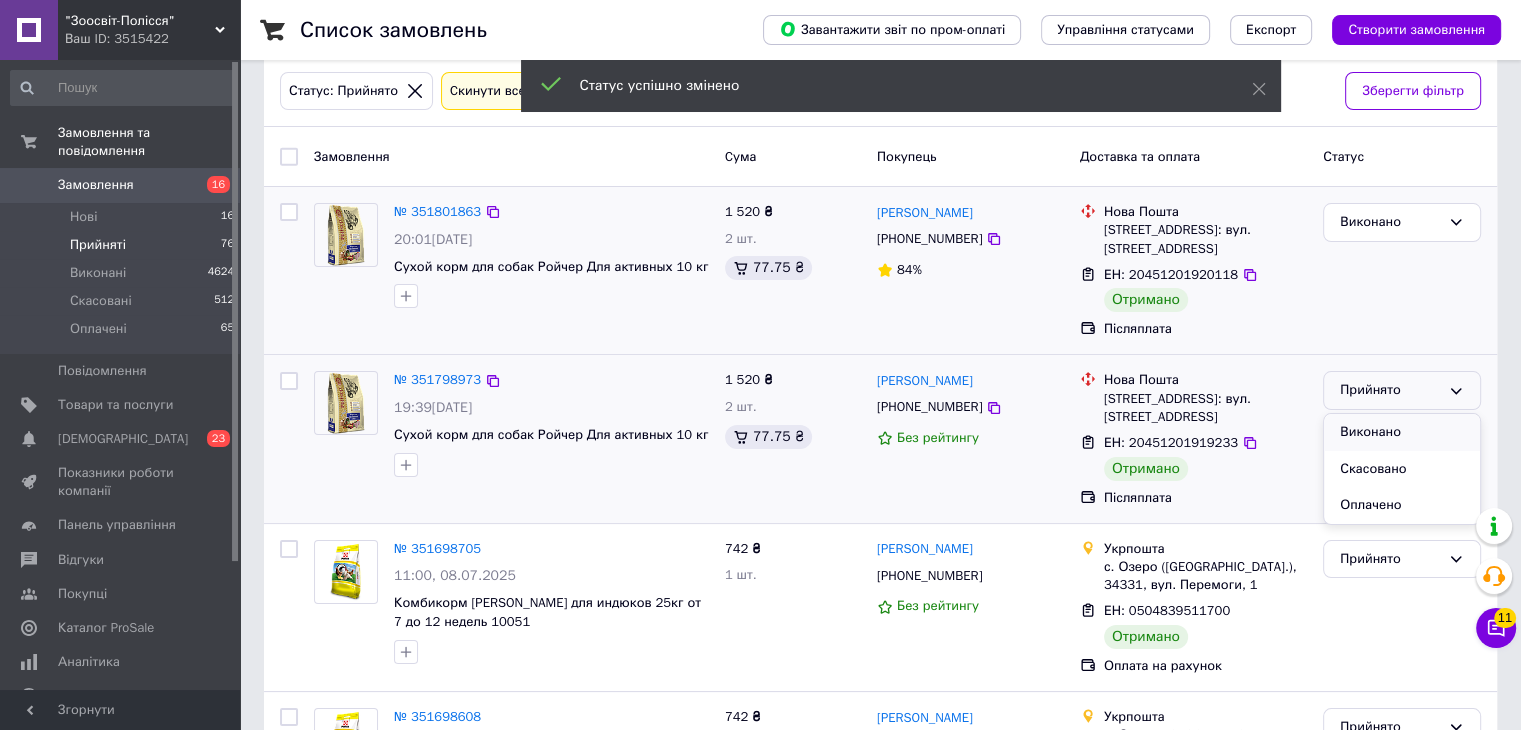 click on "Виконано" at bounding box center [1402, 432] 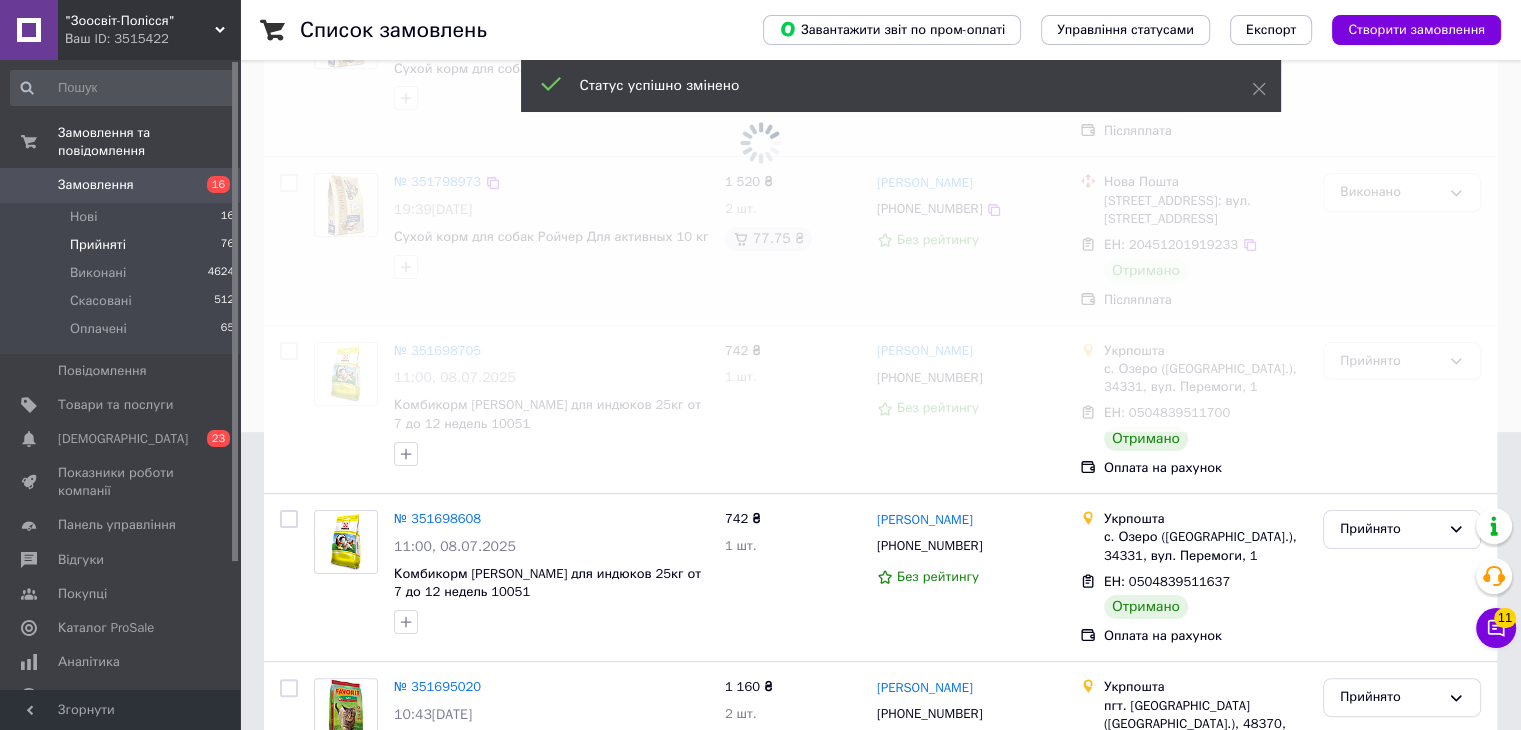 scroll, scrollTop: 300, scrollLeft: 0, axis: vertical 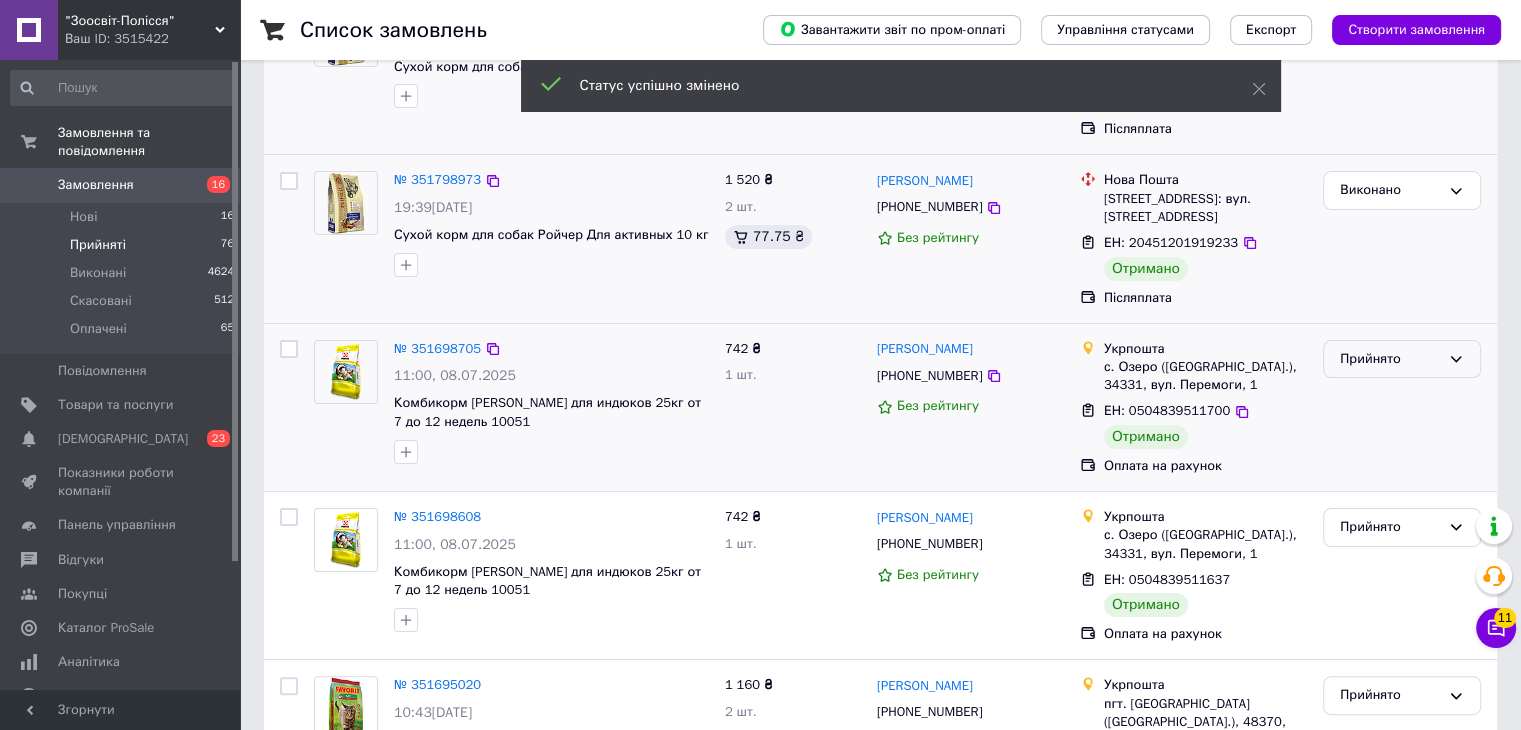 click on "Прийнято" at bounding box center (1390, 359) 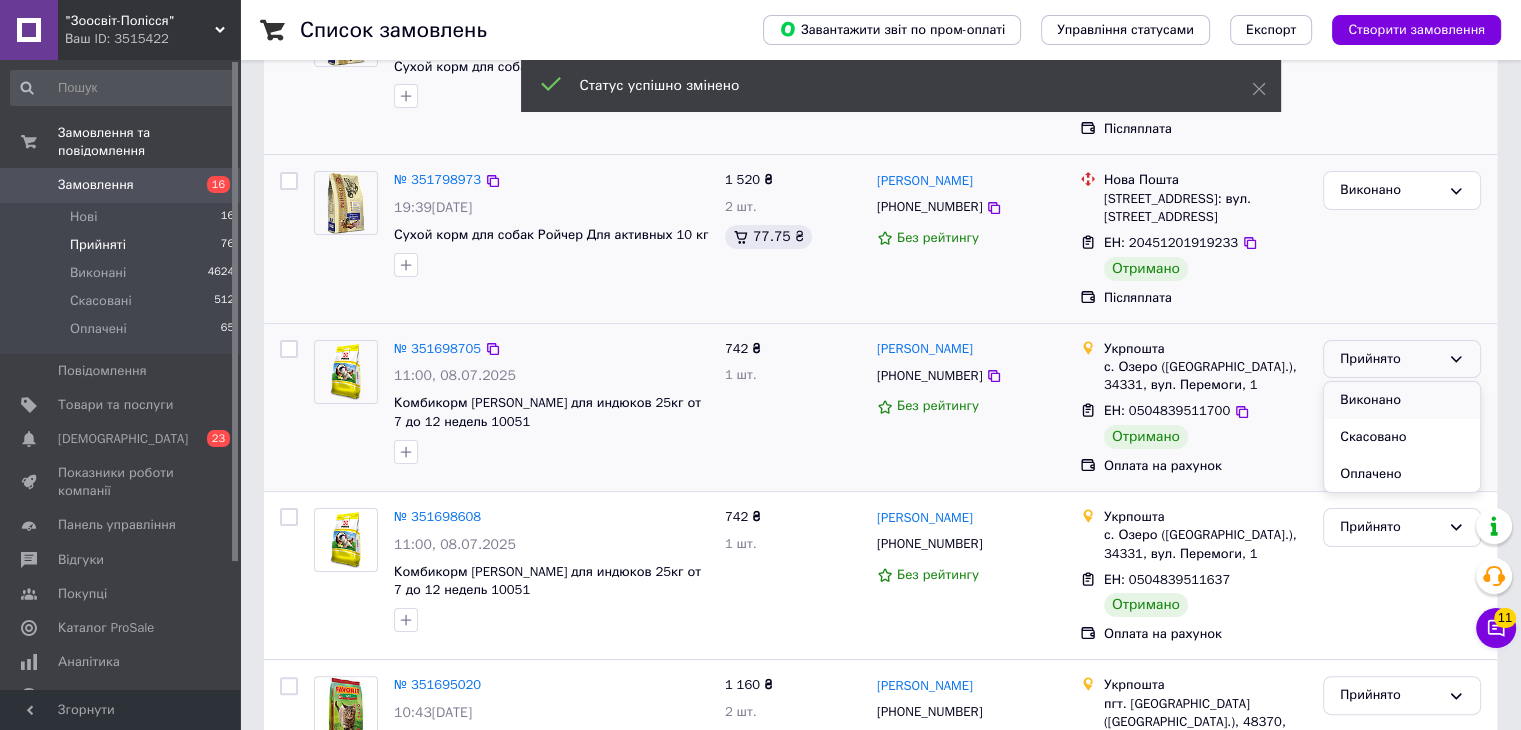 click on "Виконано" at bounding box center (1402, 400) 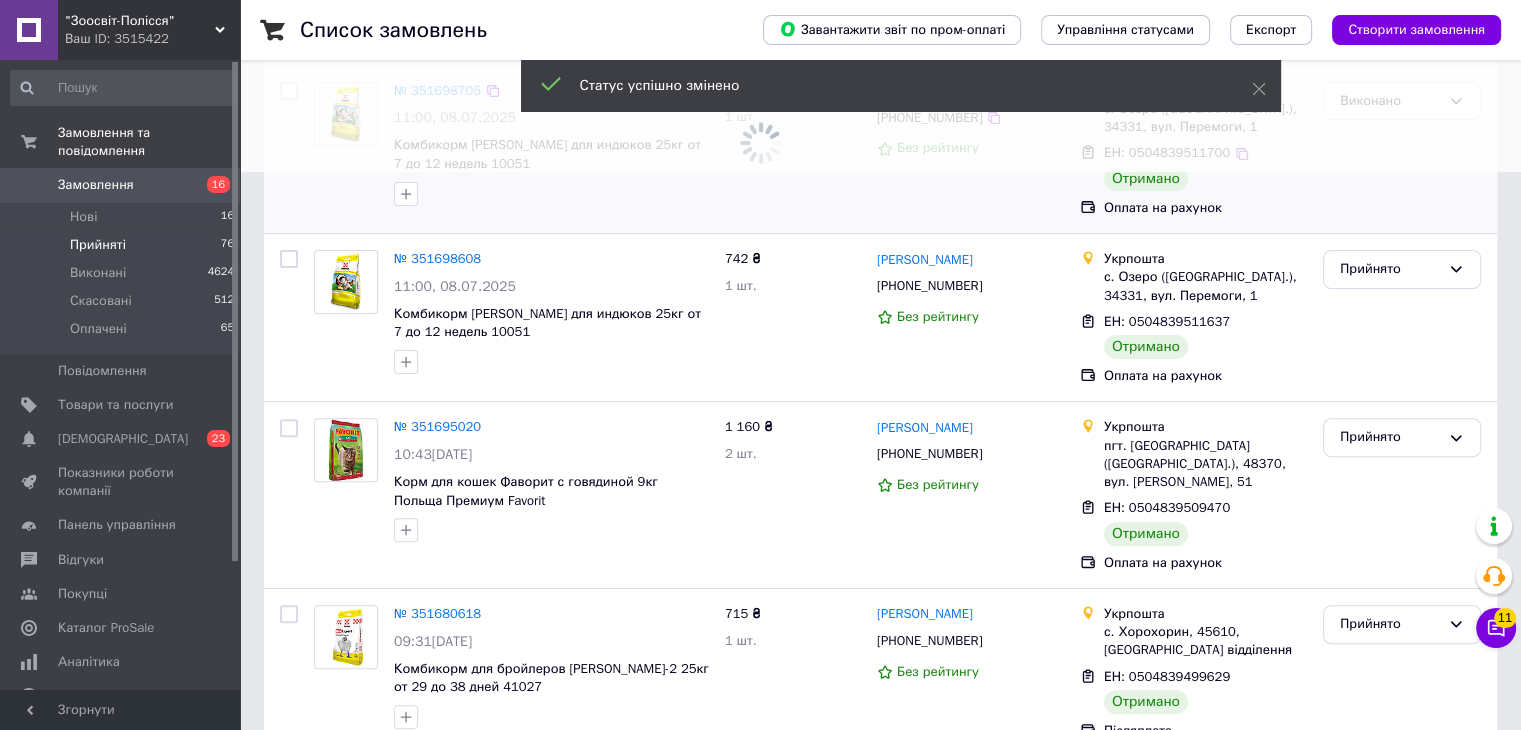 scroll, scrollTop: 600, scrollLeft: 0, axis: vertical 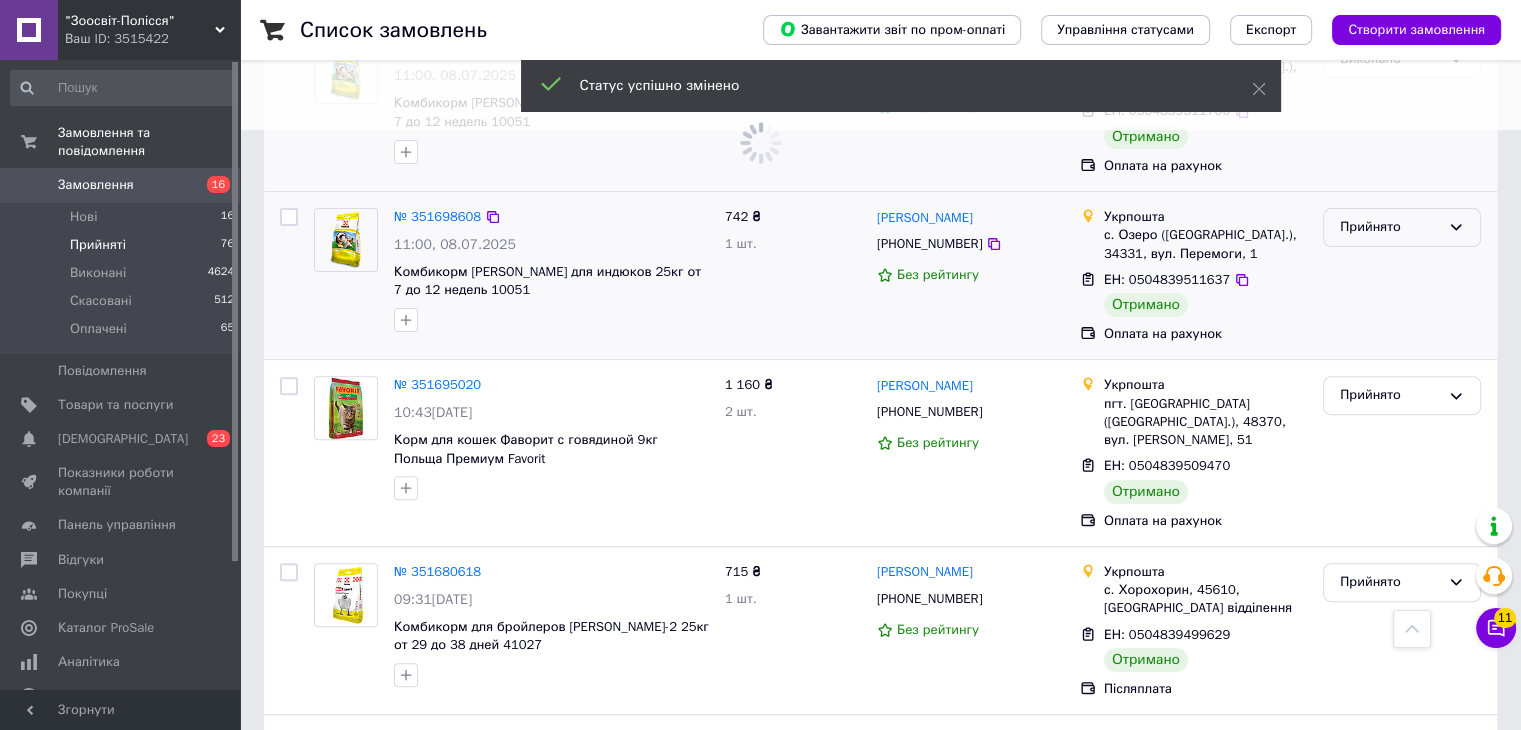 click on "Прийнято" at bounding box center [1402, 227] 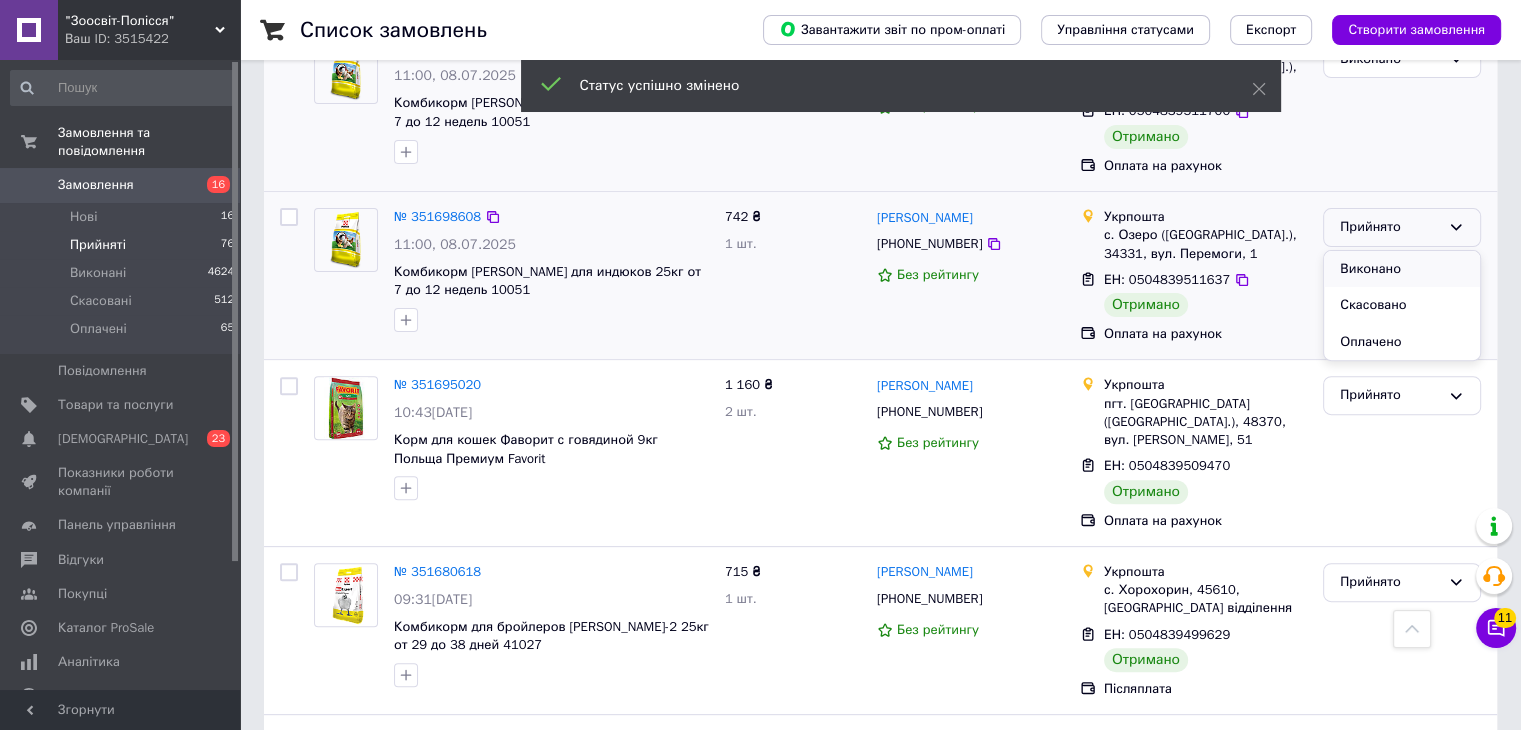 click on "Виконано" at bounding box center (1402, 269) 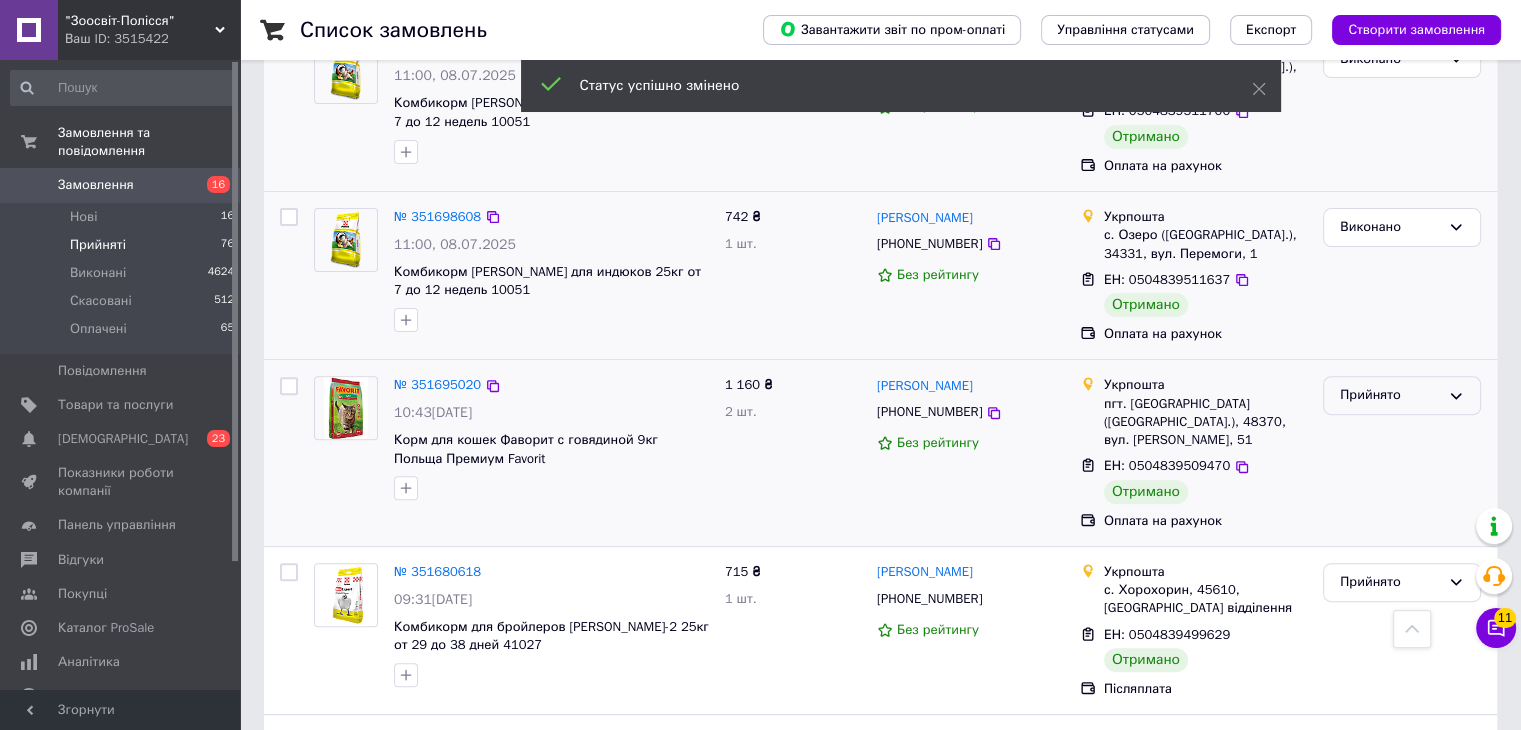 click on "Прийнято" at bounding box center (1390, 395) 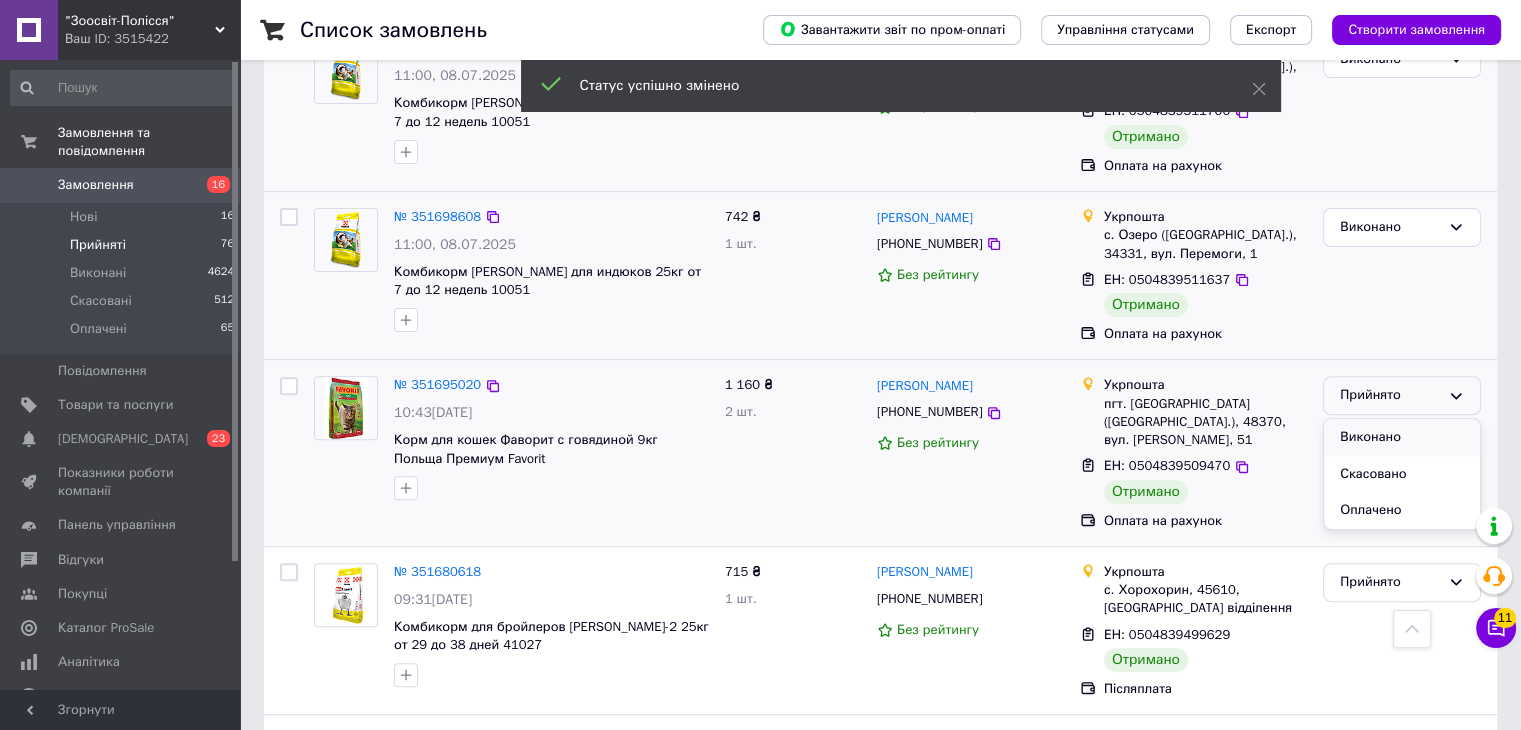click on "Виконано" at bounding box center (1402, 437) 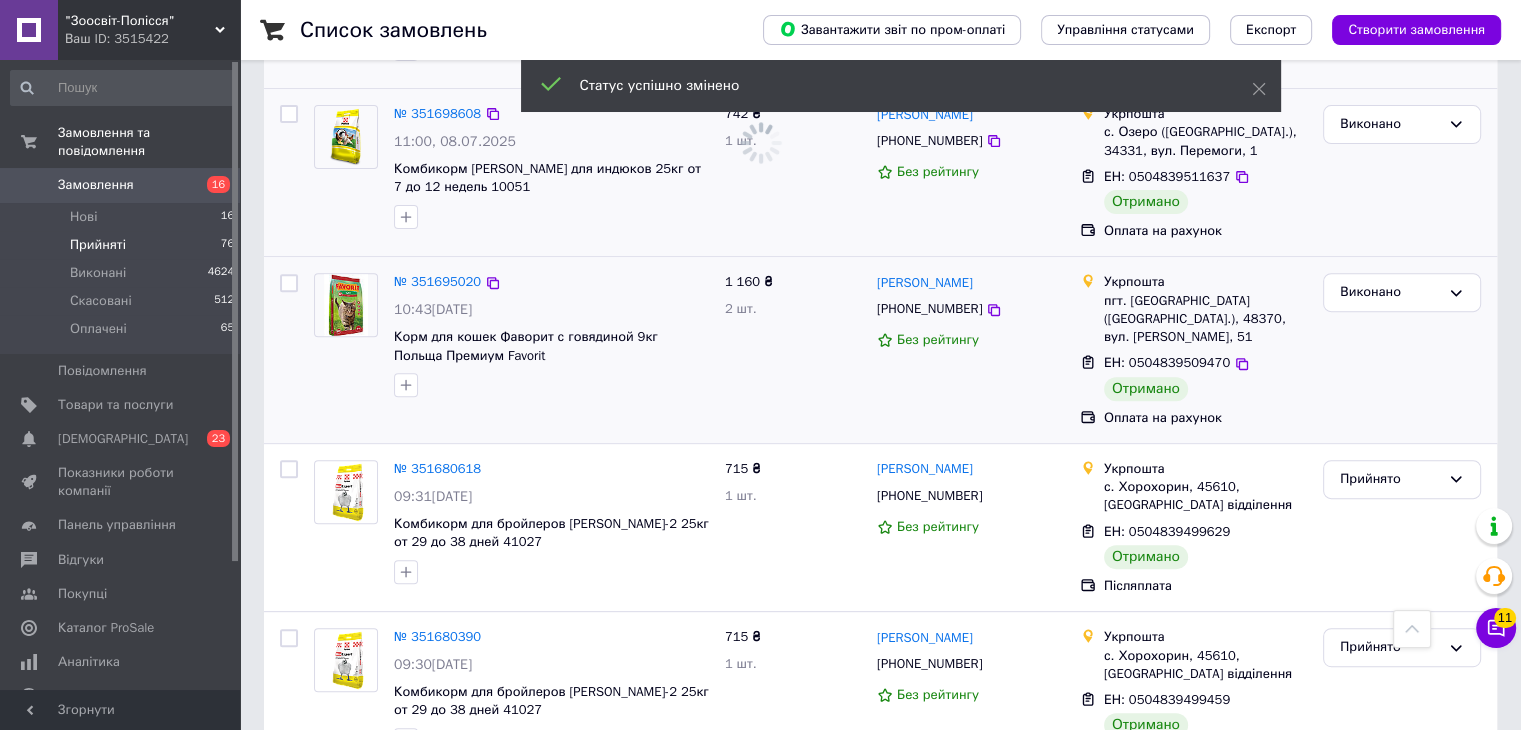 scroll, scrollTop: 800, scrollLeft: 0, axis: vertical 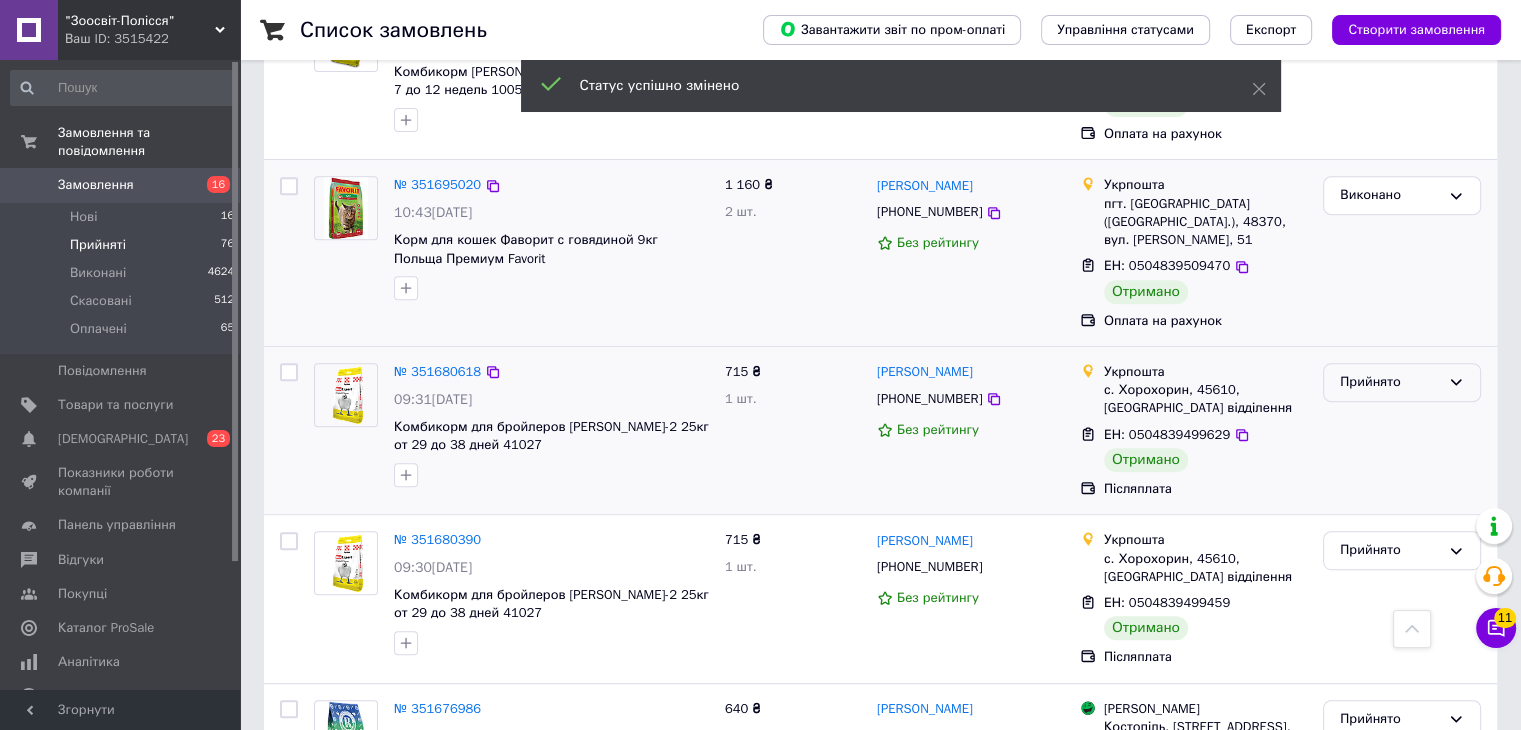 click on "Прийнято" at bounding box center (1402, 382) 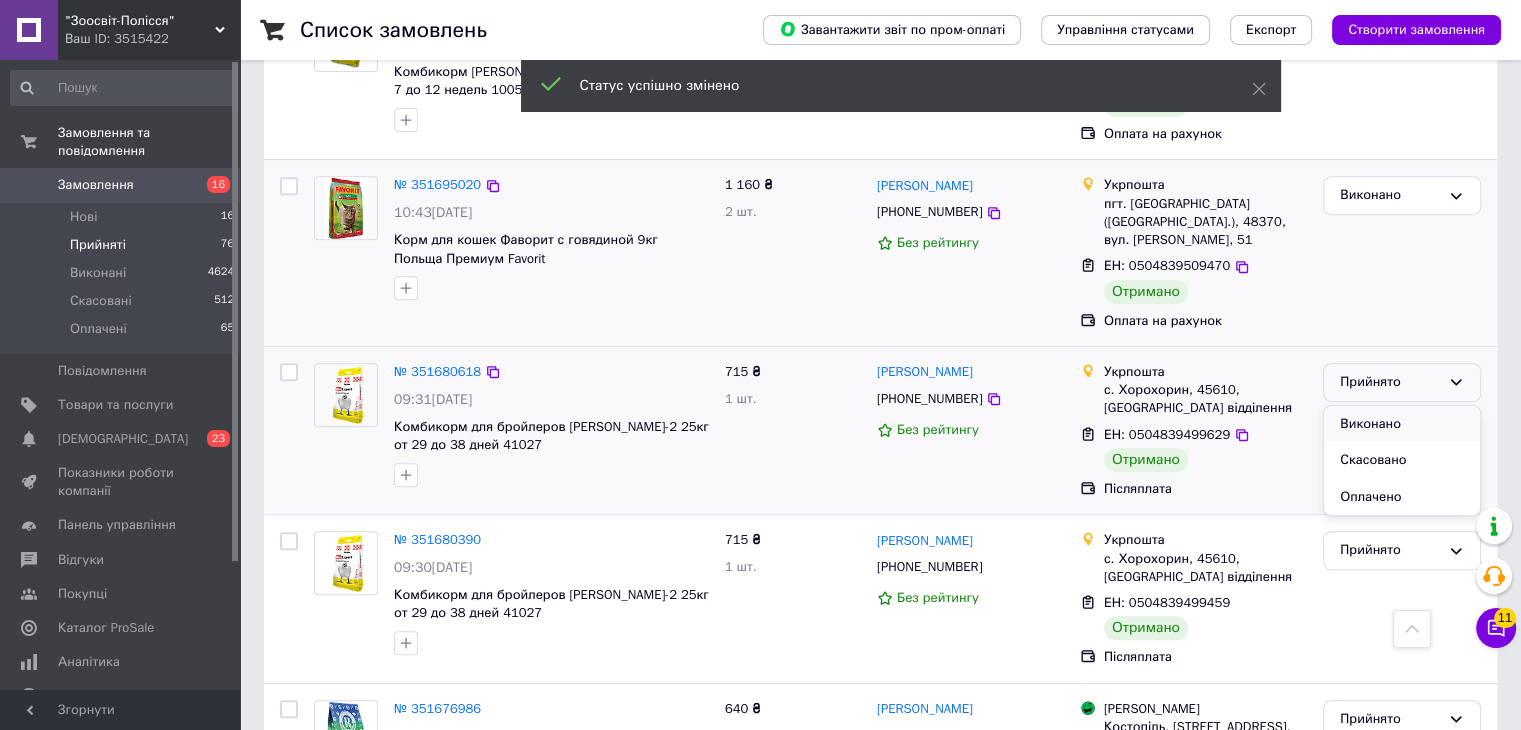 click on "Виконано" at bounding box center [1402, 424] 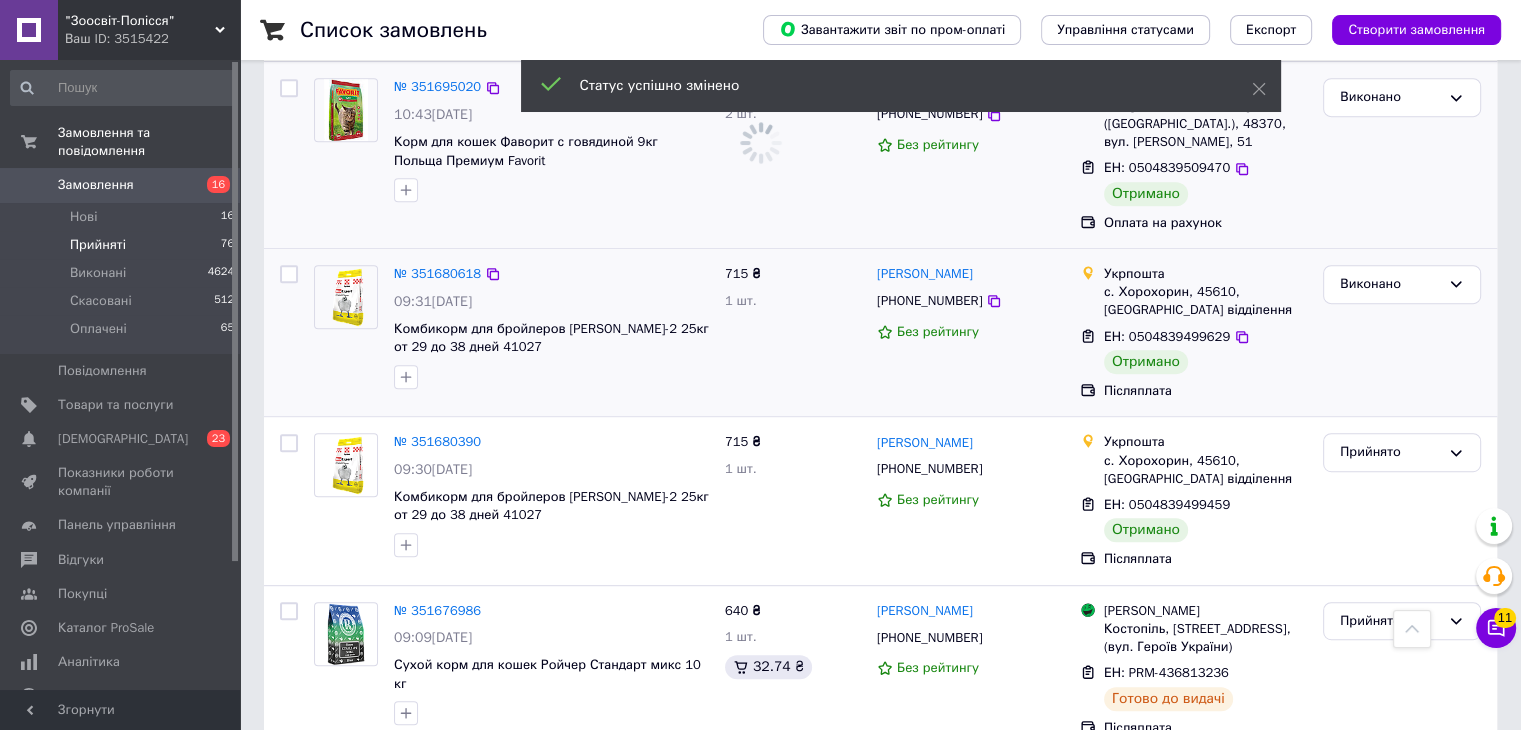 scroll, scrollTop: 1100, scrollLeft: 0, axis: vertical 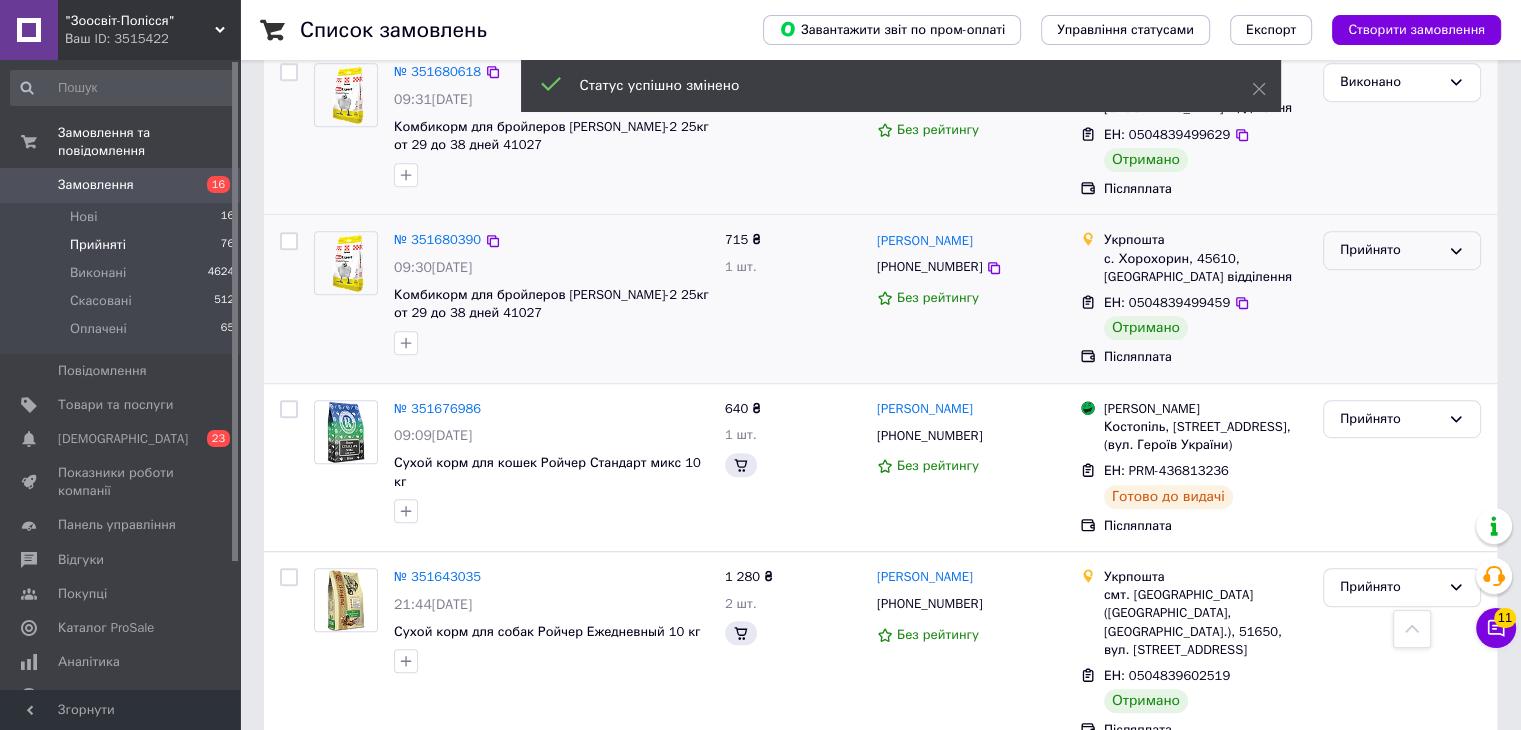 click on "Прийнято" at bounding box center (1390, 250) 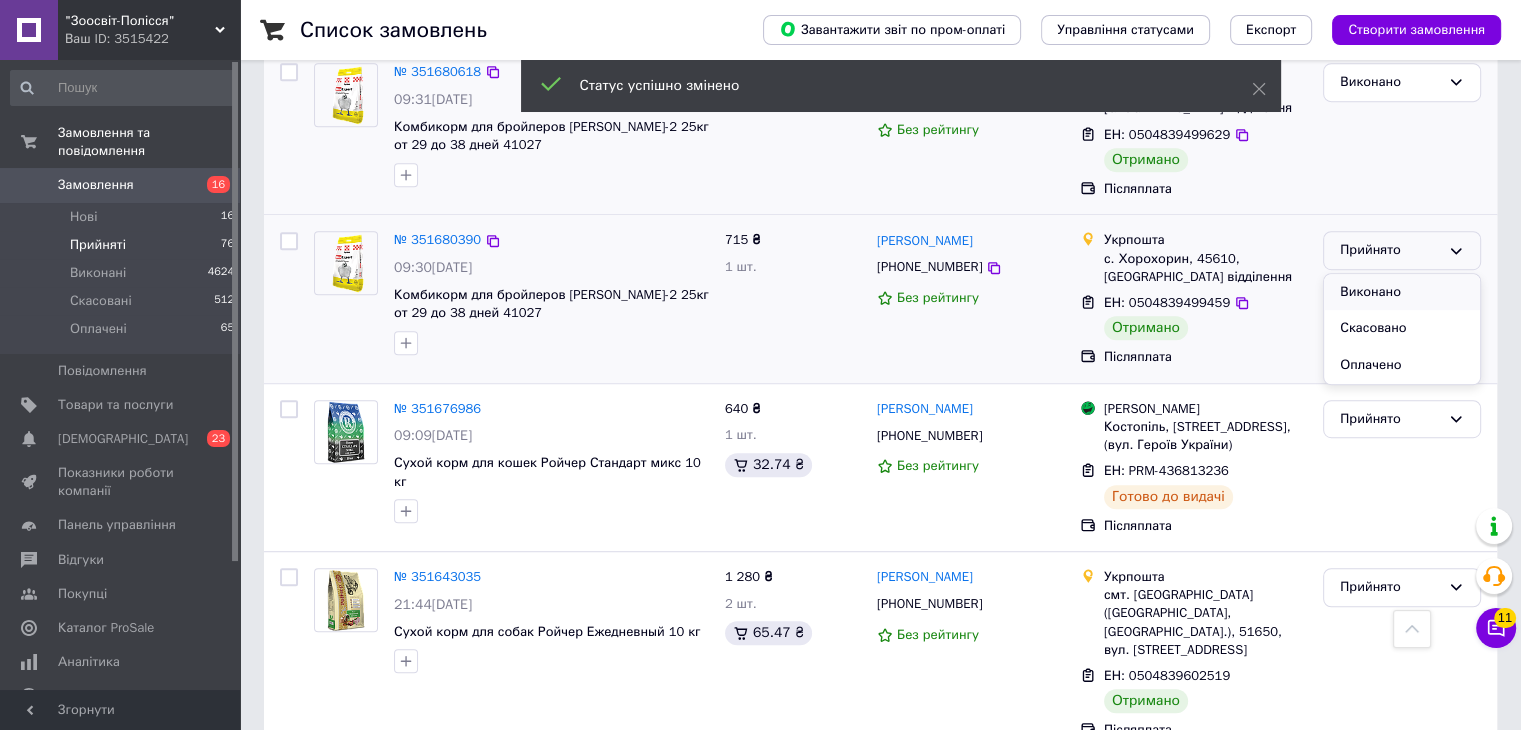 click on "Виконано" at bounding box center (1402, 292) 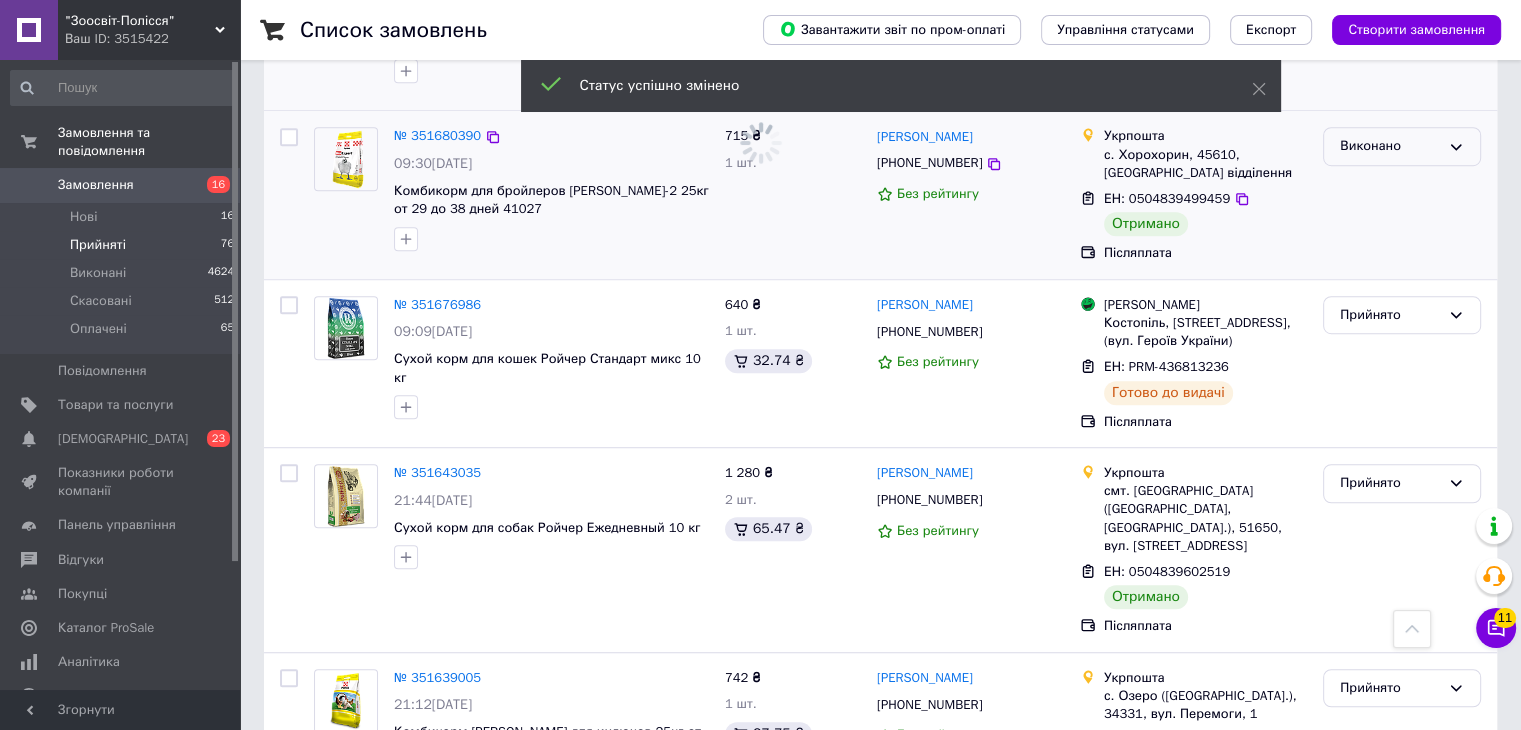 scroll, scrollTop: 1300, scrollLeft: 0, axis: vertical 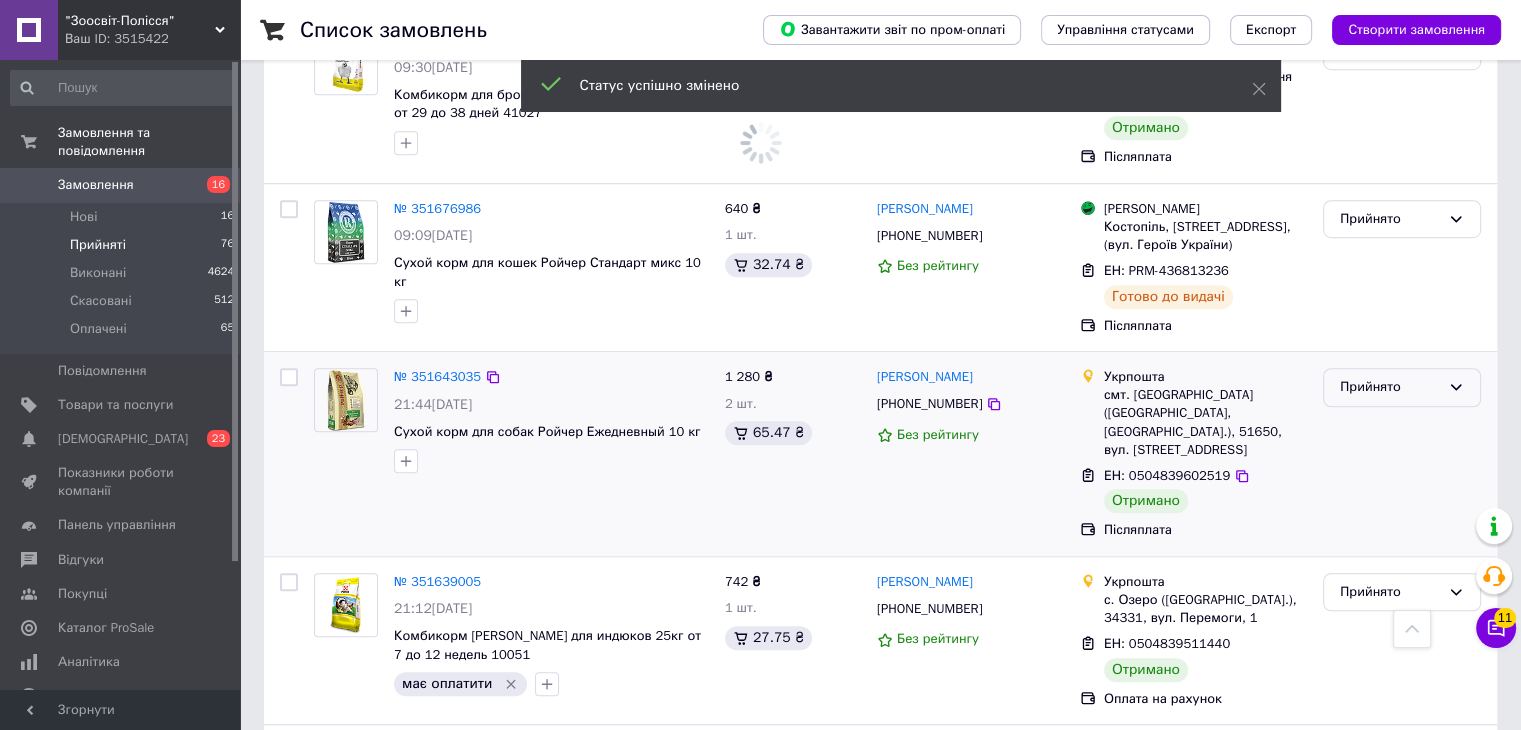click on "Прийнято" at bounding box center [1390, 387] 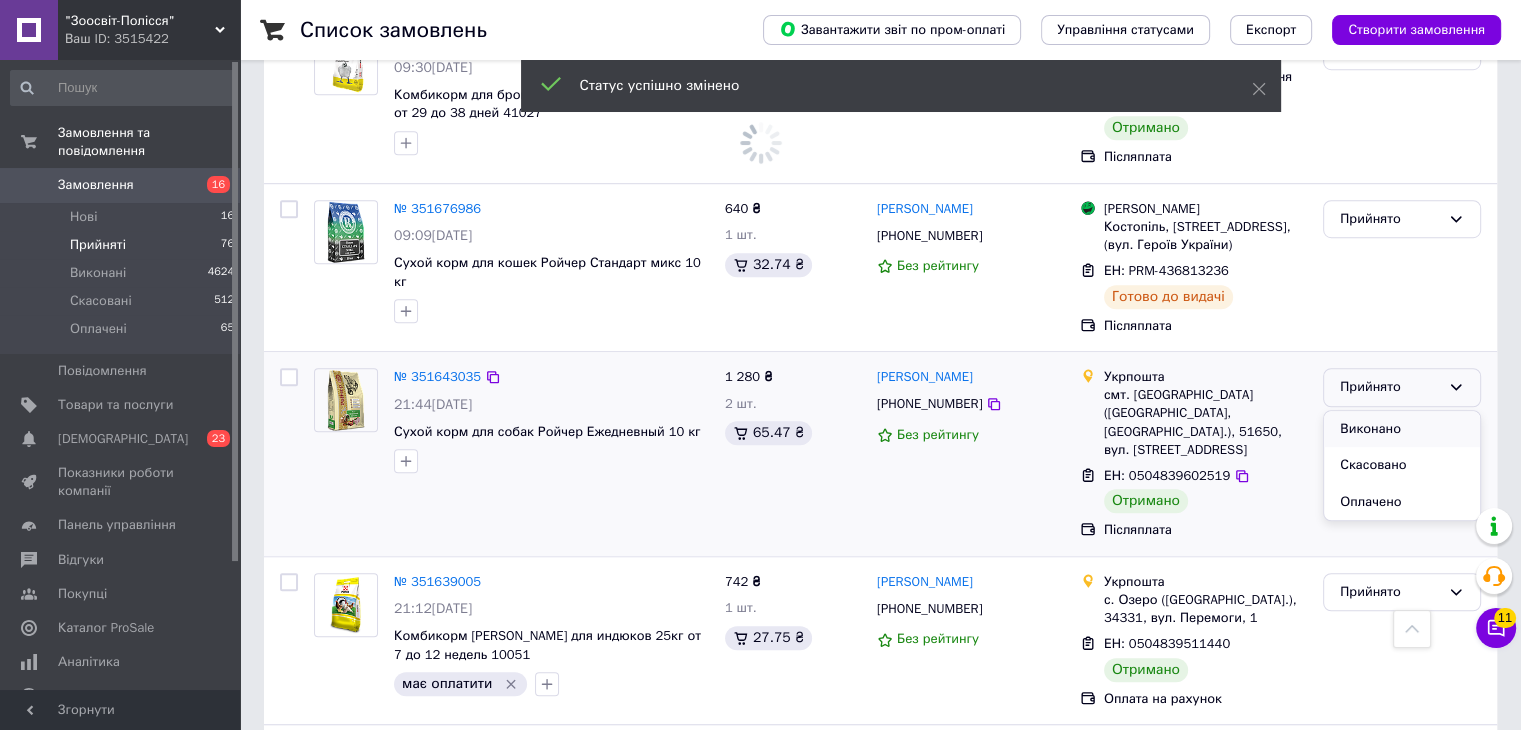 click on "Виконано" at bounding box center [1402, 429] 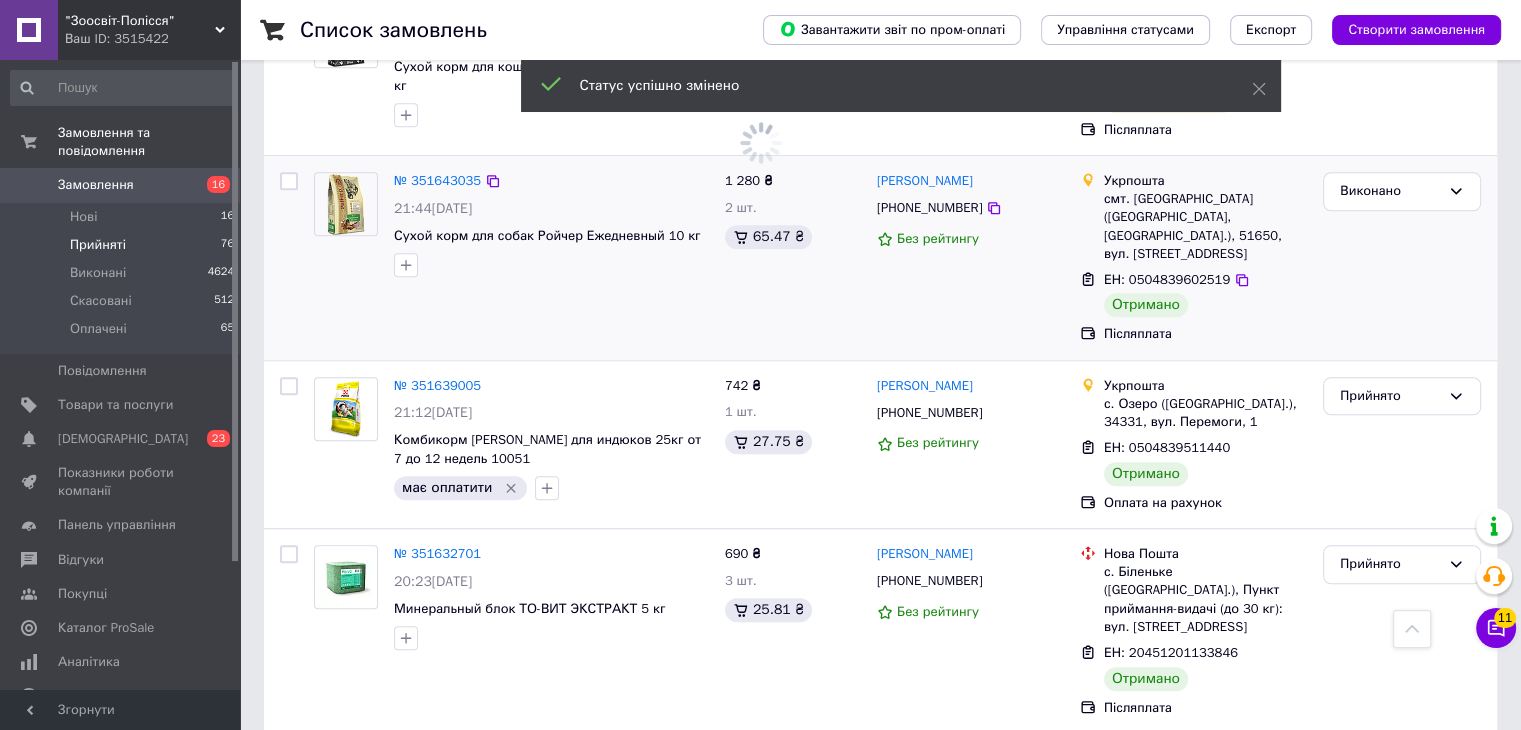 scroll, scrollTop: 1500, scrollLeft: 0, axis: vertical 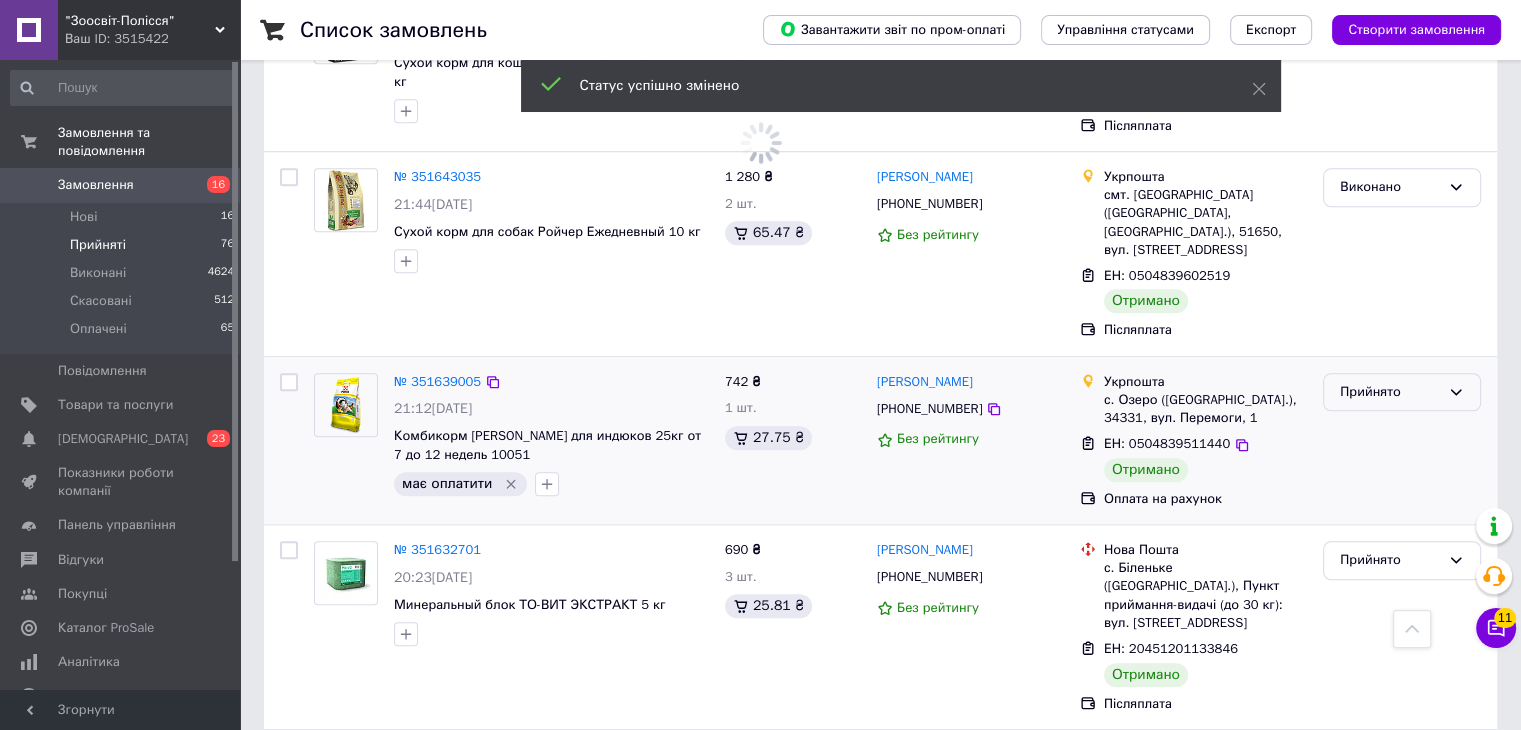 click on "Прийнято" at bounding box center (1390, 392) 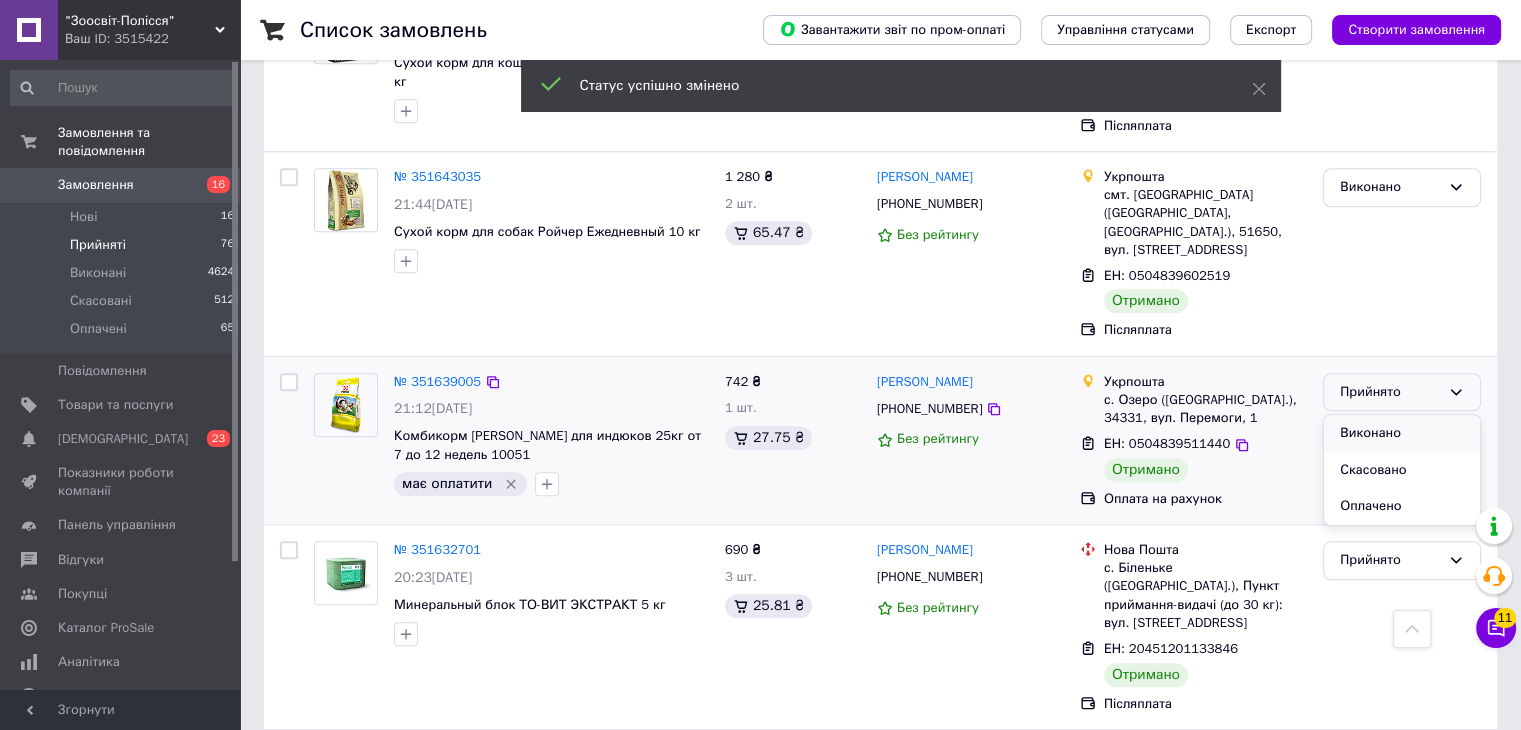 click on "Виконано" at bounding box center (1402, 433) 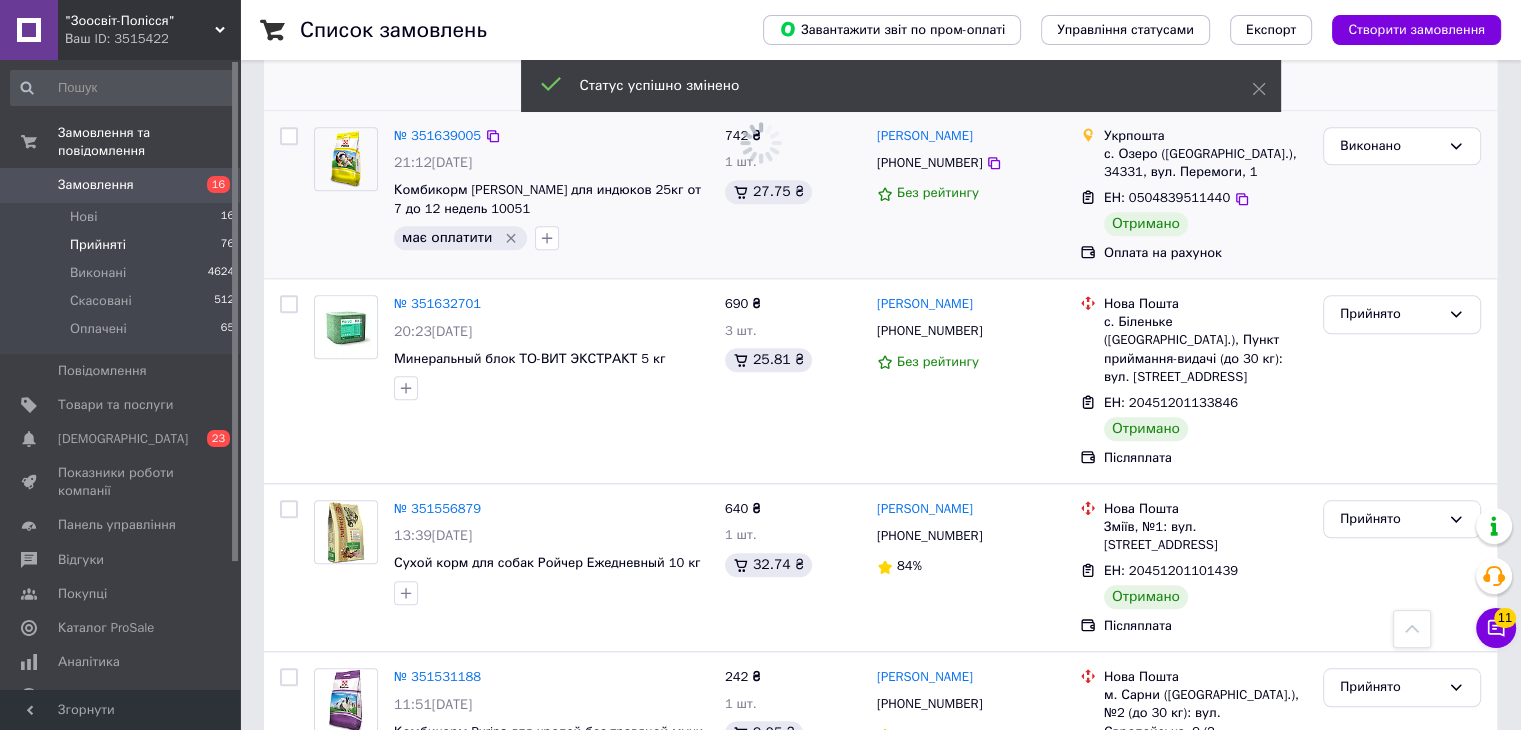scroll, scrollTop: 1800, scrollLeft: 0, axis: vertical 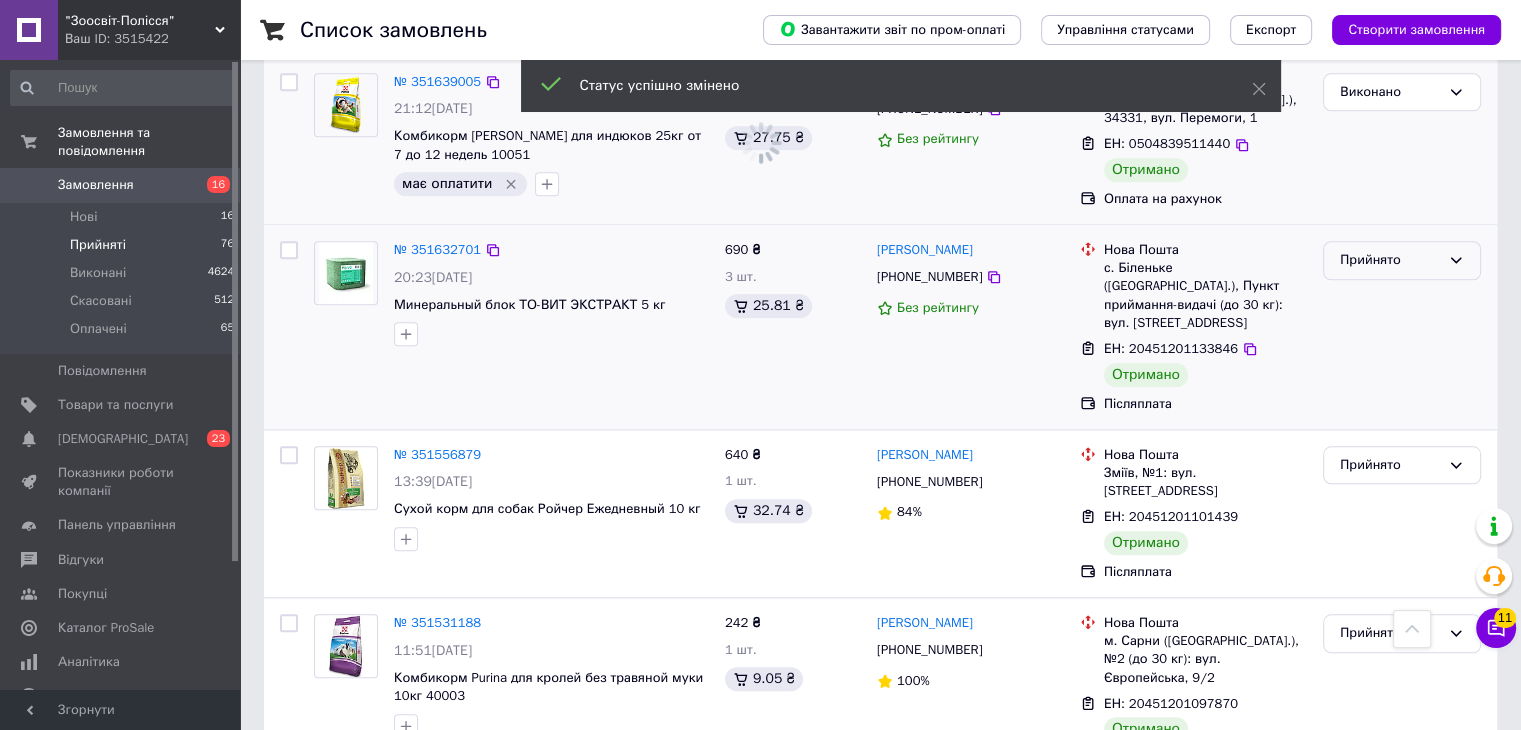 click on "Прийнято" at bounding box center [1390, 260] 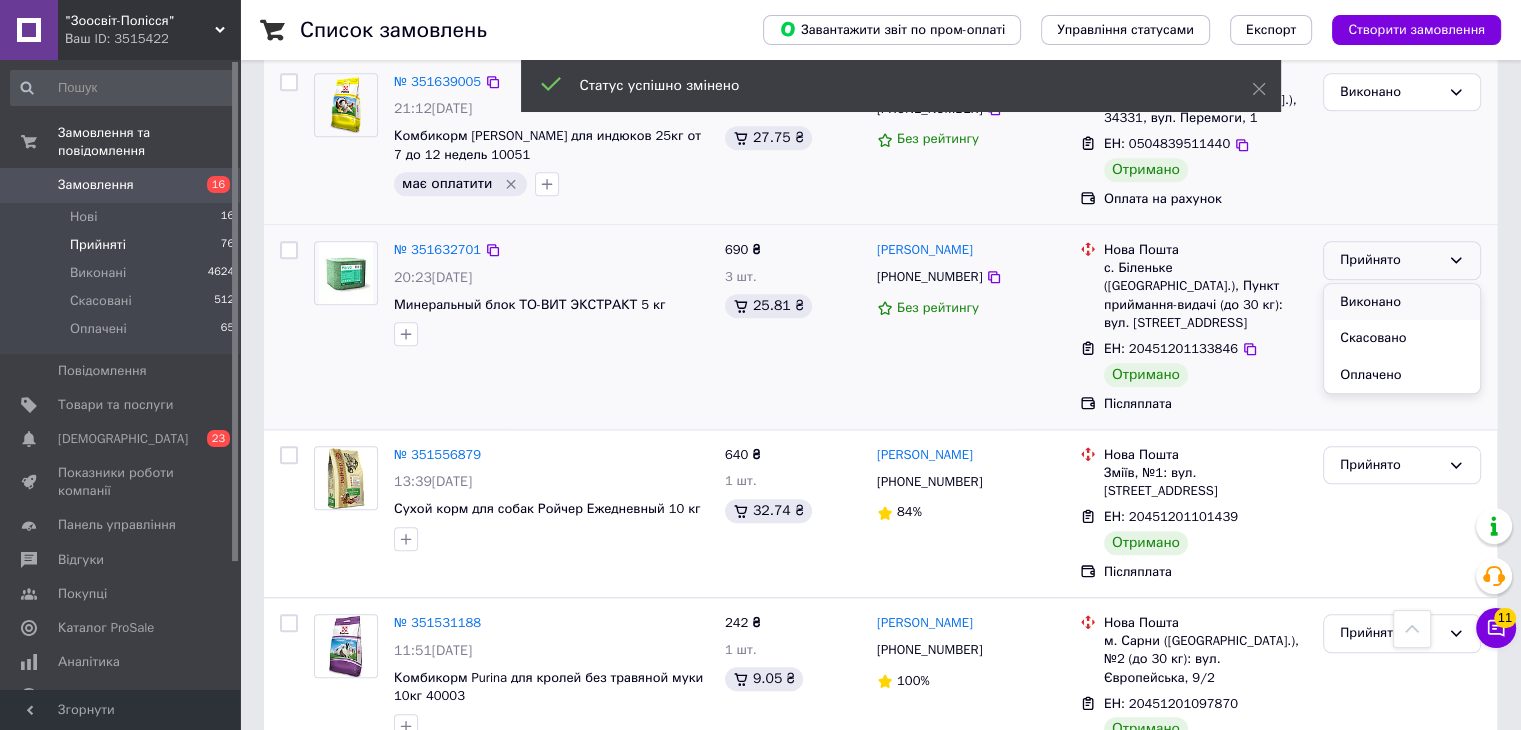 click on "Виконано" at bounding box center (1402, 302) 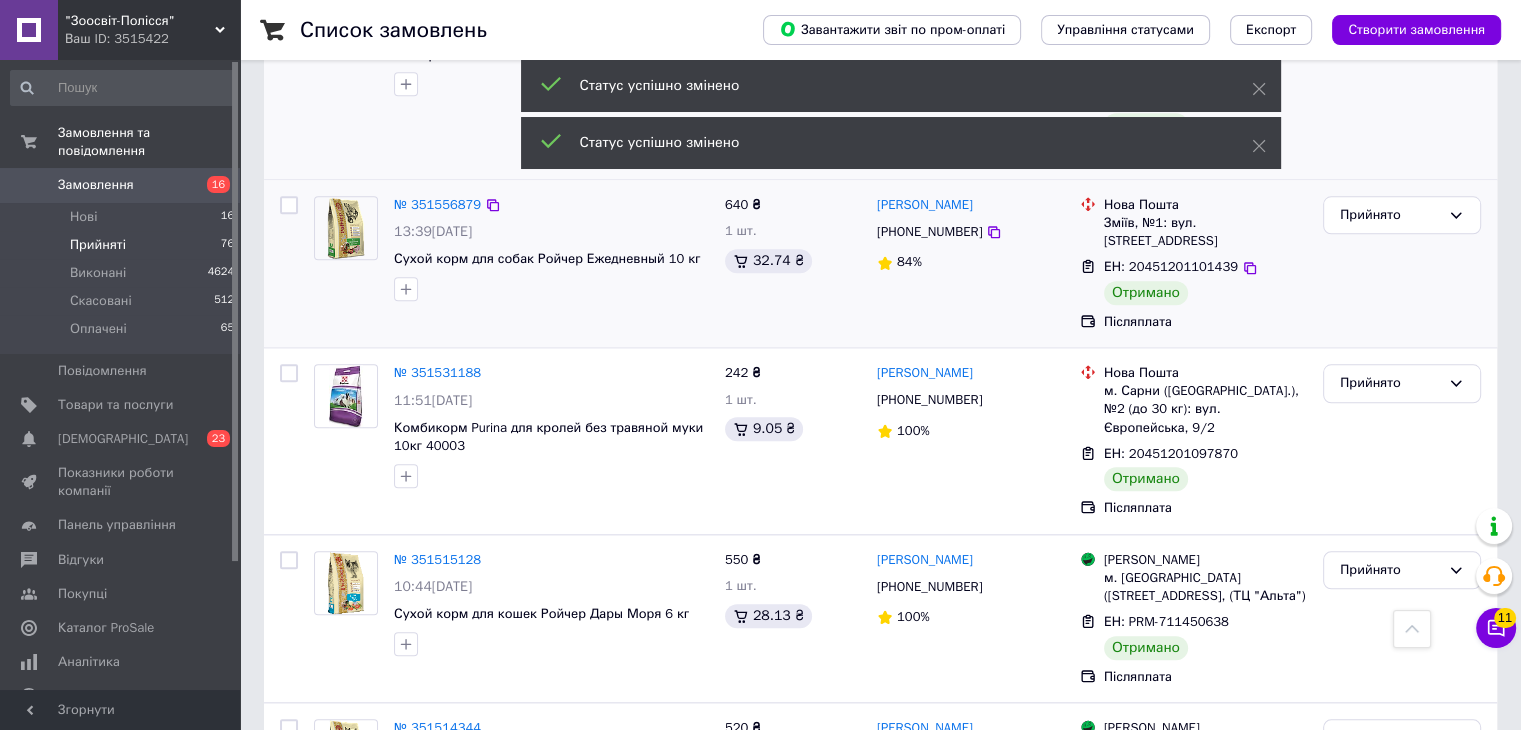 scroll, scrollTop: 2100, scrollLeft: 0, axis: vertical 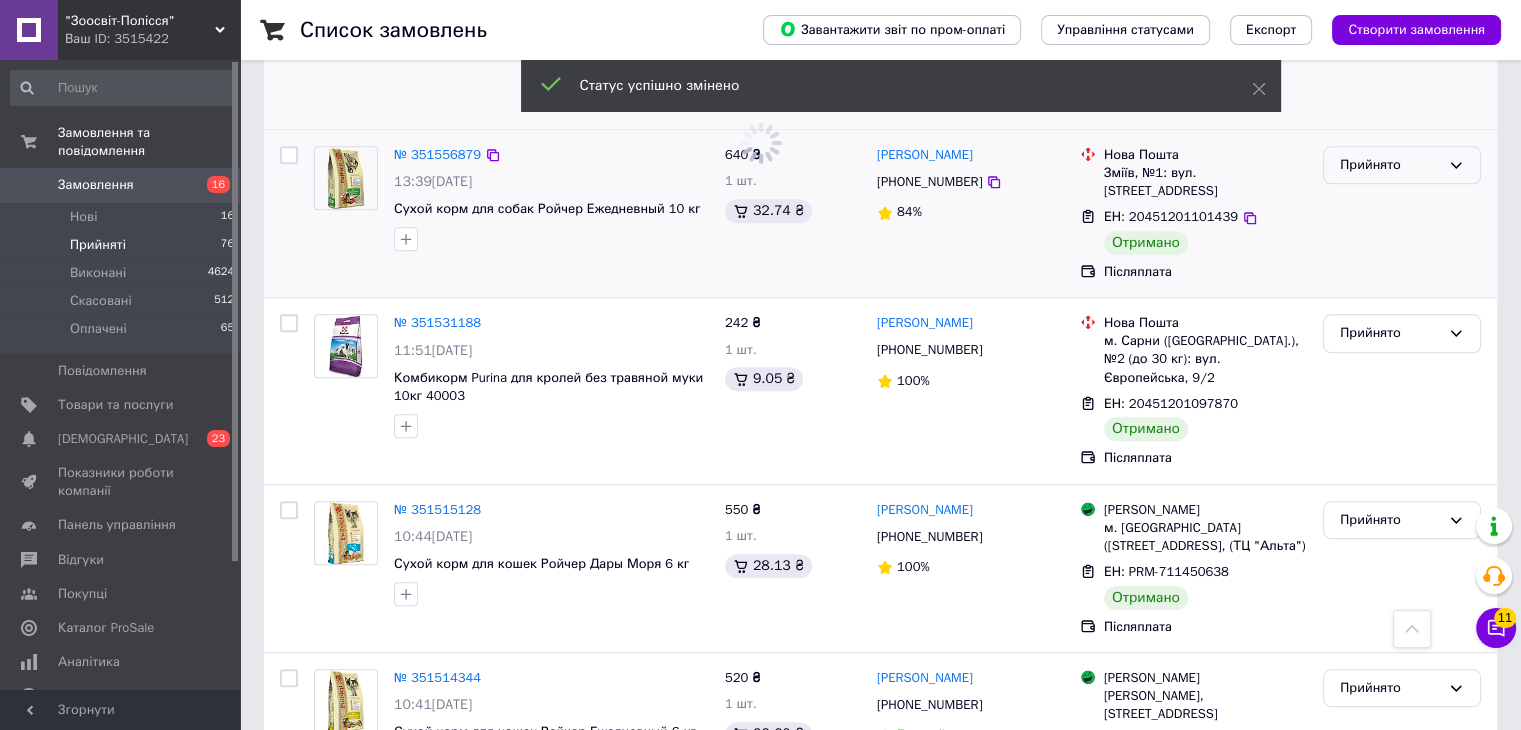 click on "Прийнято" at bounding box center [1390, 165] 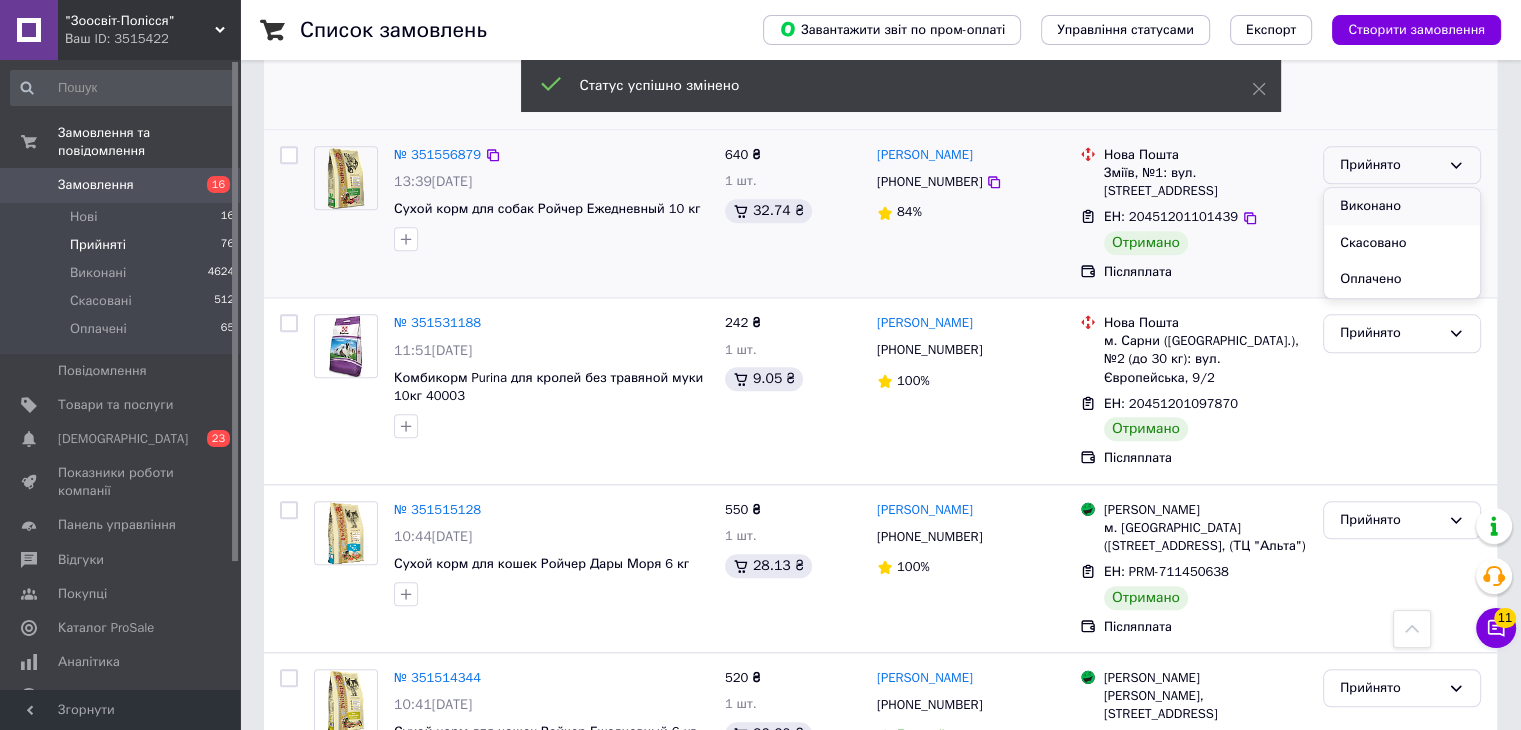 click on "Виконано" at bounding box center (1402, 206) 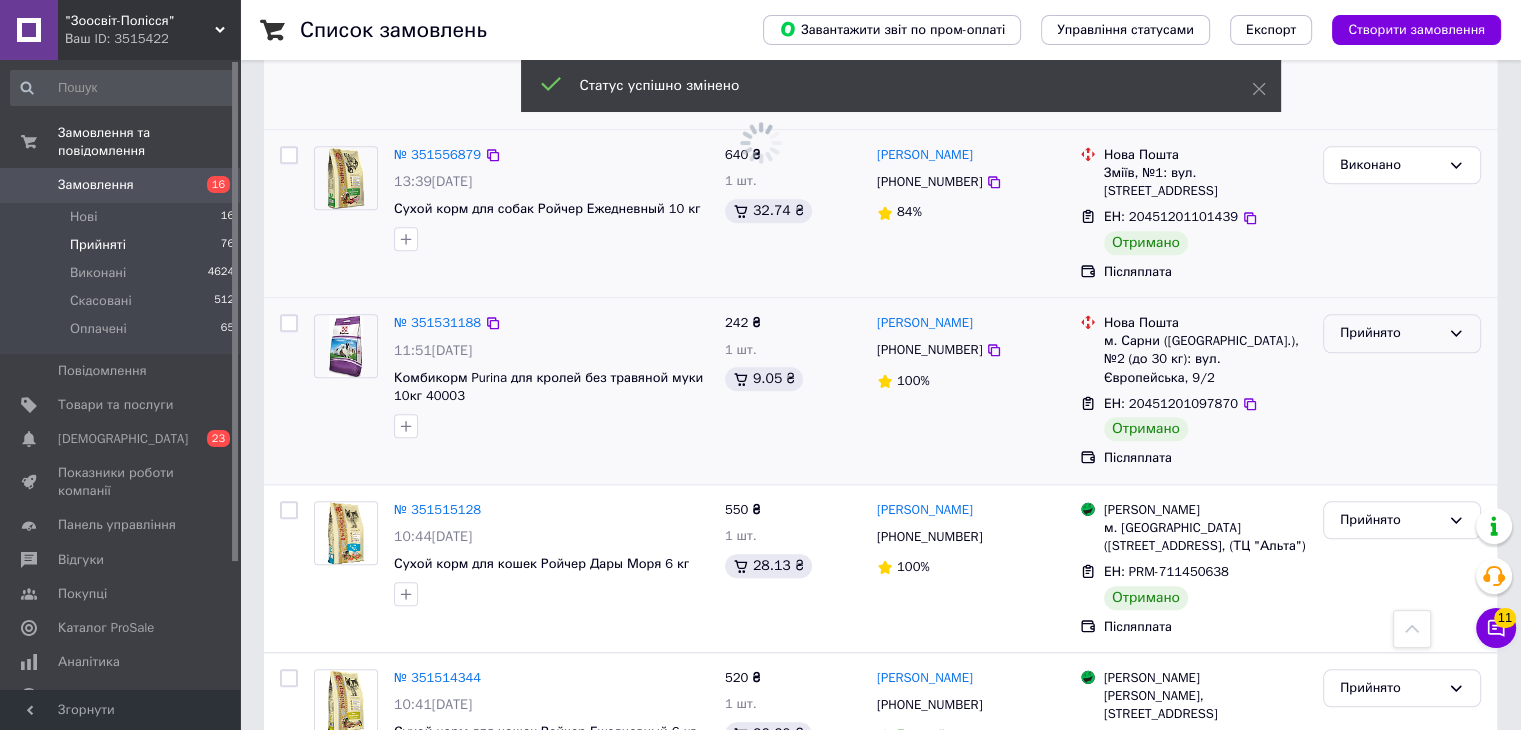 click on "Прийнято" at bounding box center [1390, 333] 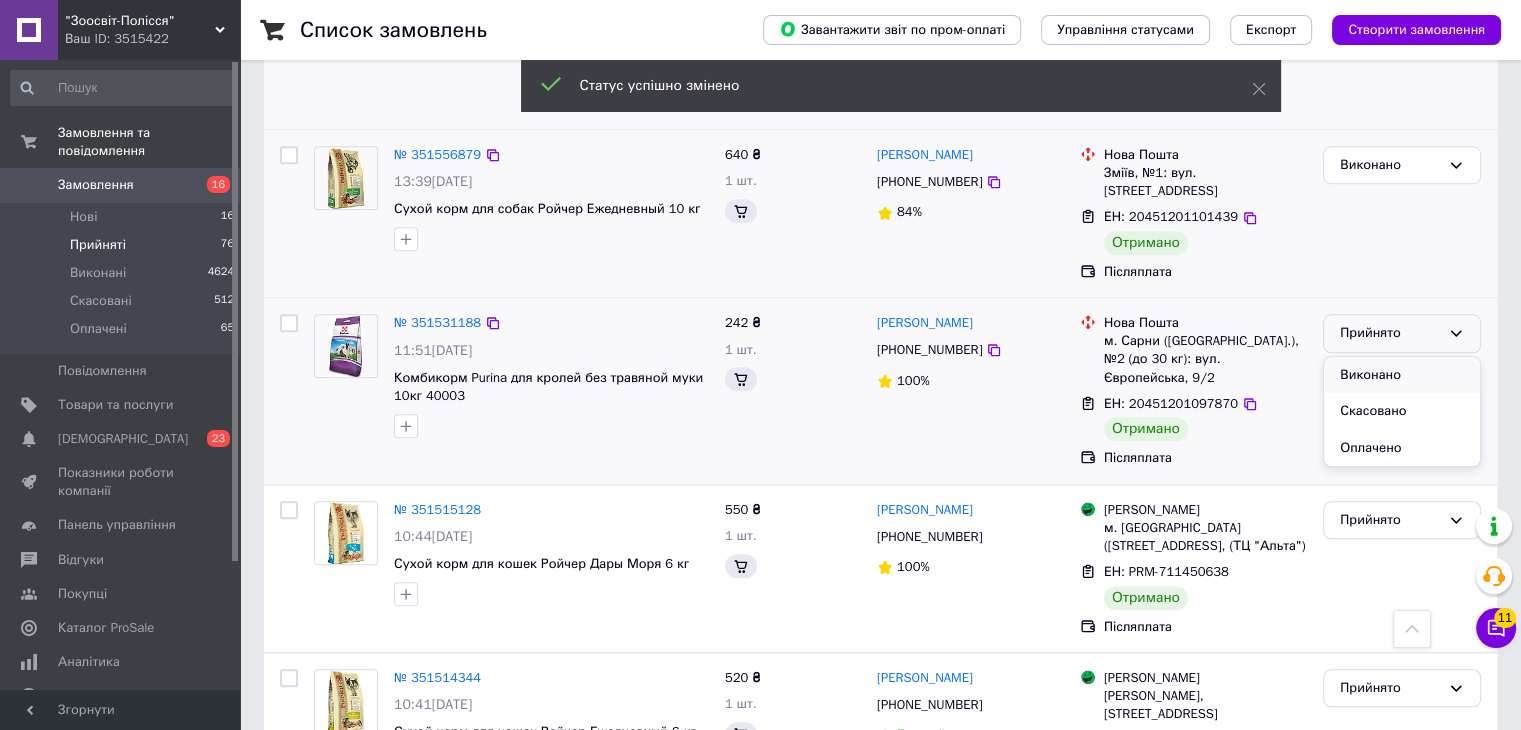 click on "Виконано" at bounding box center (1402, 375) 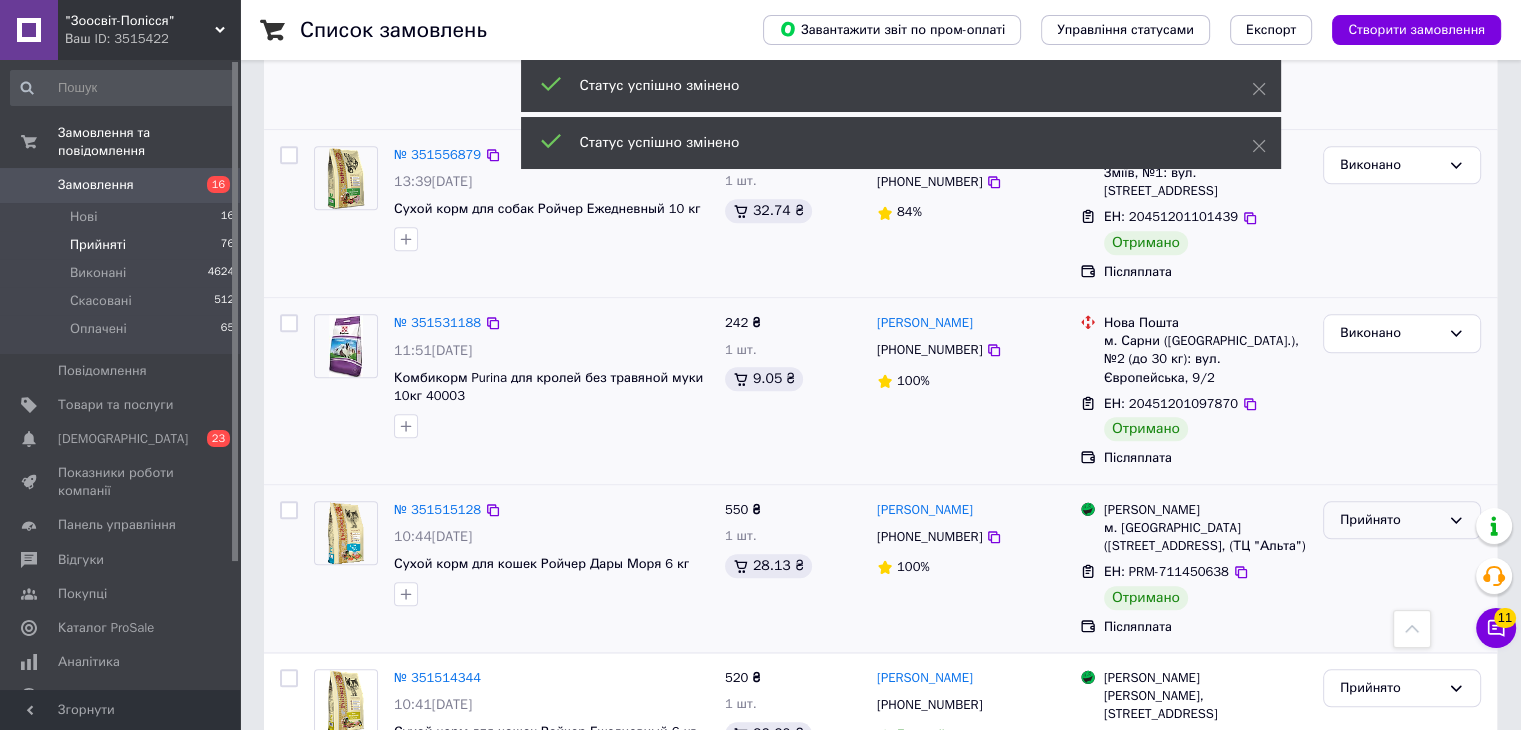 click on "Прийнято" at bounding box center (1390, 520) 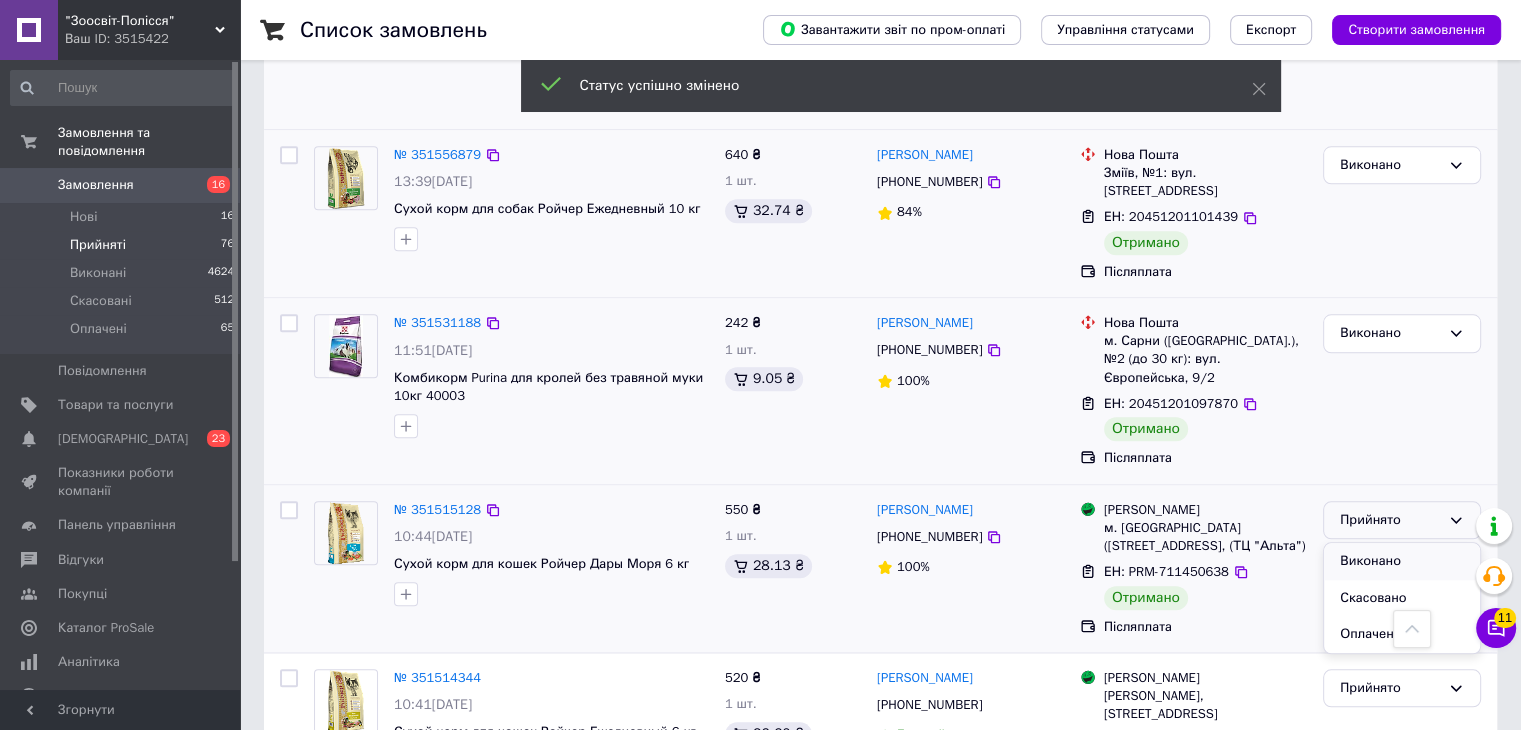 click on "Виконано" at bounding box center [1402, 561] 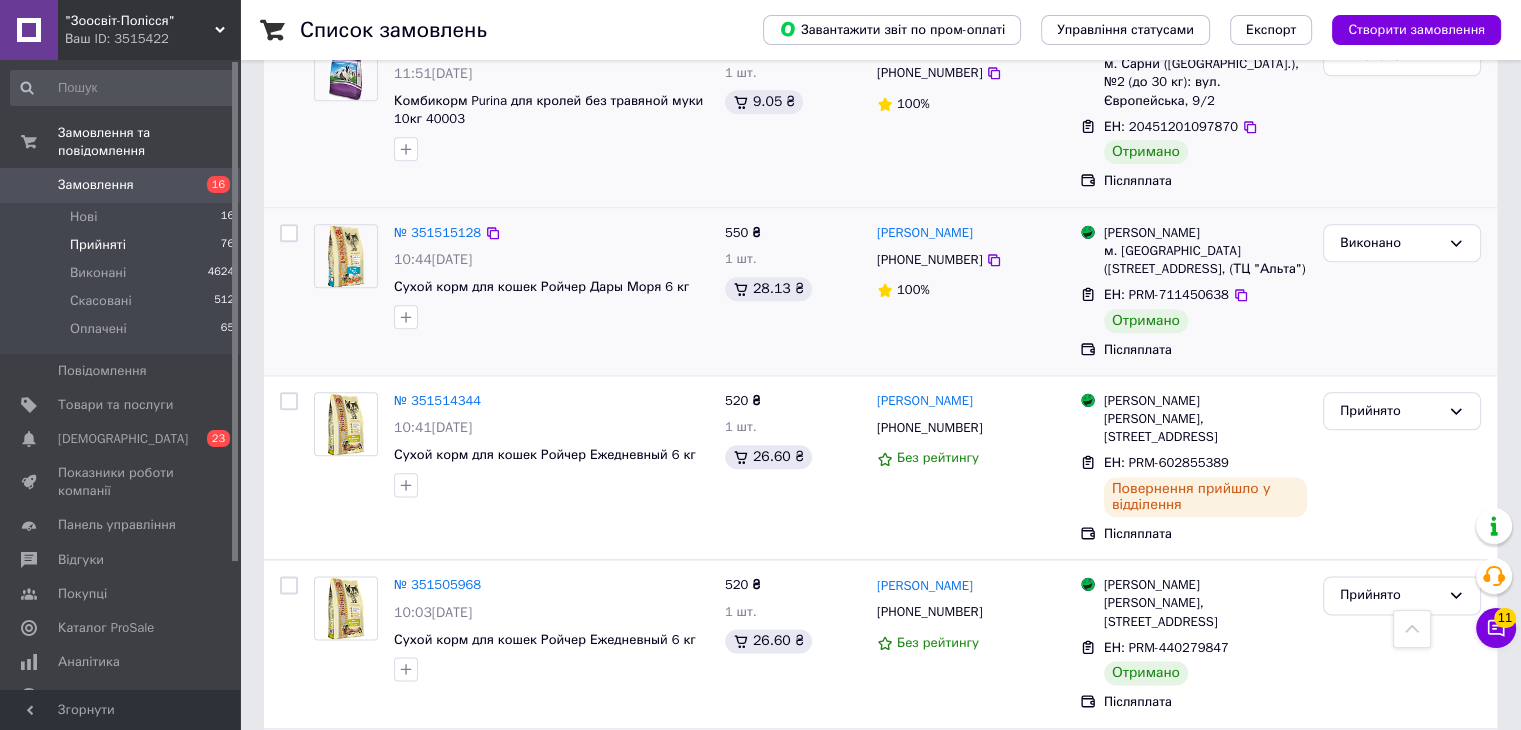 scroll, scrollTop: 2500, scrollLeft: 0, axis: vertical 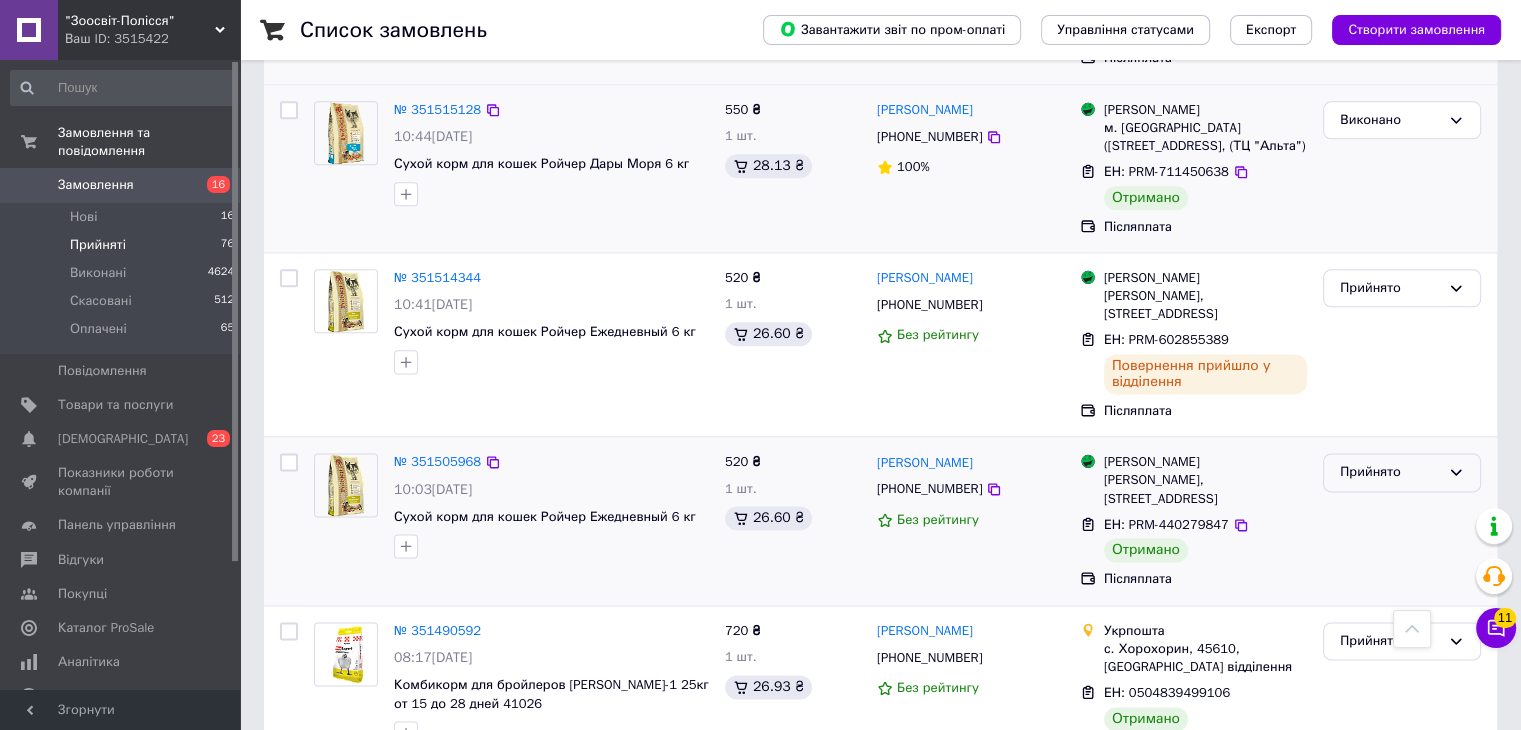 click on "Прийнято" at bounding box center [1402, 472] 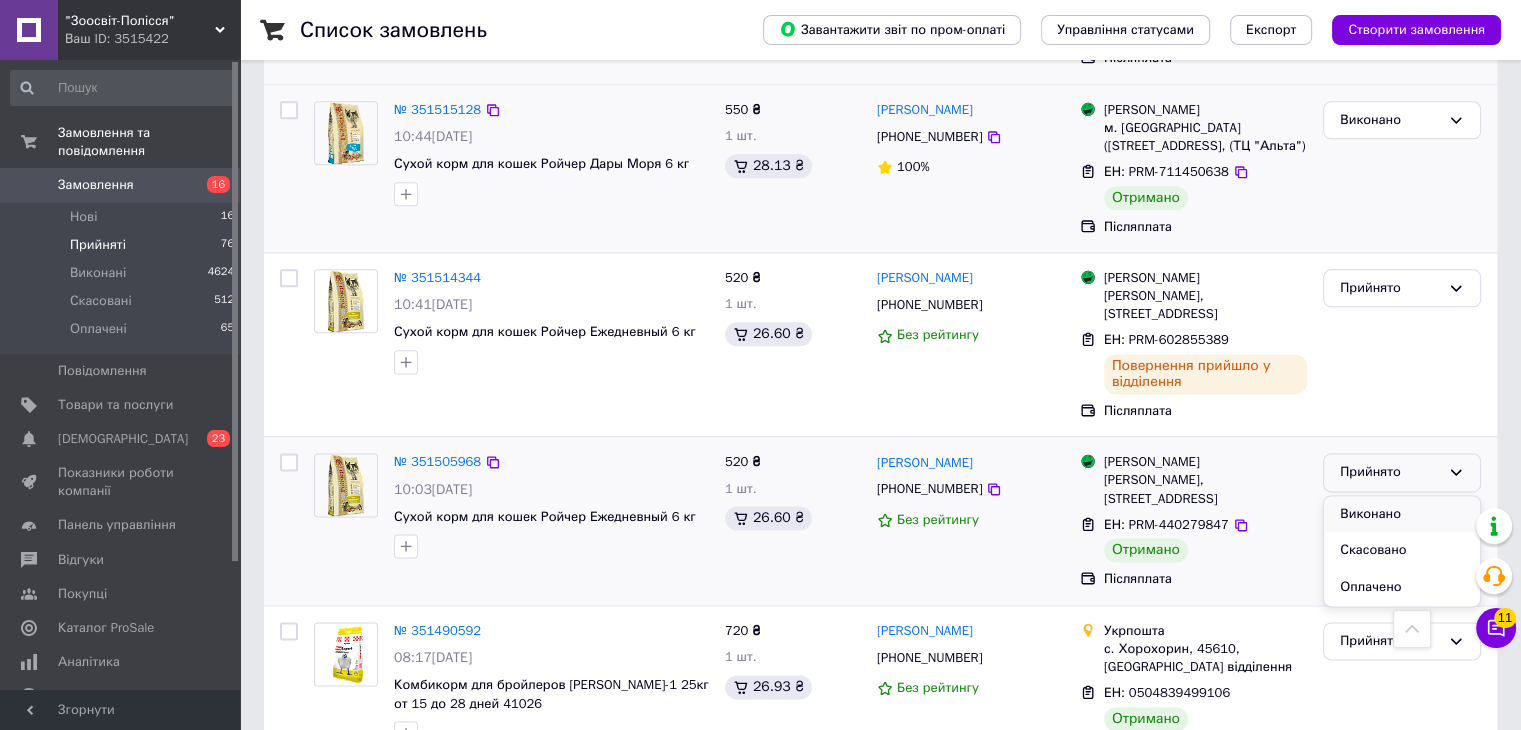 click on "Виконано" at bounding box center (1402, 514) 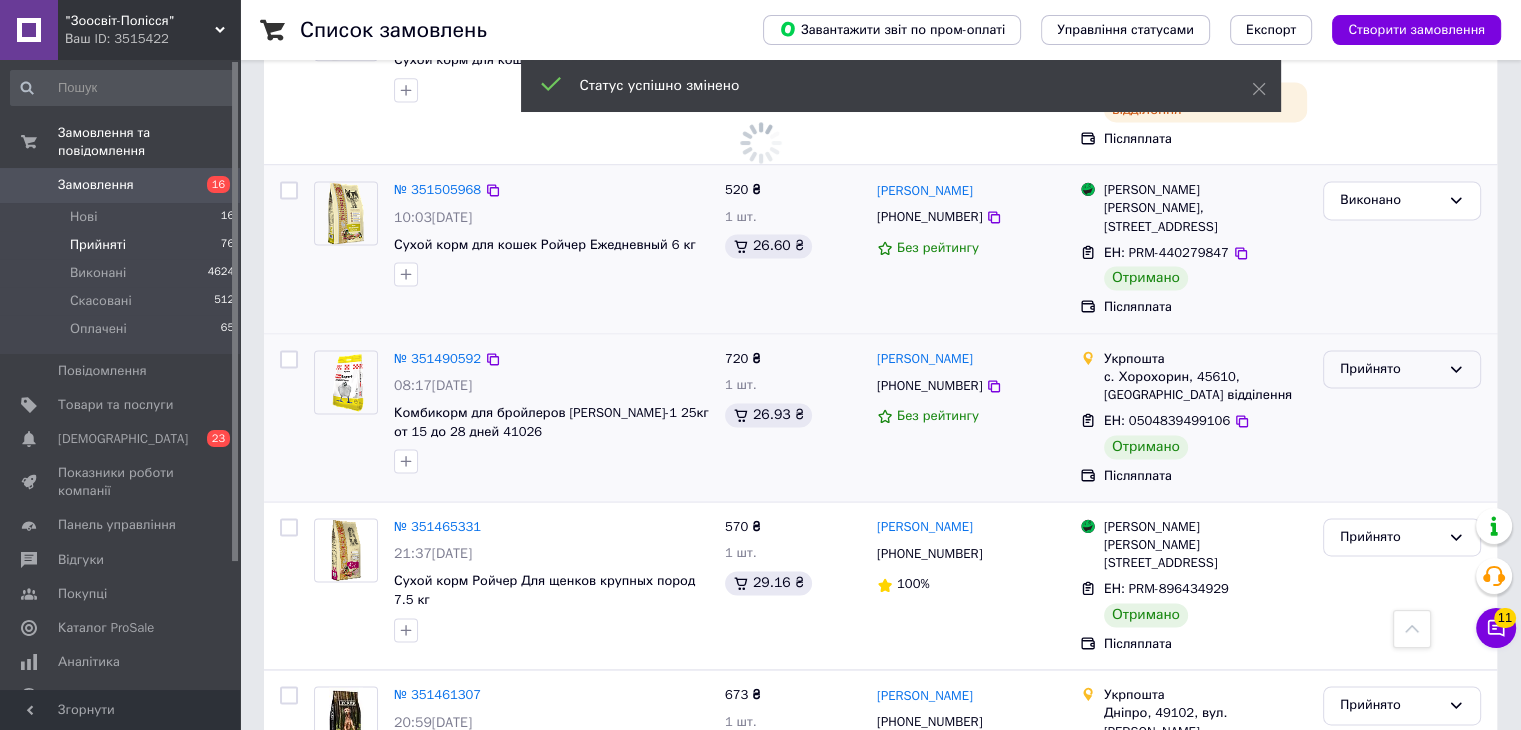 scroll, scrollTop: 2800, scrollLeft: 0, axis: vertical 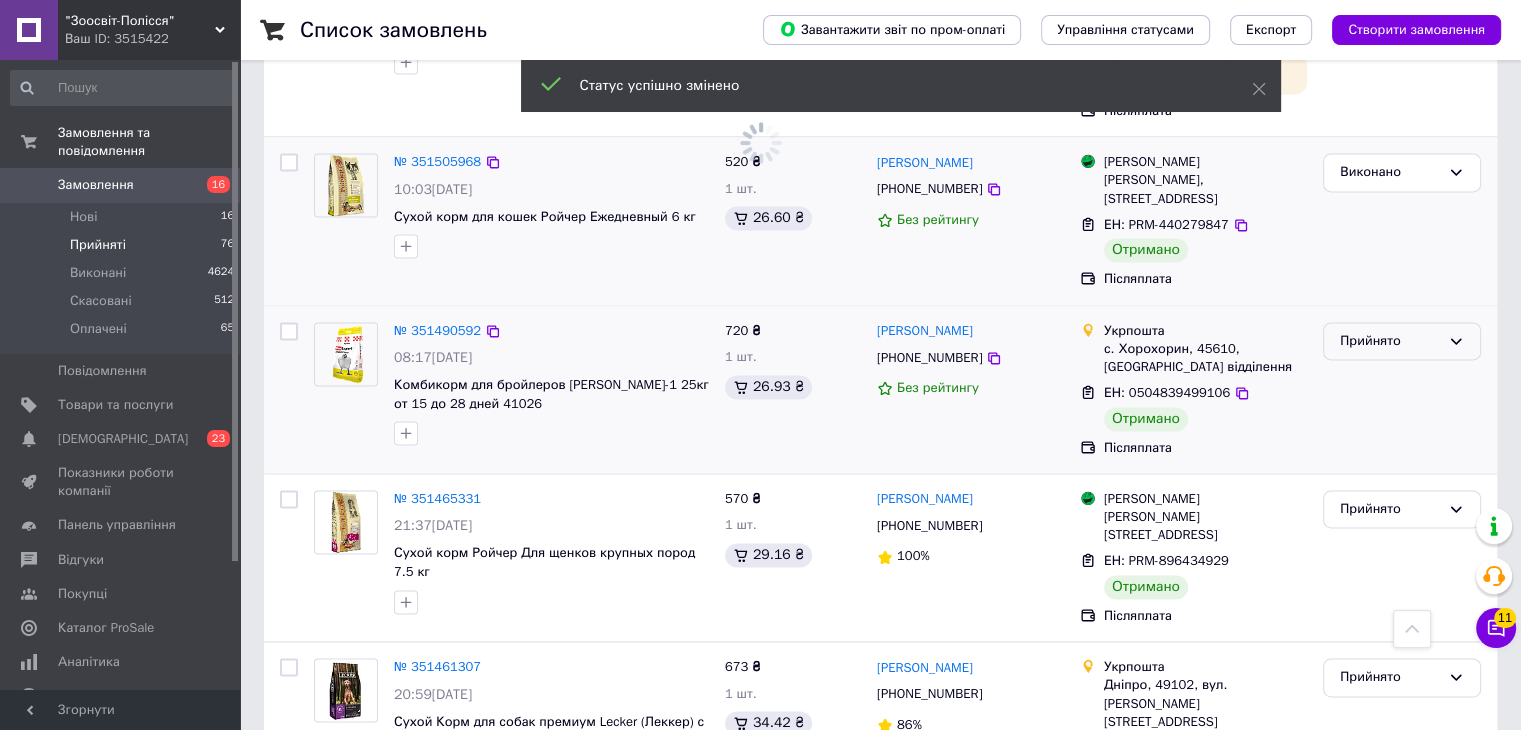 click on "Прийнято" at bounding box center (1390, 341) 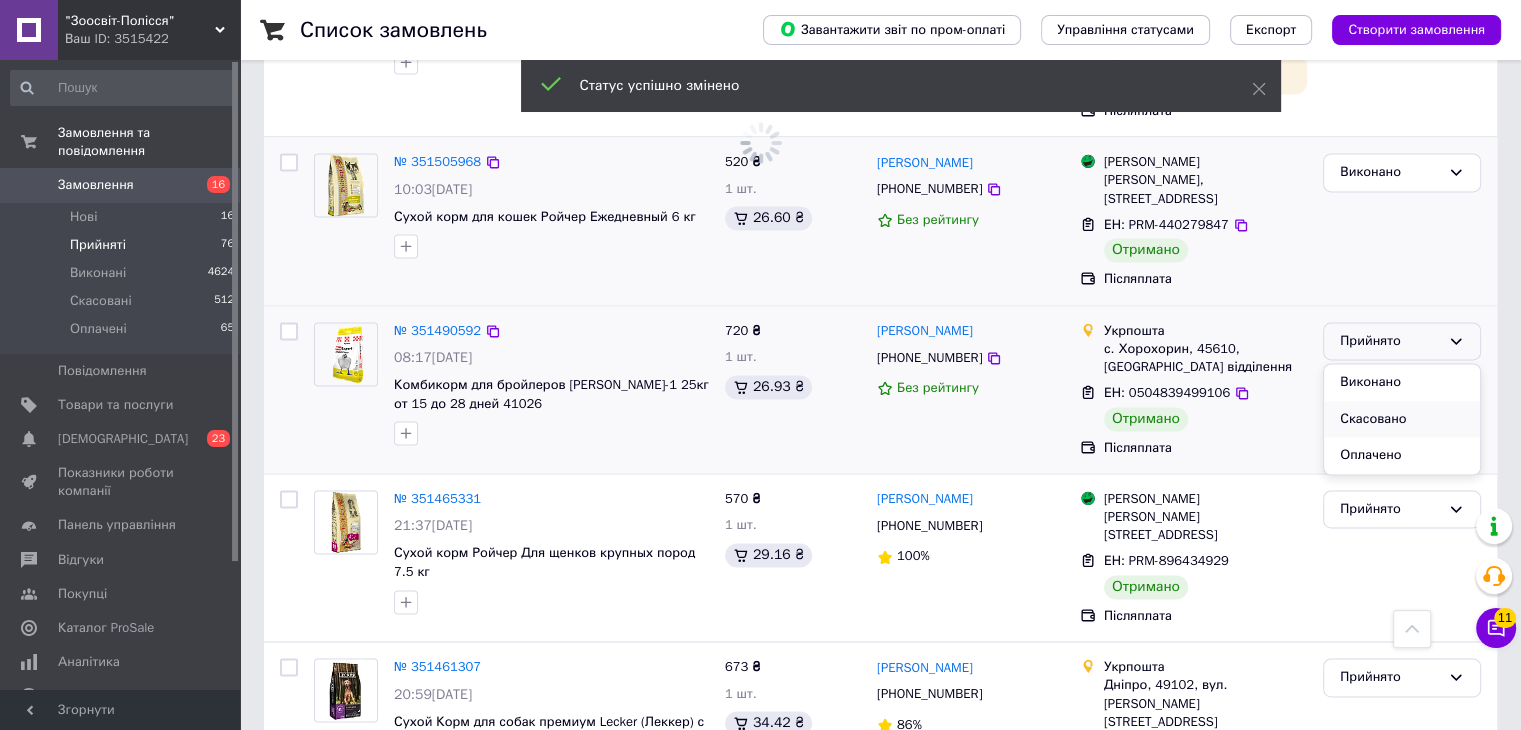 click on "Скасовано" at bounding box center [1402, 419] 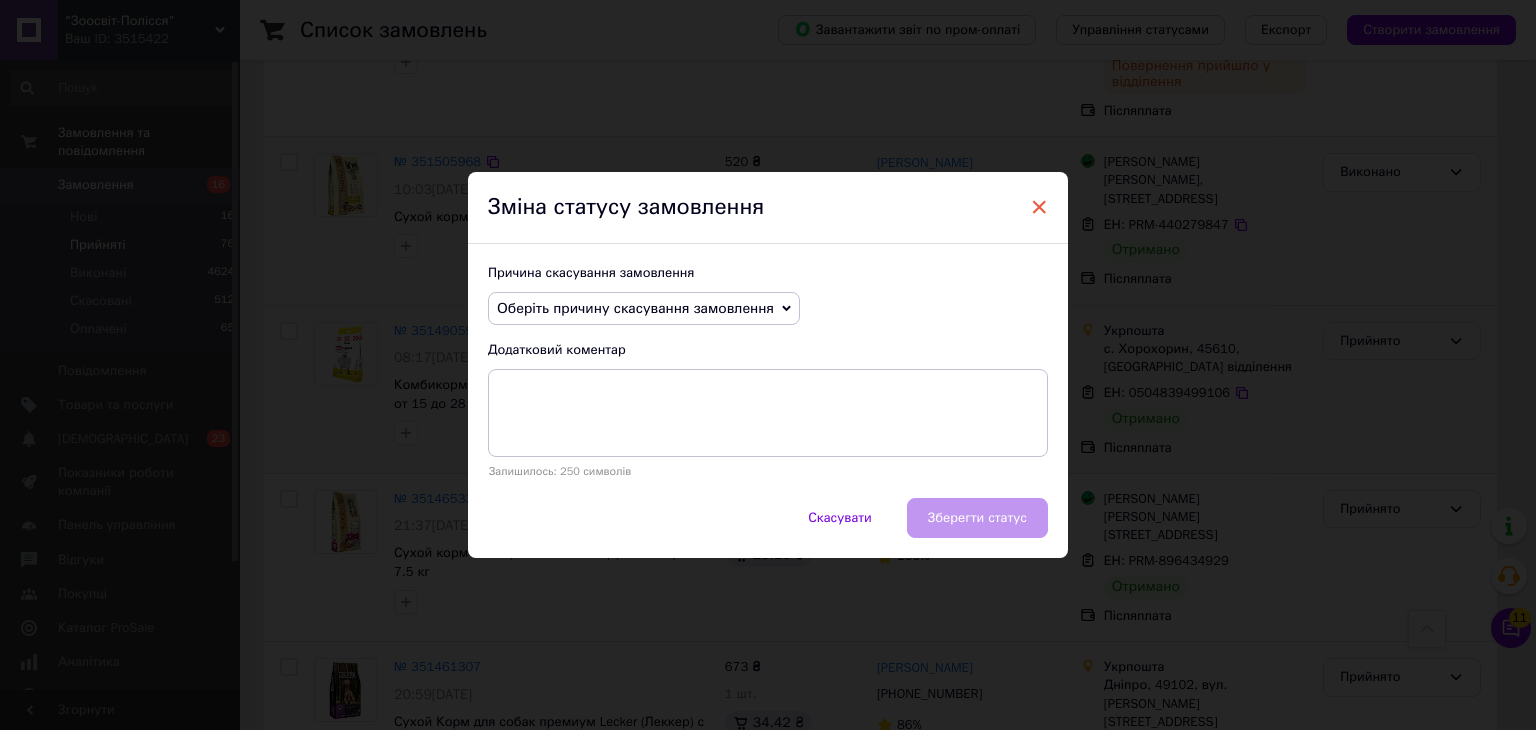 click on "×" at bounding box center (1039, 207) 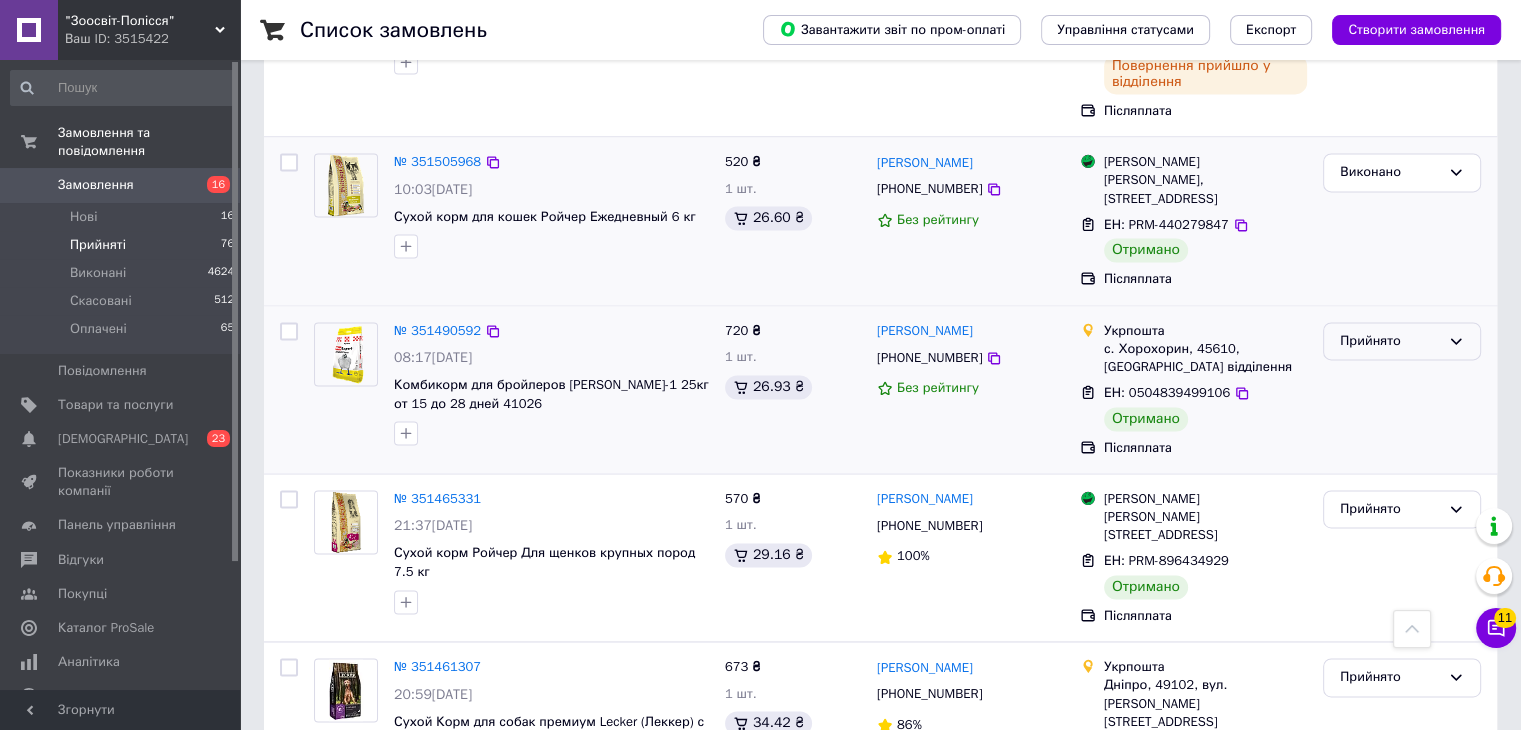 click on "Прийнято" at bounding box center [1390, 341] 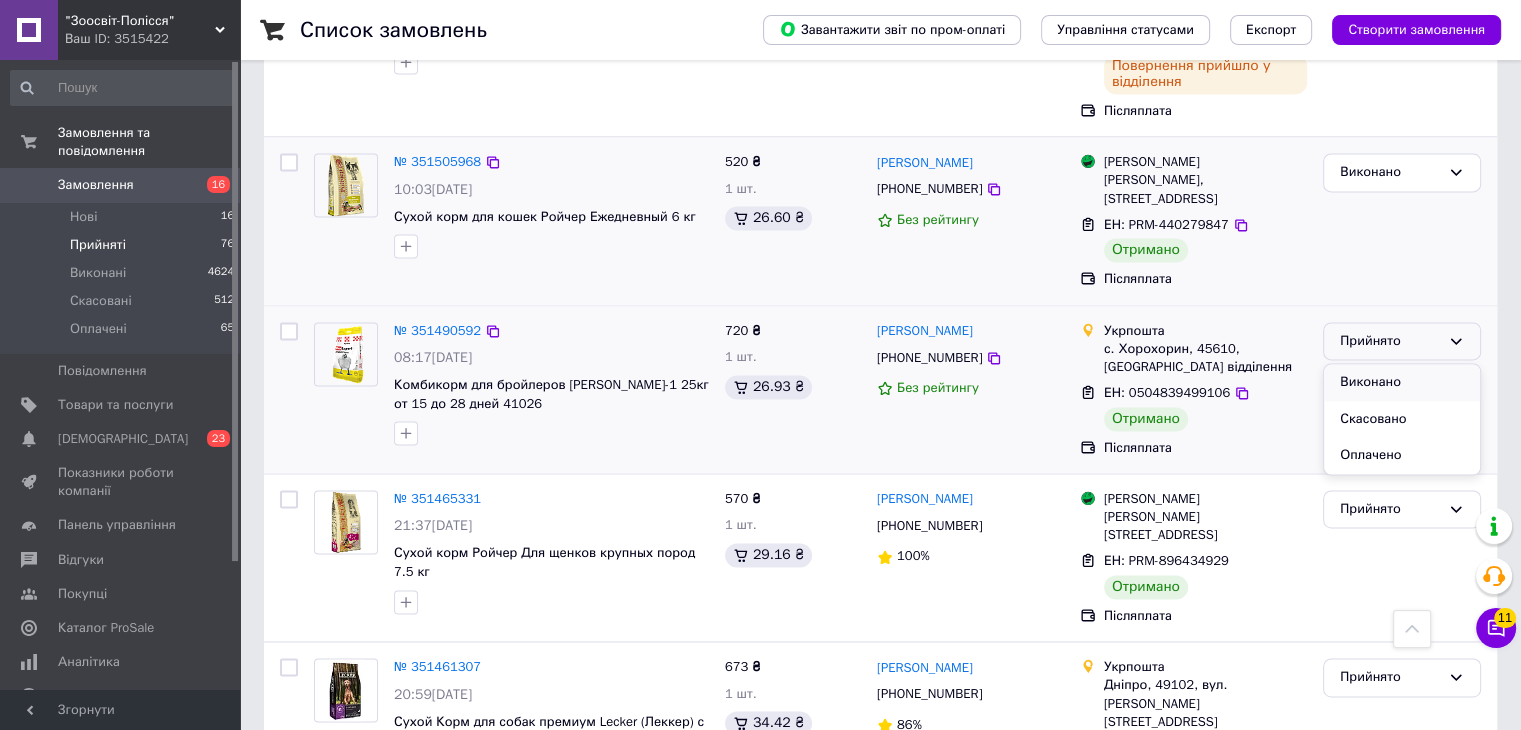 click on "Виконано" at bounding box center (1402, 382) 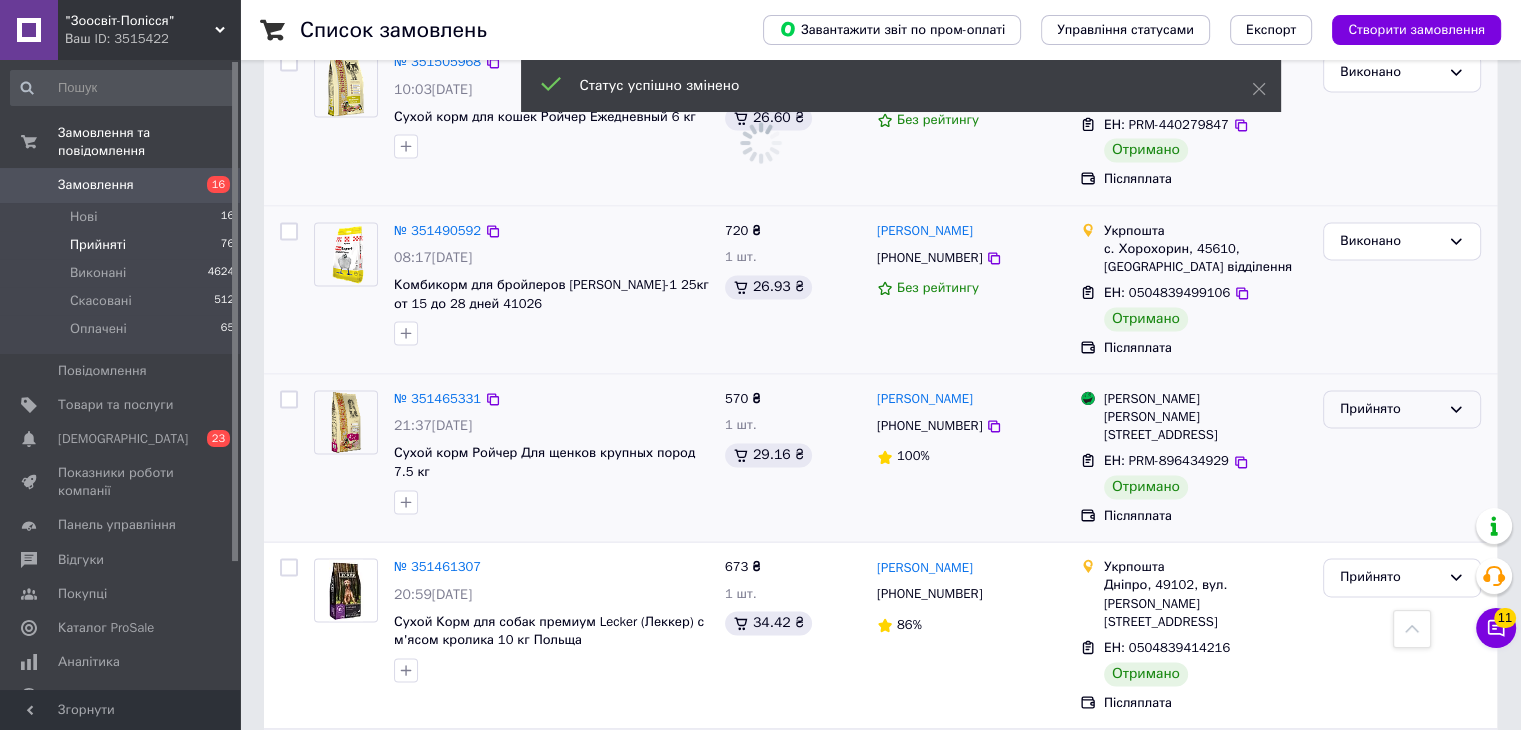 scroll, scrollTop: 677, scrollLeft: 0, axis: vertical 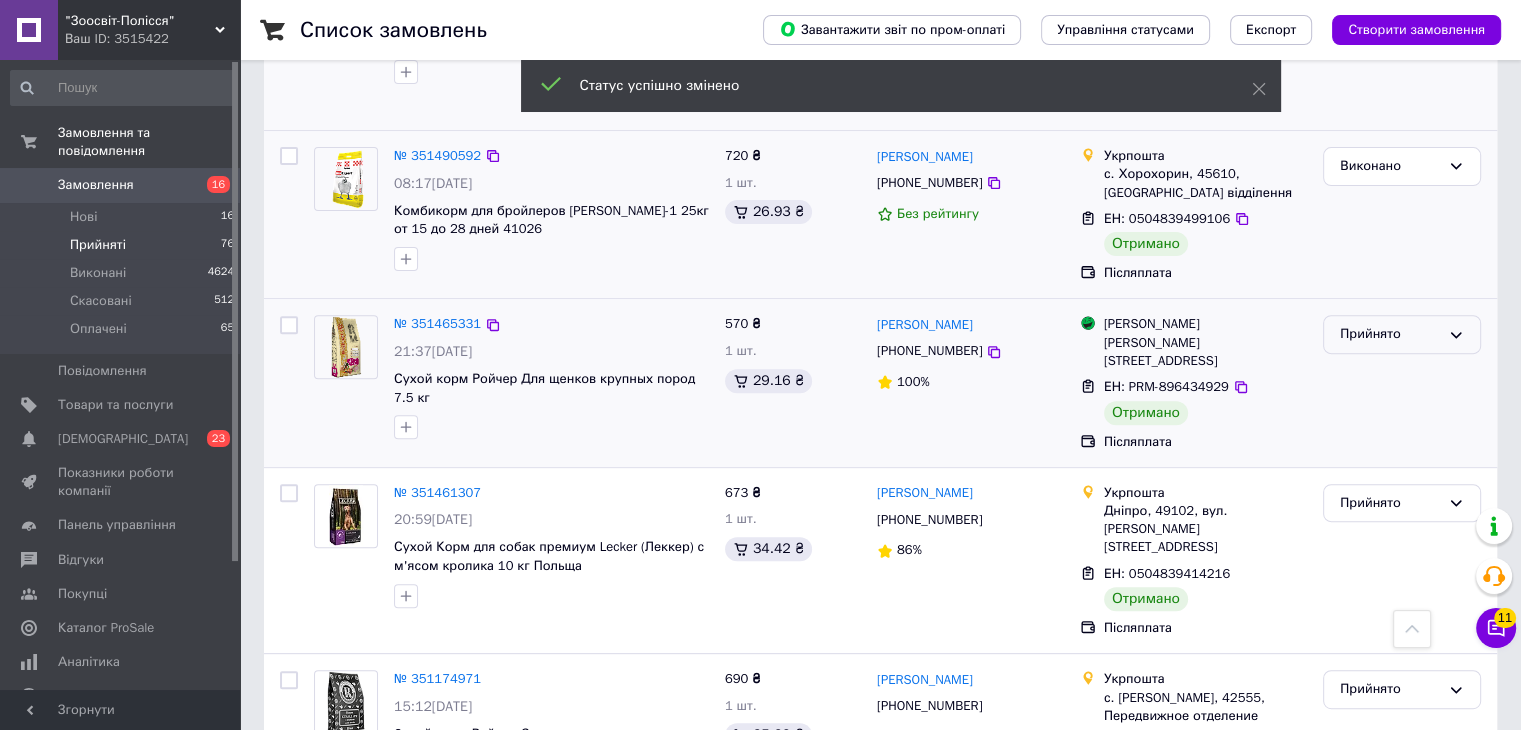 click on "Прийнято" at bounding box center (1390, 334) 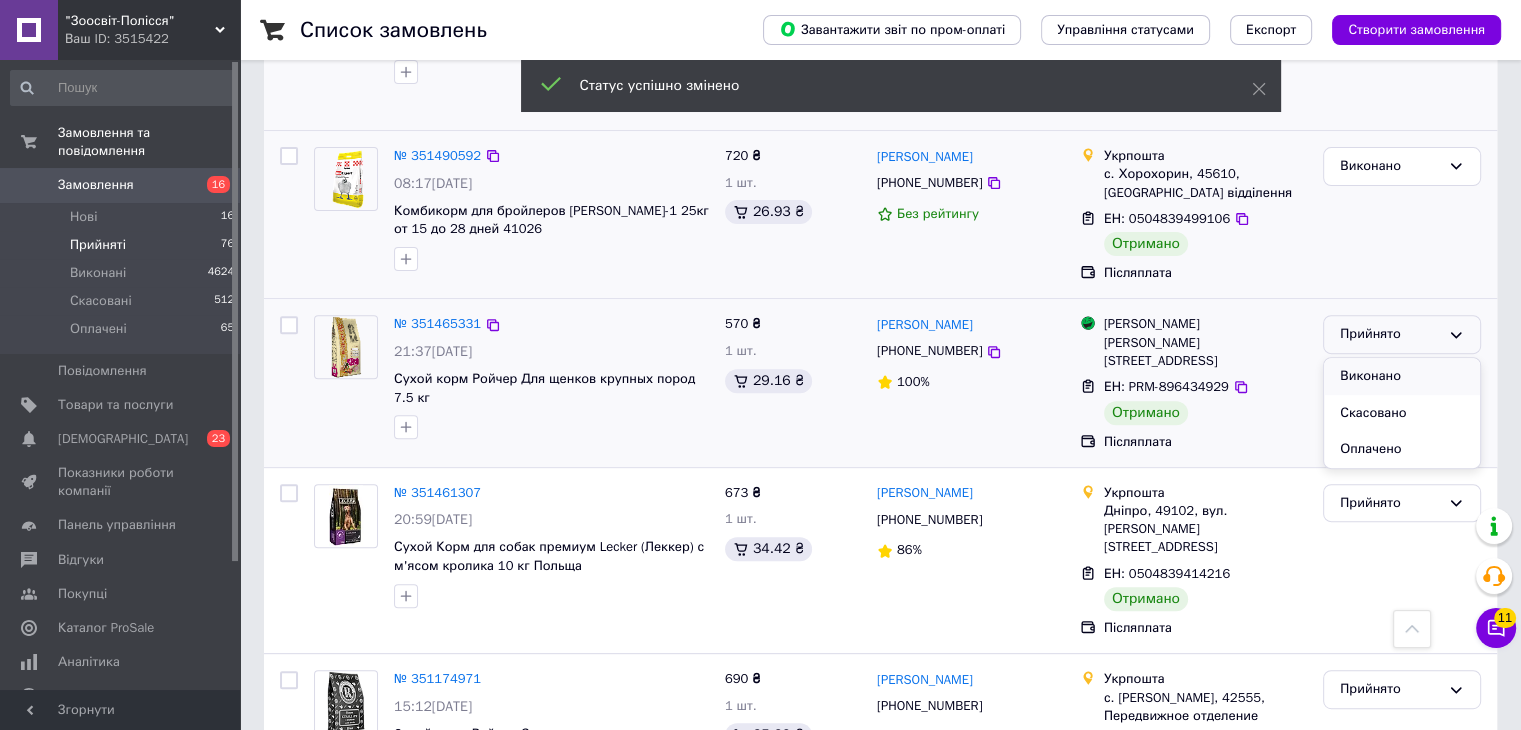 click on "Виконано" at bounding box center [1402, 376] 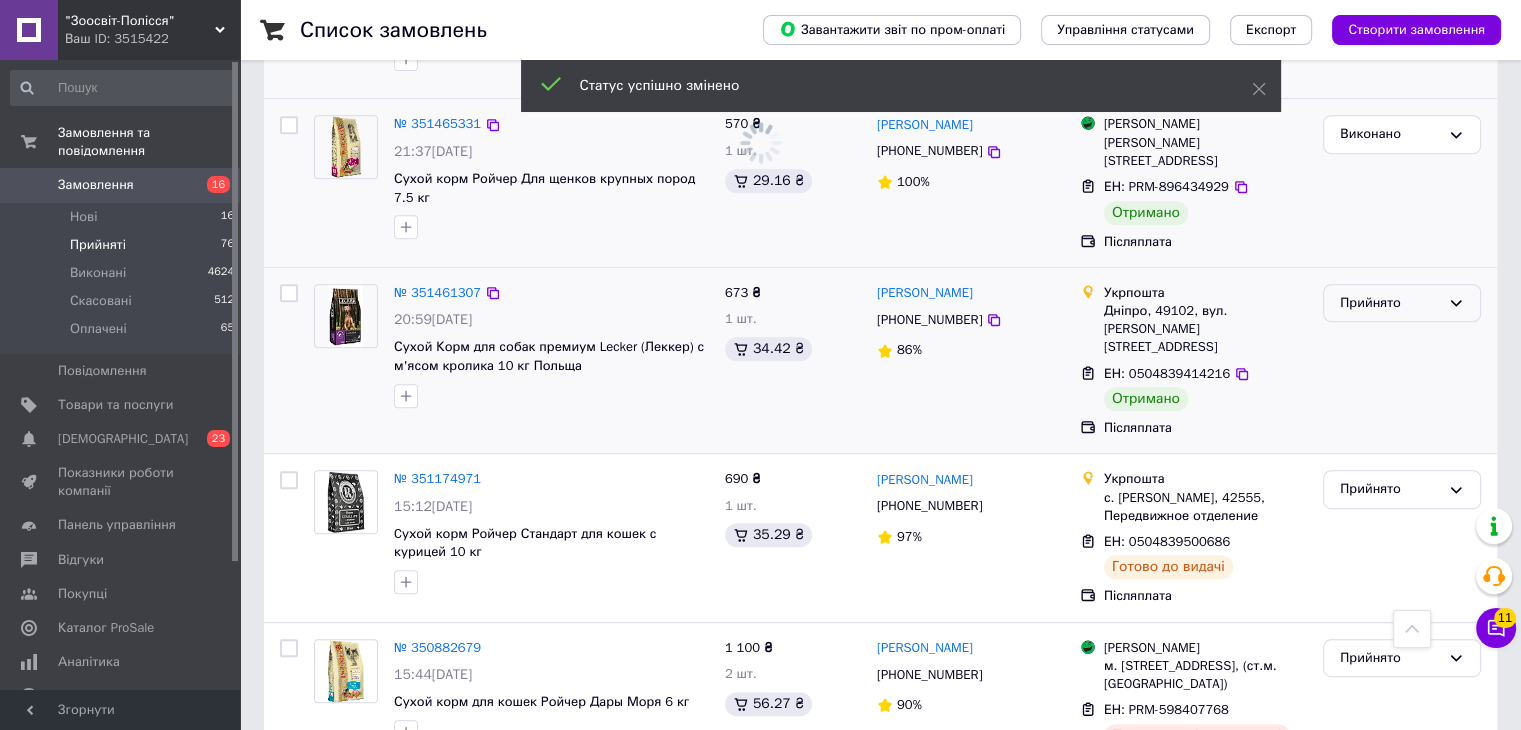 click on "Прийнято" at bounding box center (1390, 303) 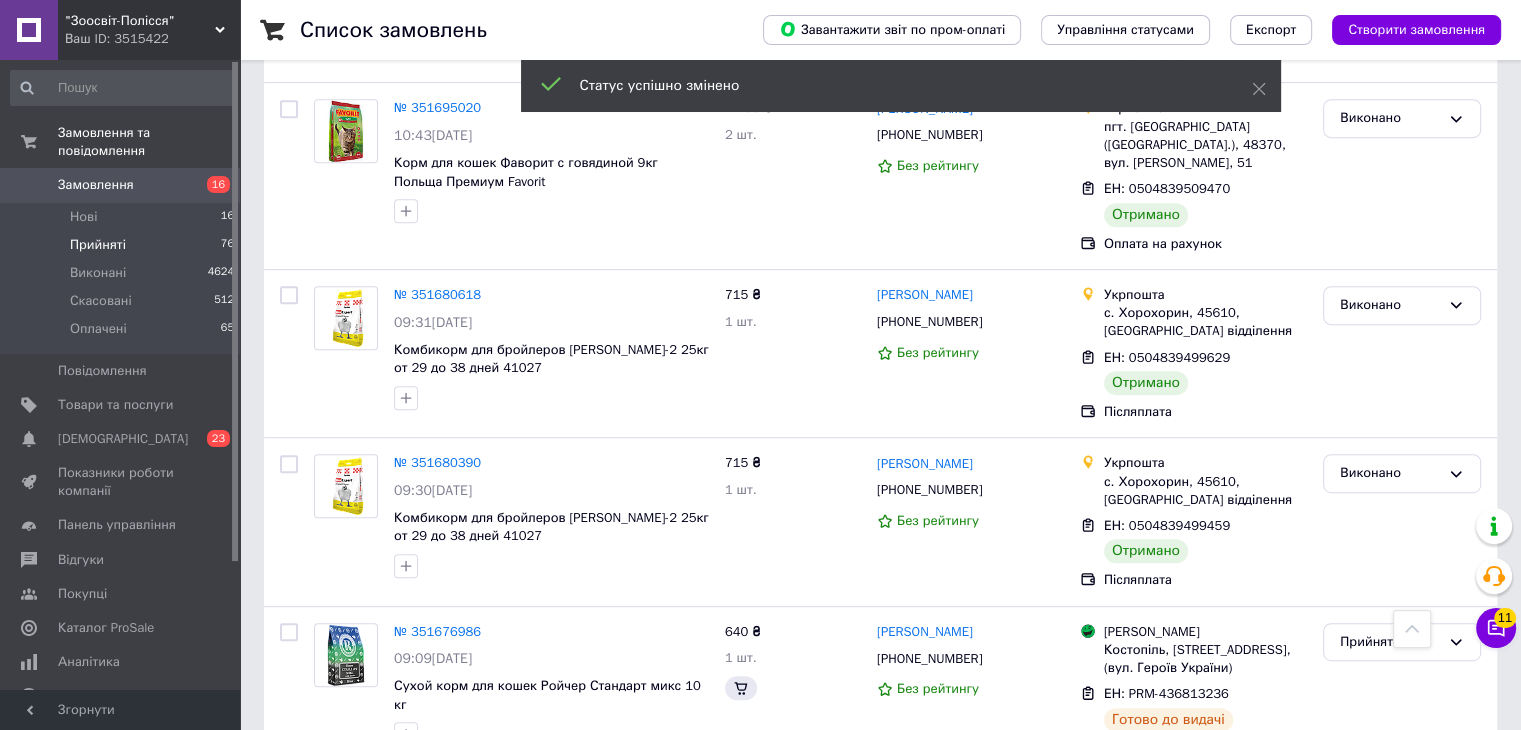 scroll, scrollTop: 3058, scrollLeft: 0, axis: vertical 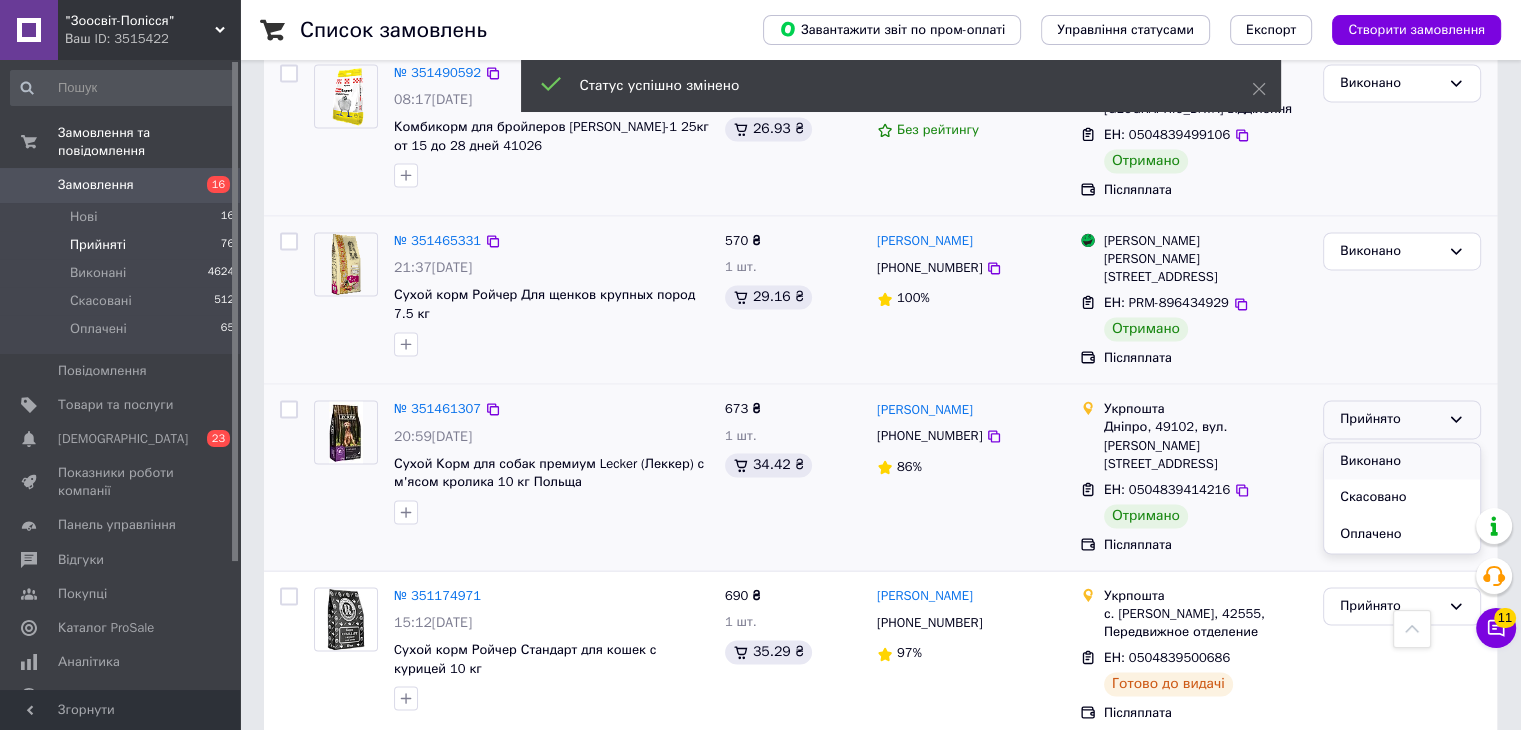 click on "Виконано" at bounding box center (1402, 461) 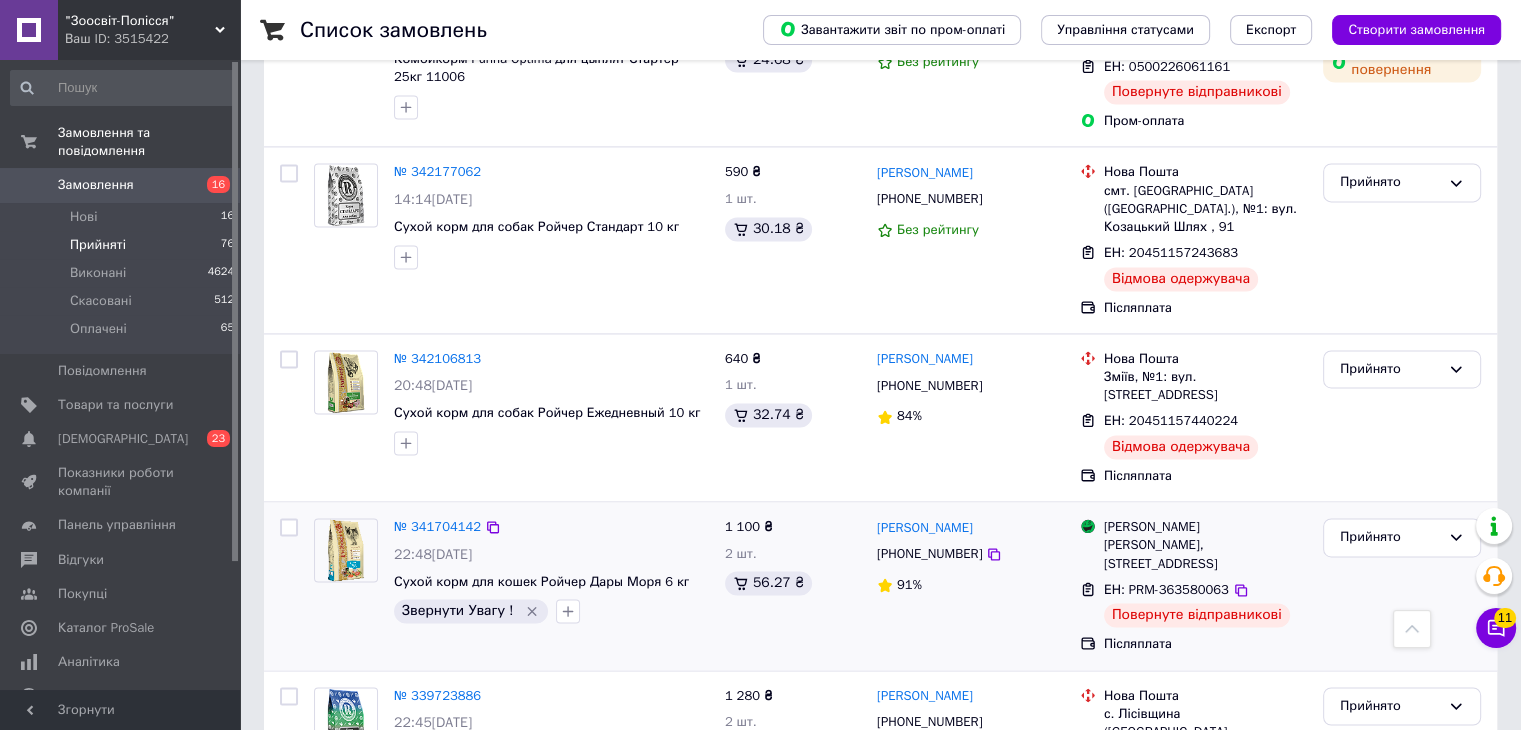 scroll, scrollTop: 3094, scrollLeft: 0, axis: vertical 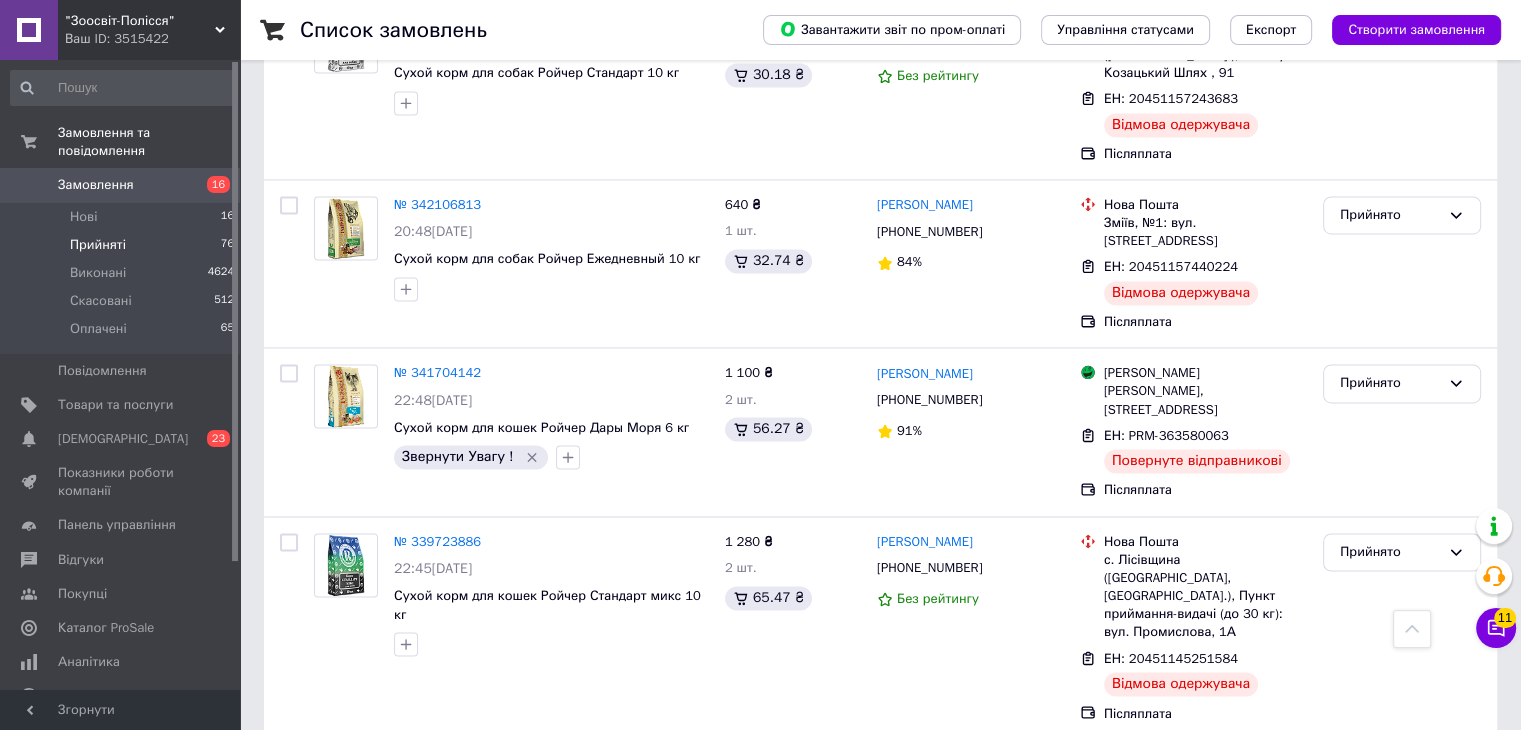 click on "1" at bounding box center [404, 783] 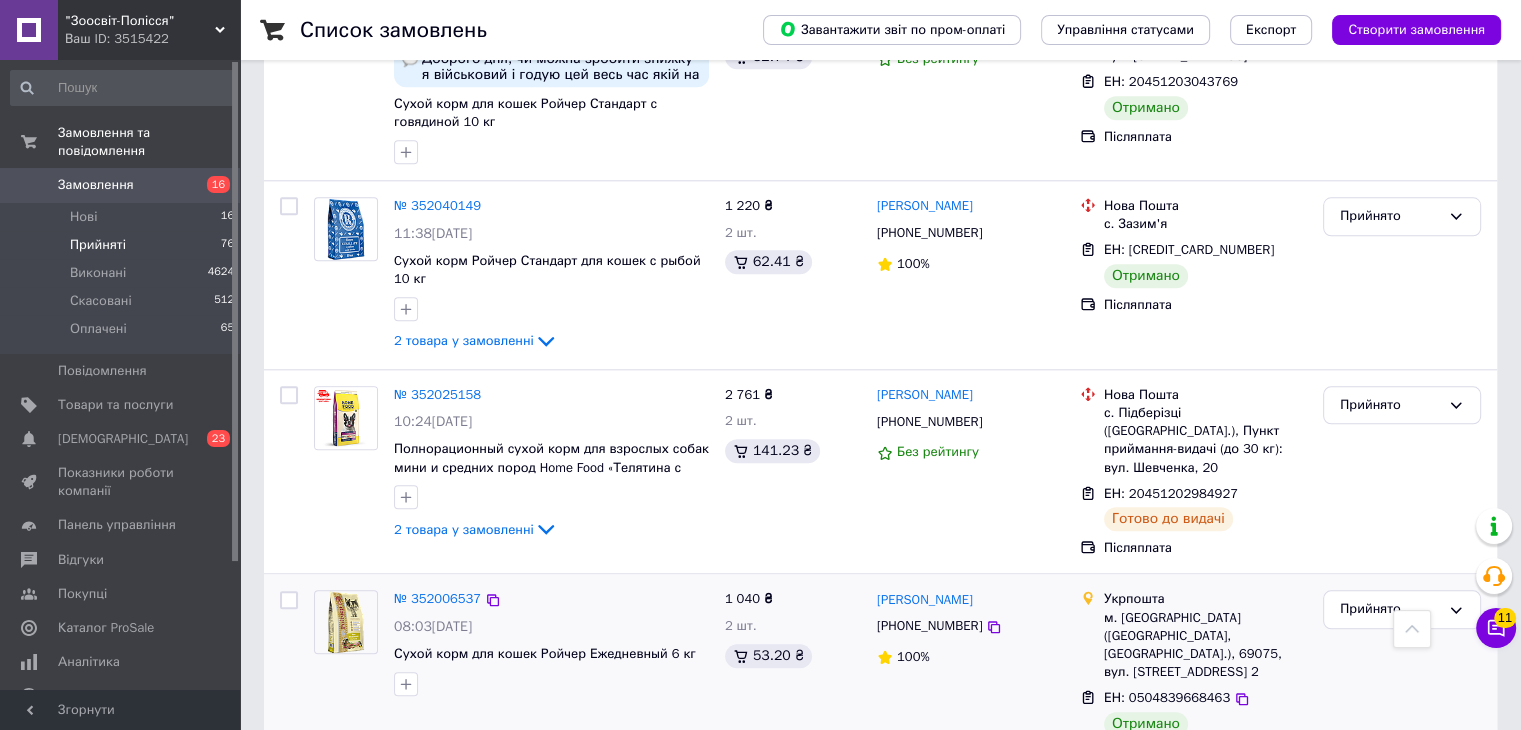 scroll, scrollTop: 1900, scrollLeft: 0, axis: vertical 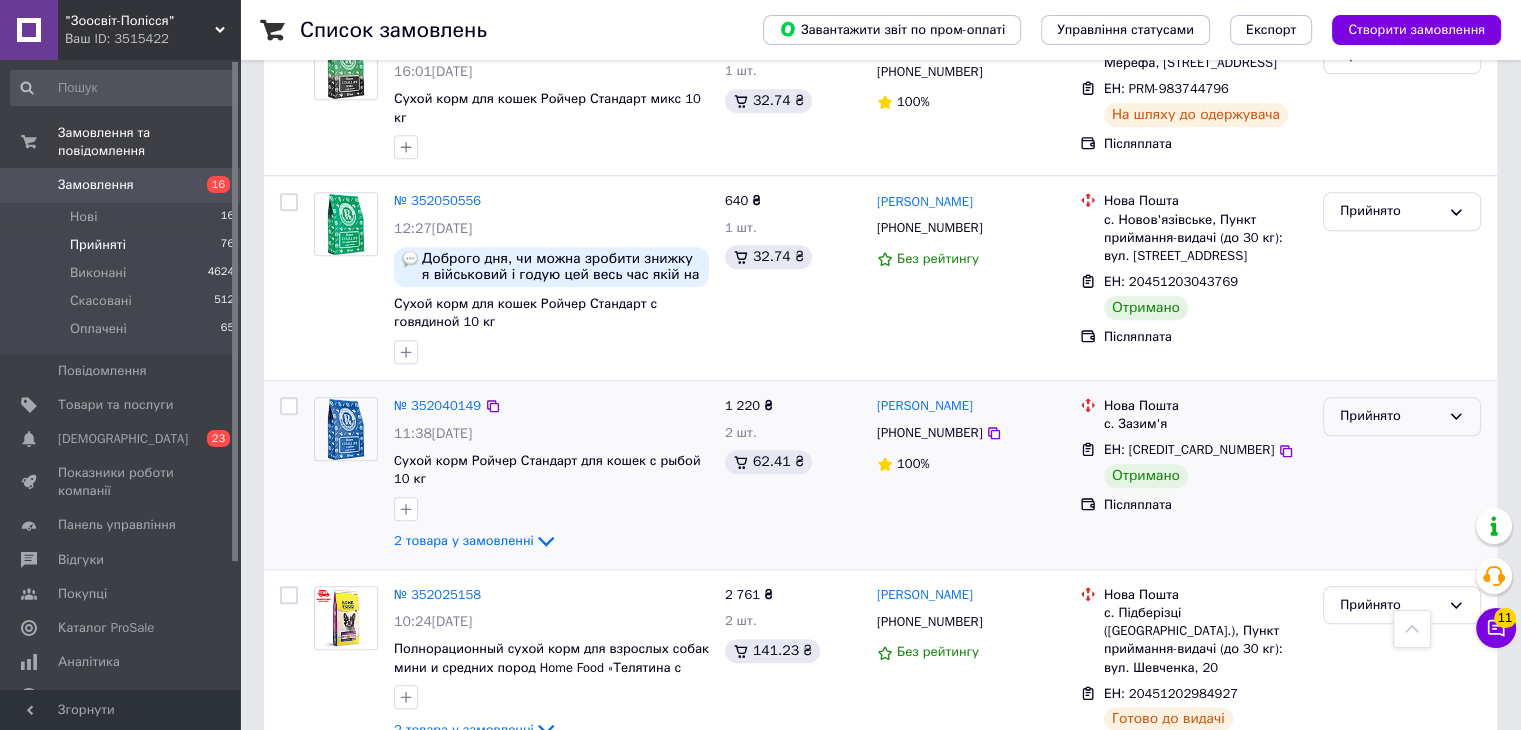 click on "Прийнято" at bounding box center [1390, 416] 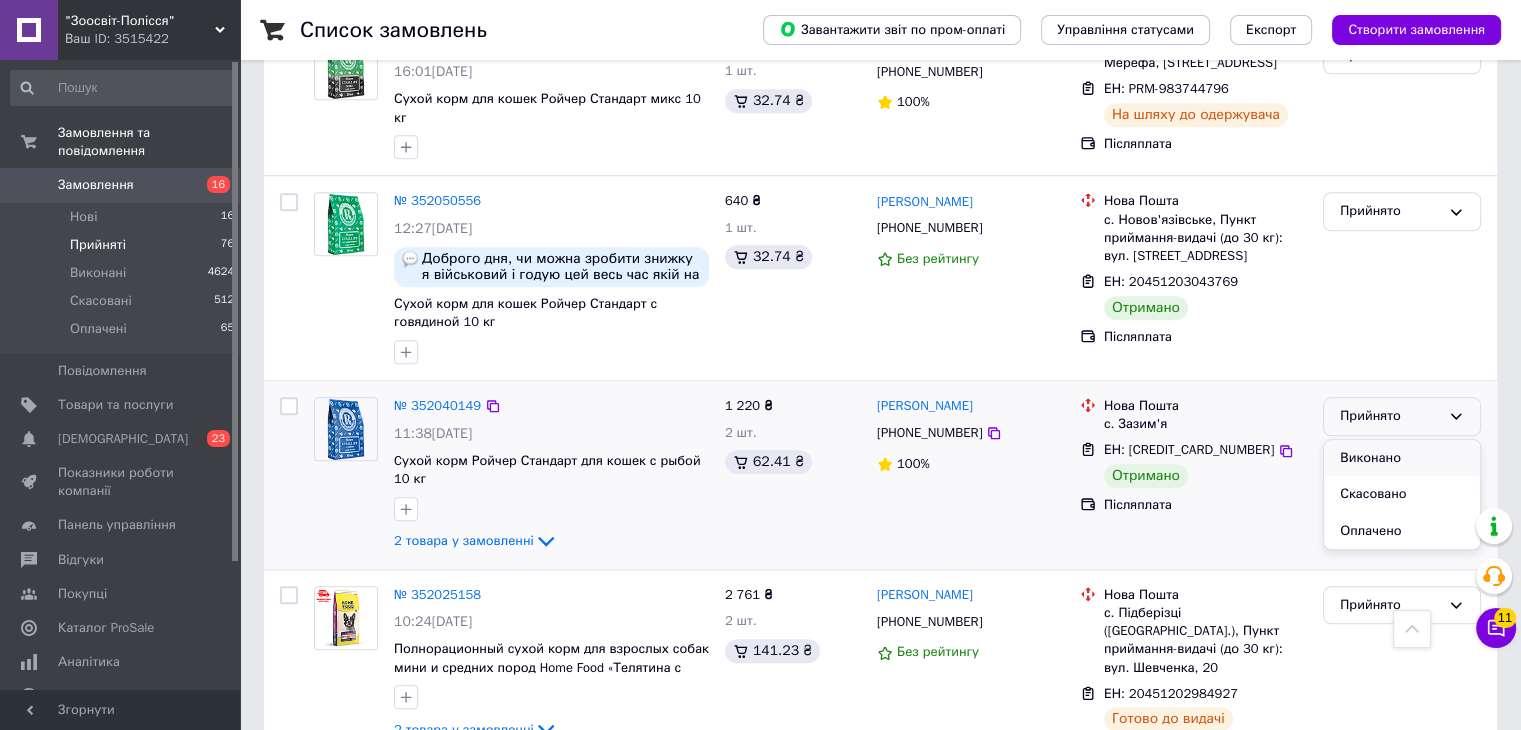 click on "Виконано" at bounding box center [1402, 458] 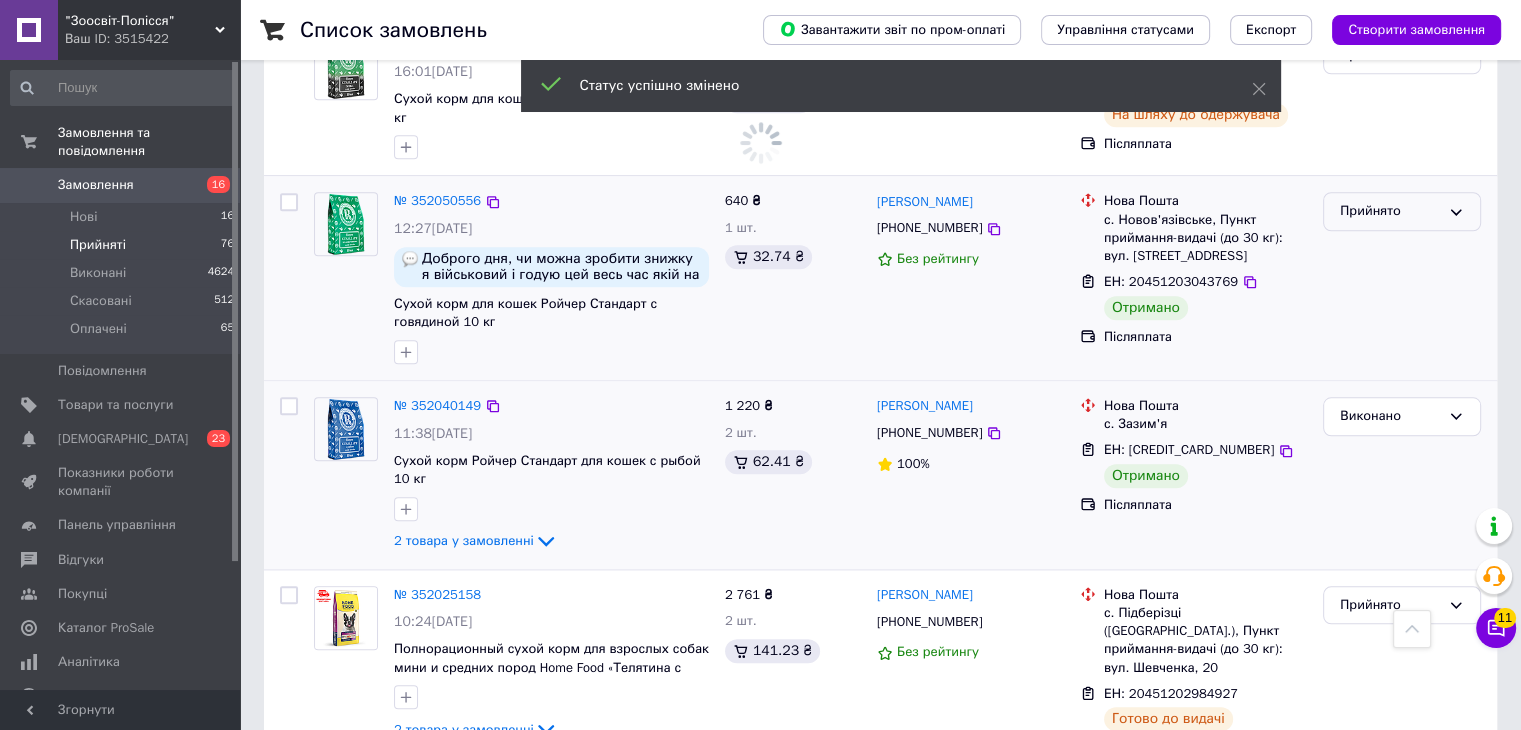 click on "Прийнято" at bounding box center [1390, 211] 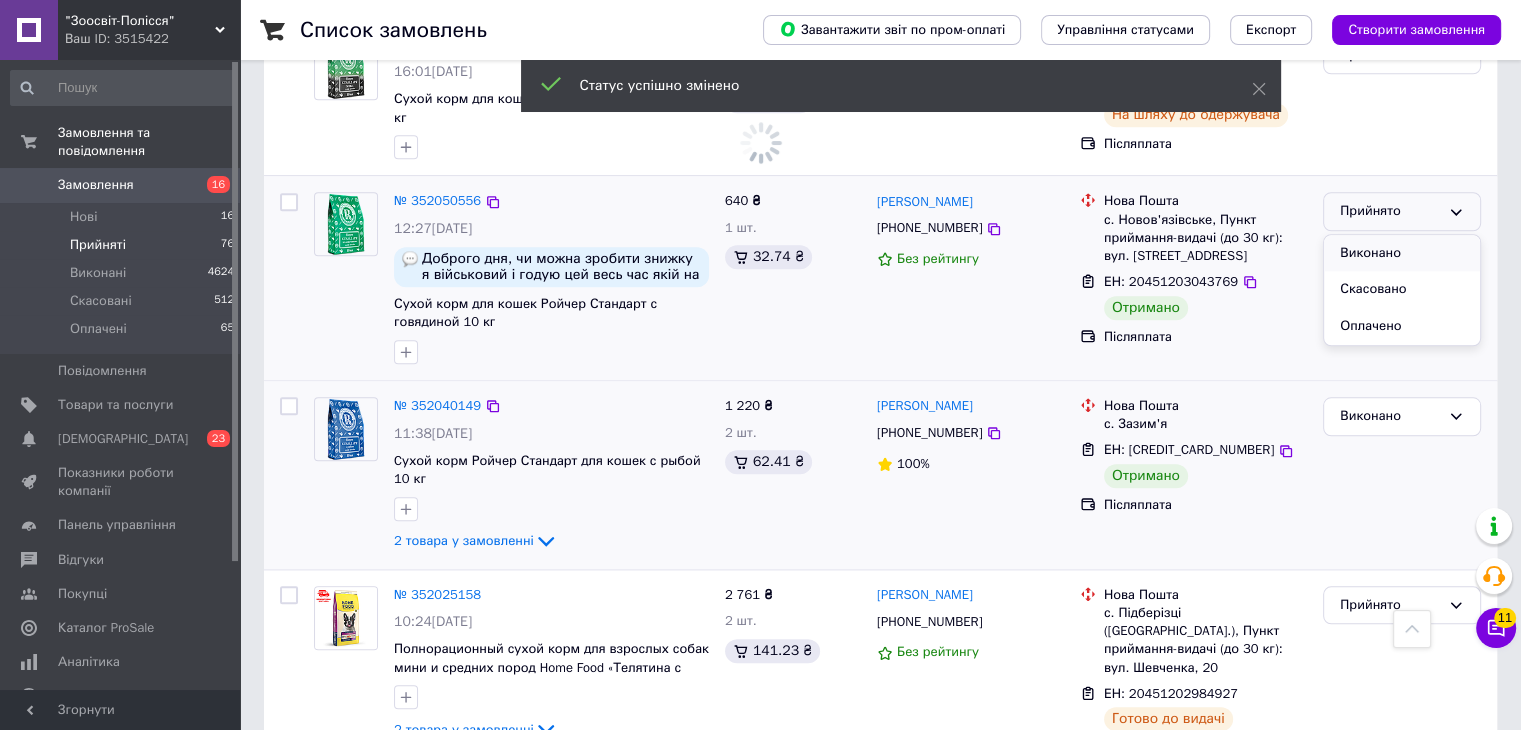 click on "Виконано" at bounding box center (1402, 253) 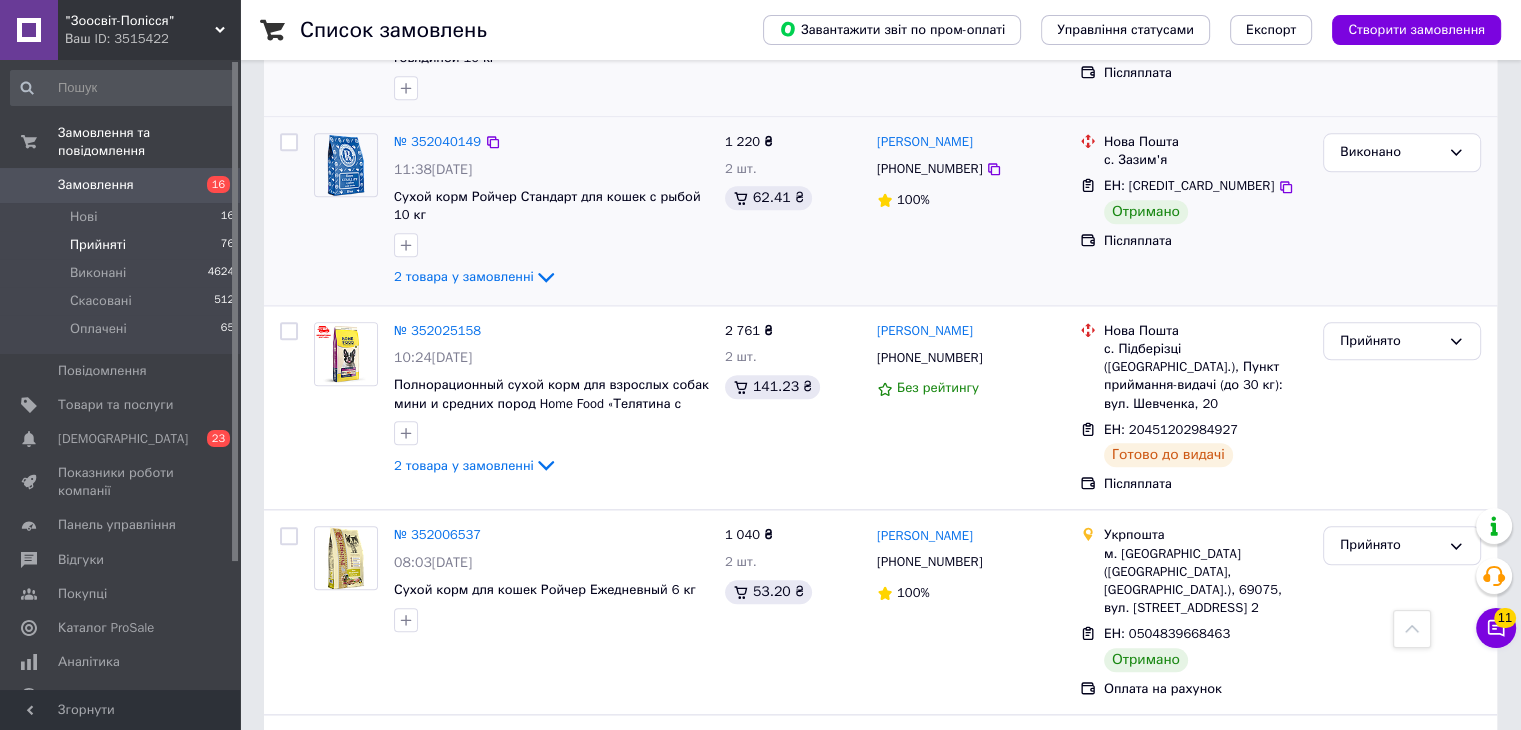 scroll, scrollTop: 2200, scrollLeft: 0, axis: vertical 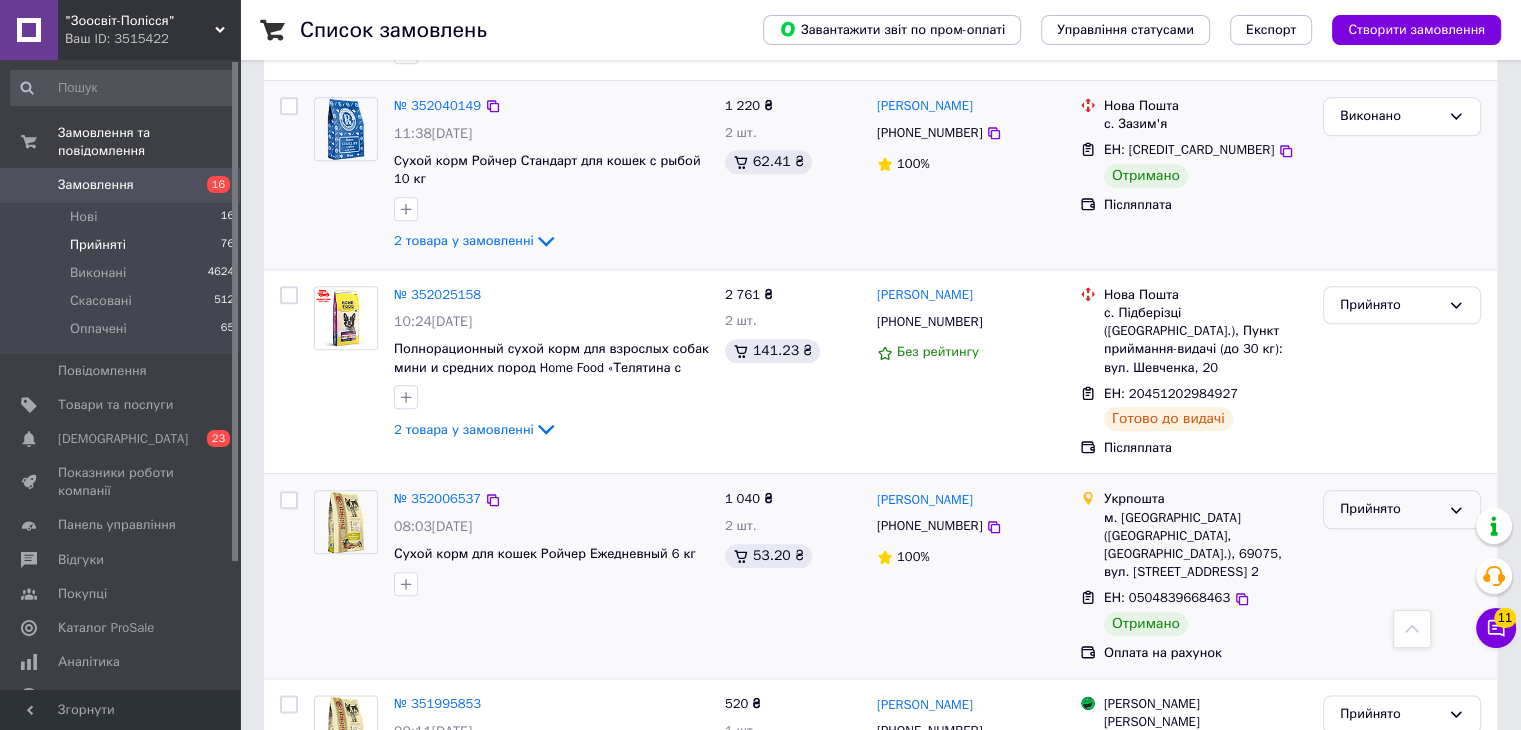 click on "Прийнято" at bounding box center [1390, 509] 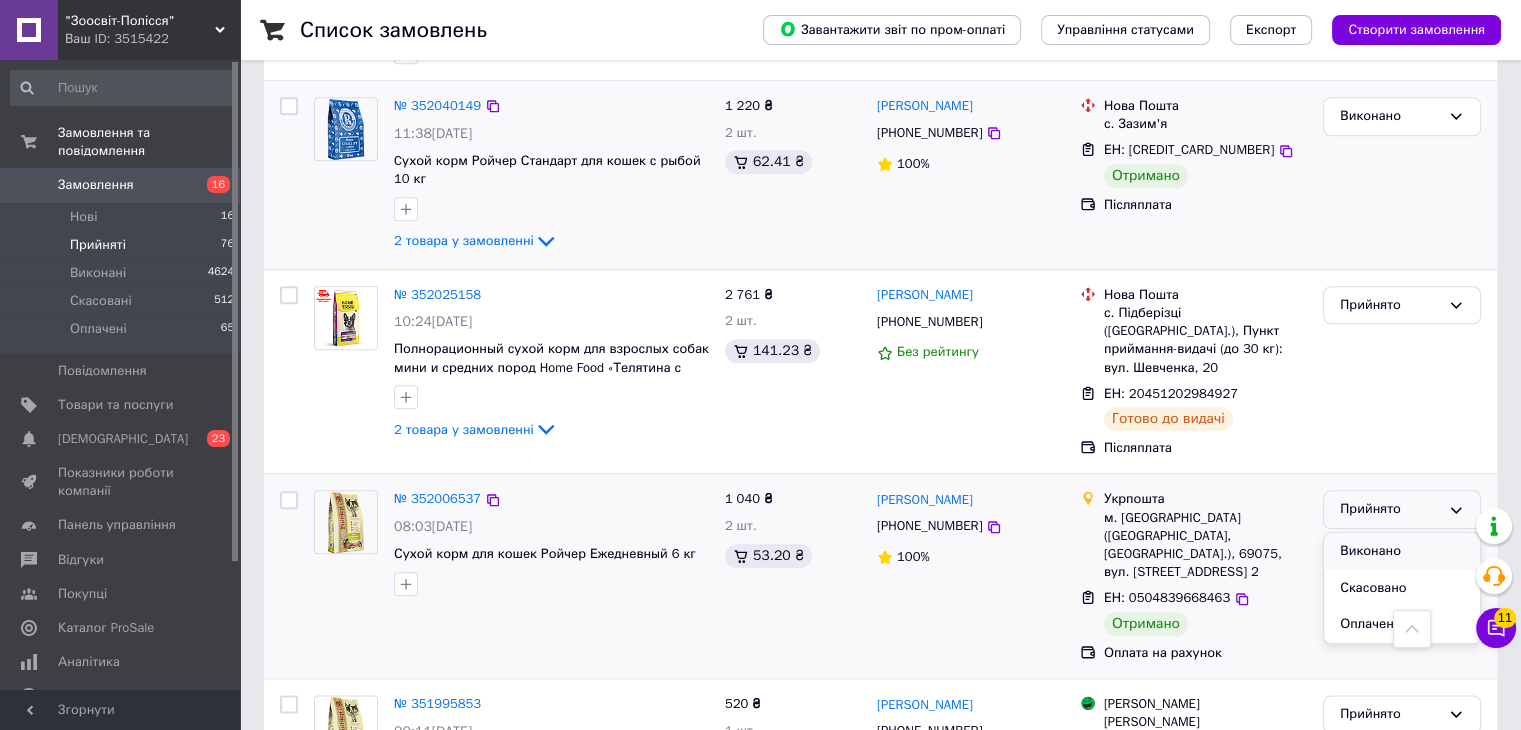 click on "Виконано" at bounding box center (1402, 551) 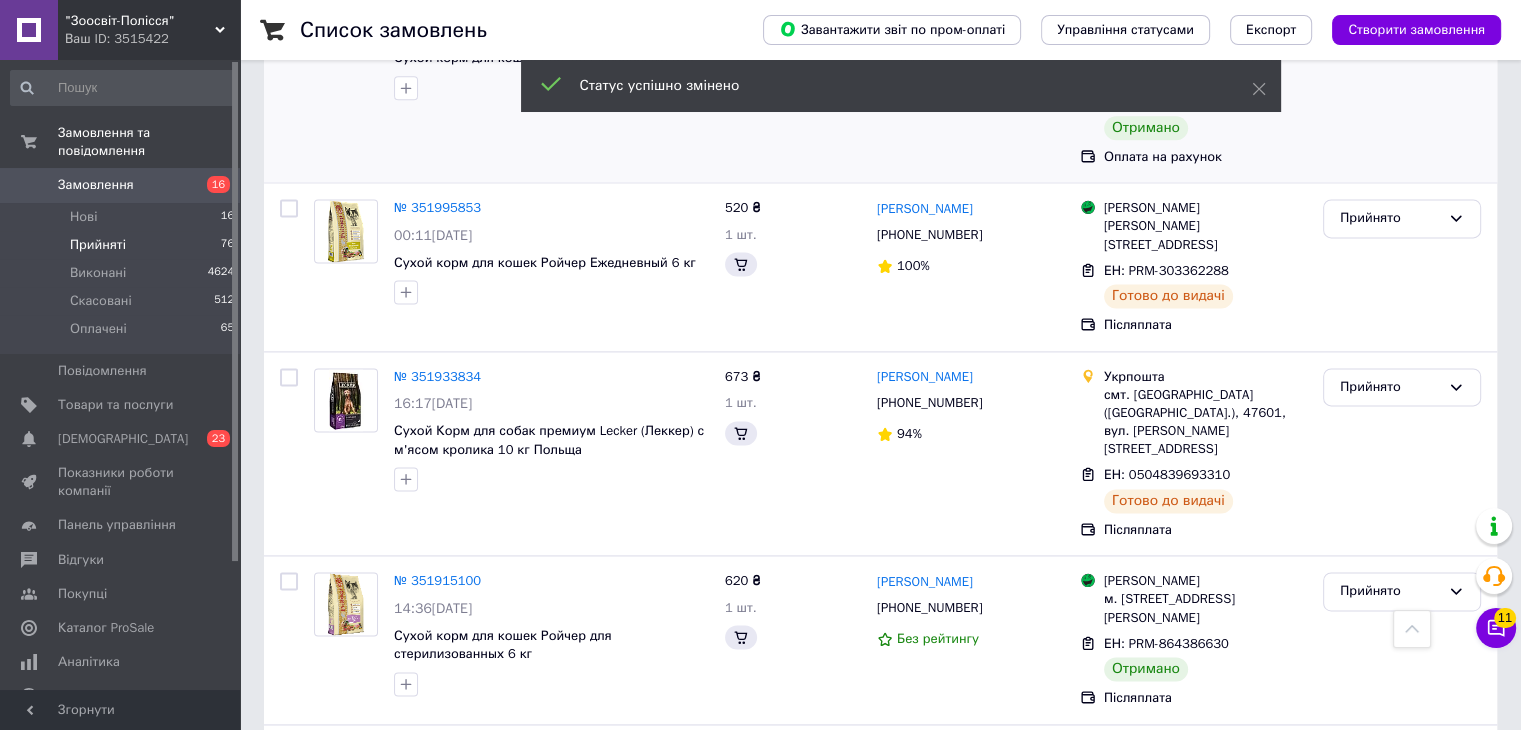 scroll, scrollTop: 2700, scrollLeft: 0, axis: vertical 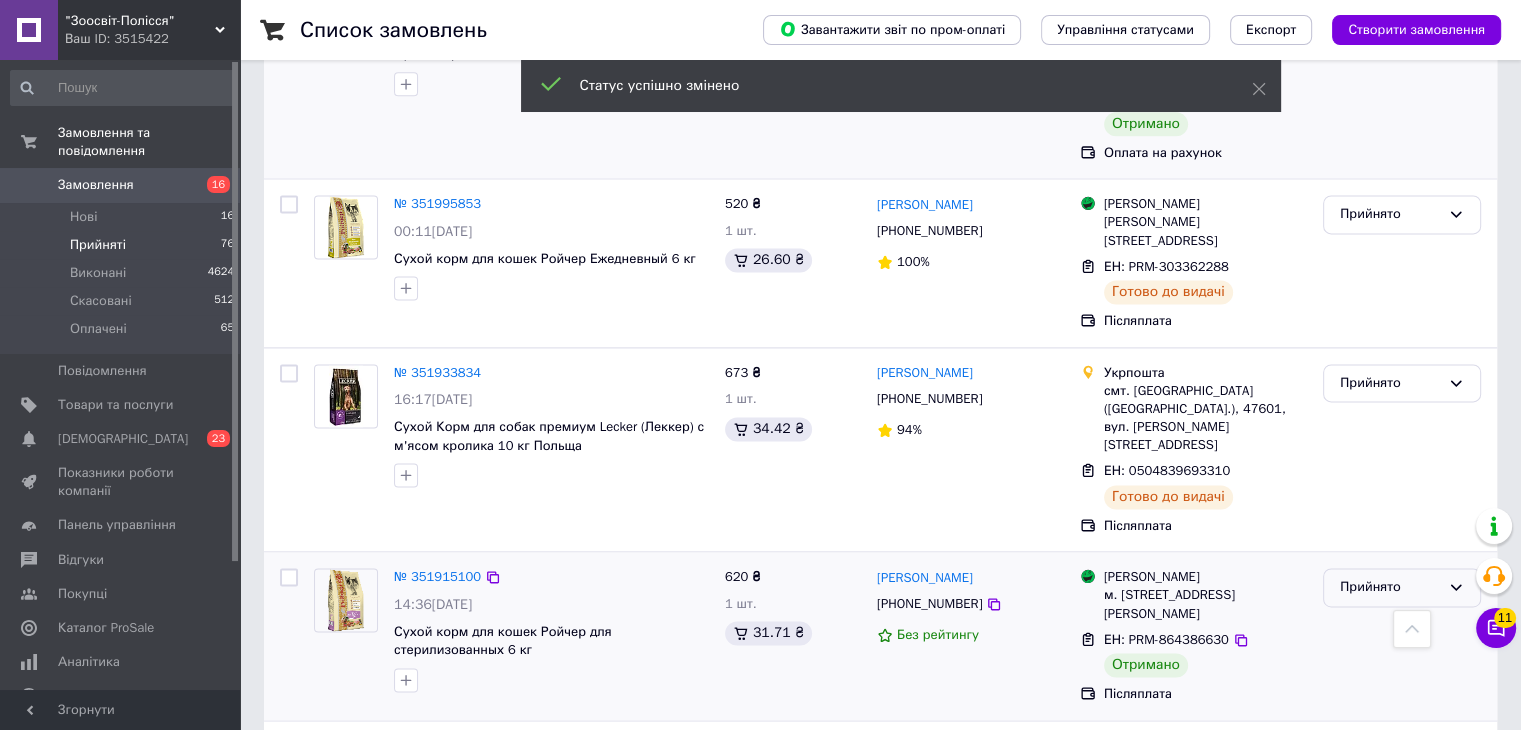 click on "Прийнято" at bounding box center (1390, 587) 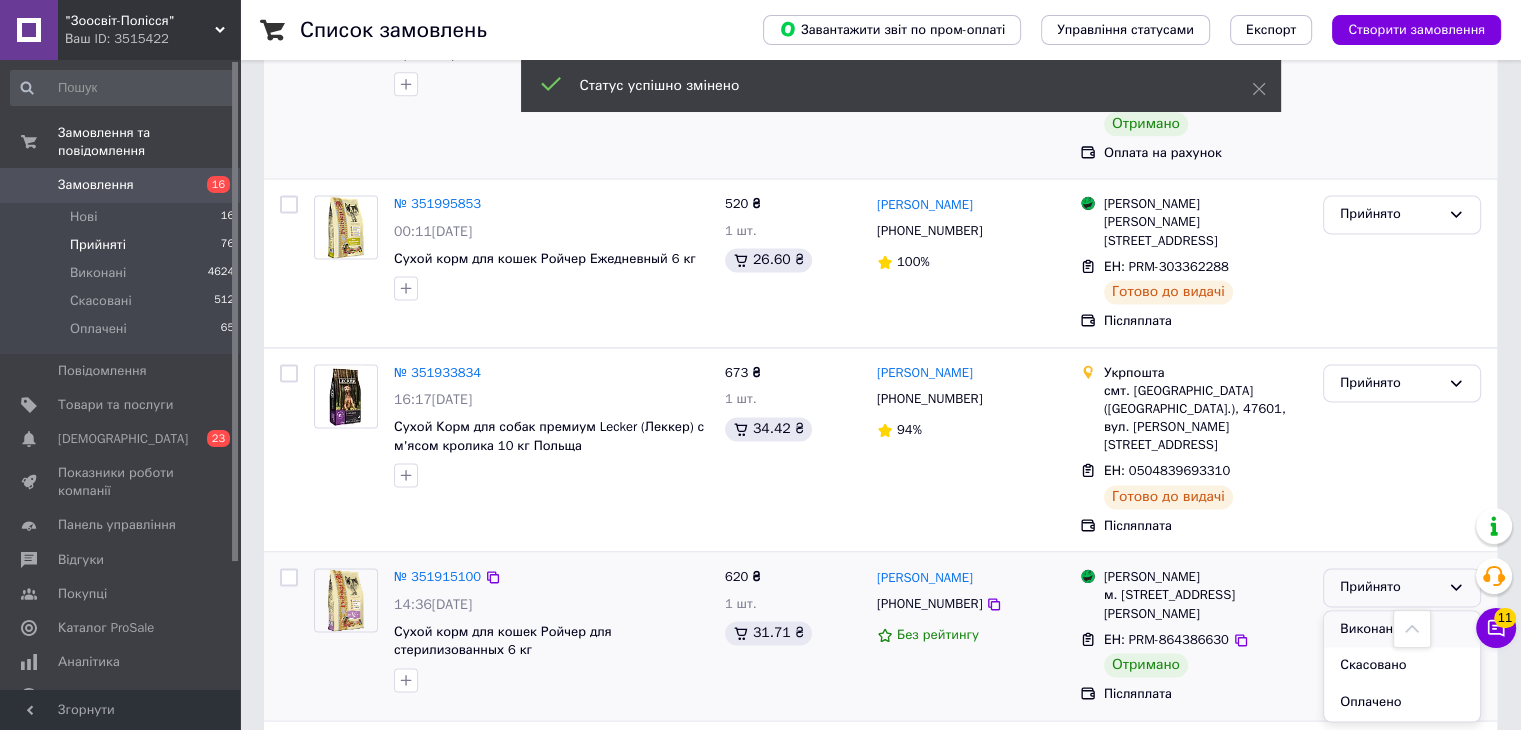 click on "Виконано" at bounding box center [1402, 629] 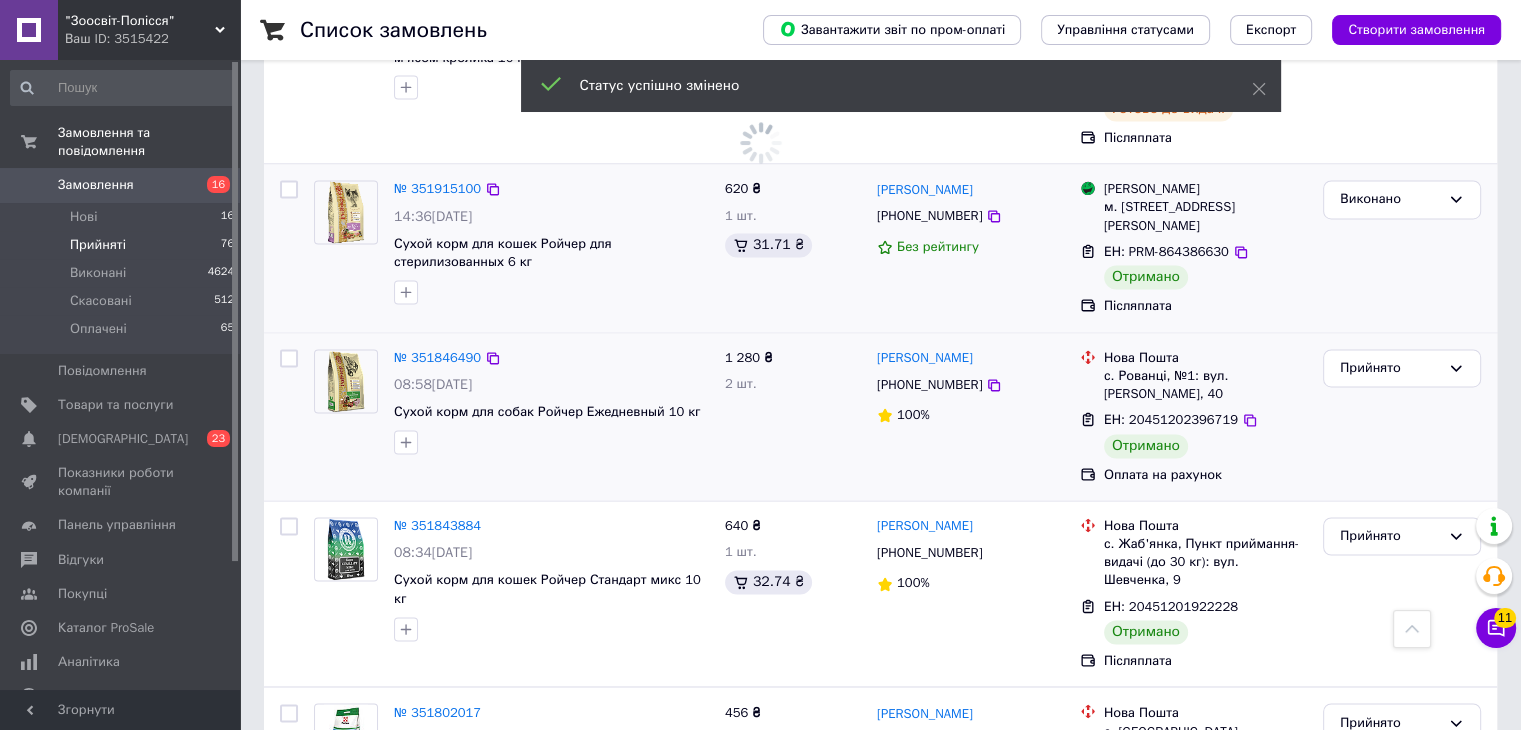 scroll, scrollTop: 3100, scrollLeft: 0, axis: vertical 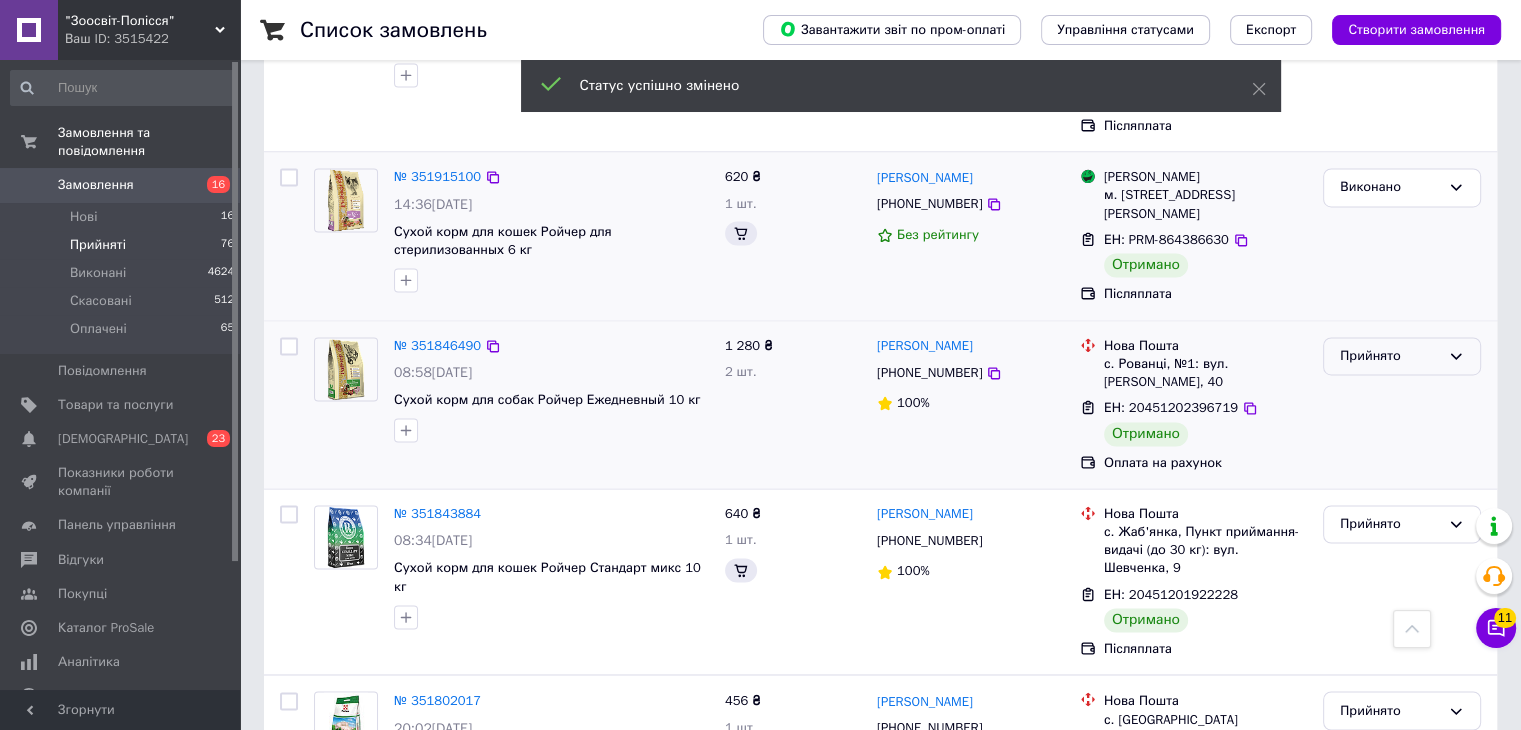 click on "Прийнято" at bounding box center (1390, 356) 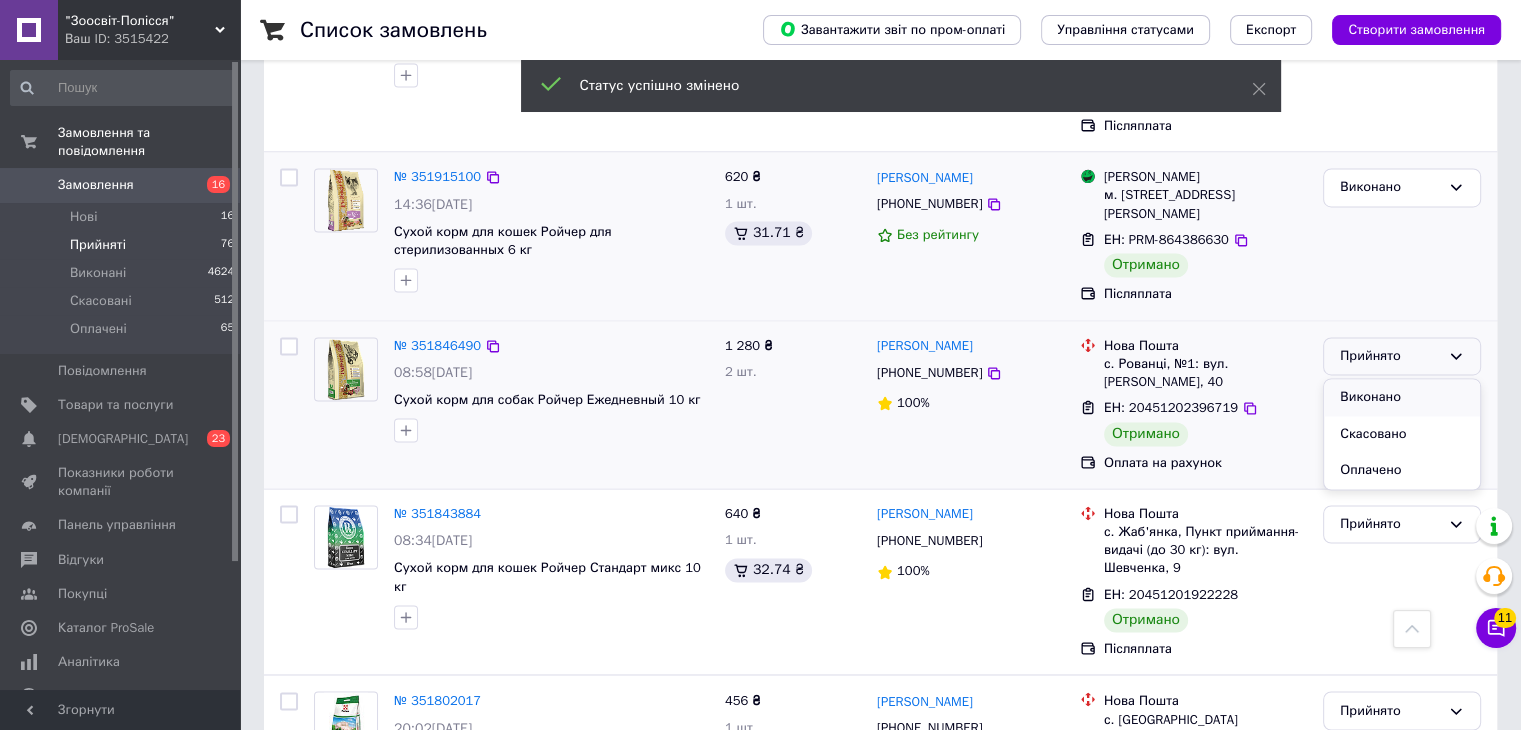 click on "Виконано" at bounding box center [1402, 397] 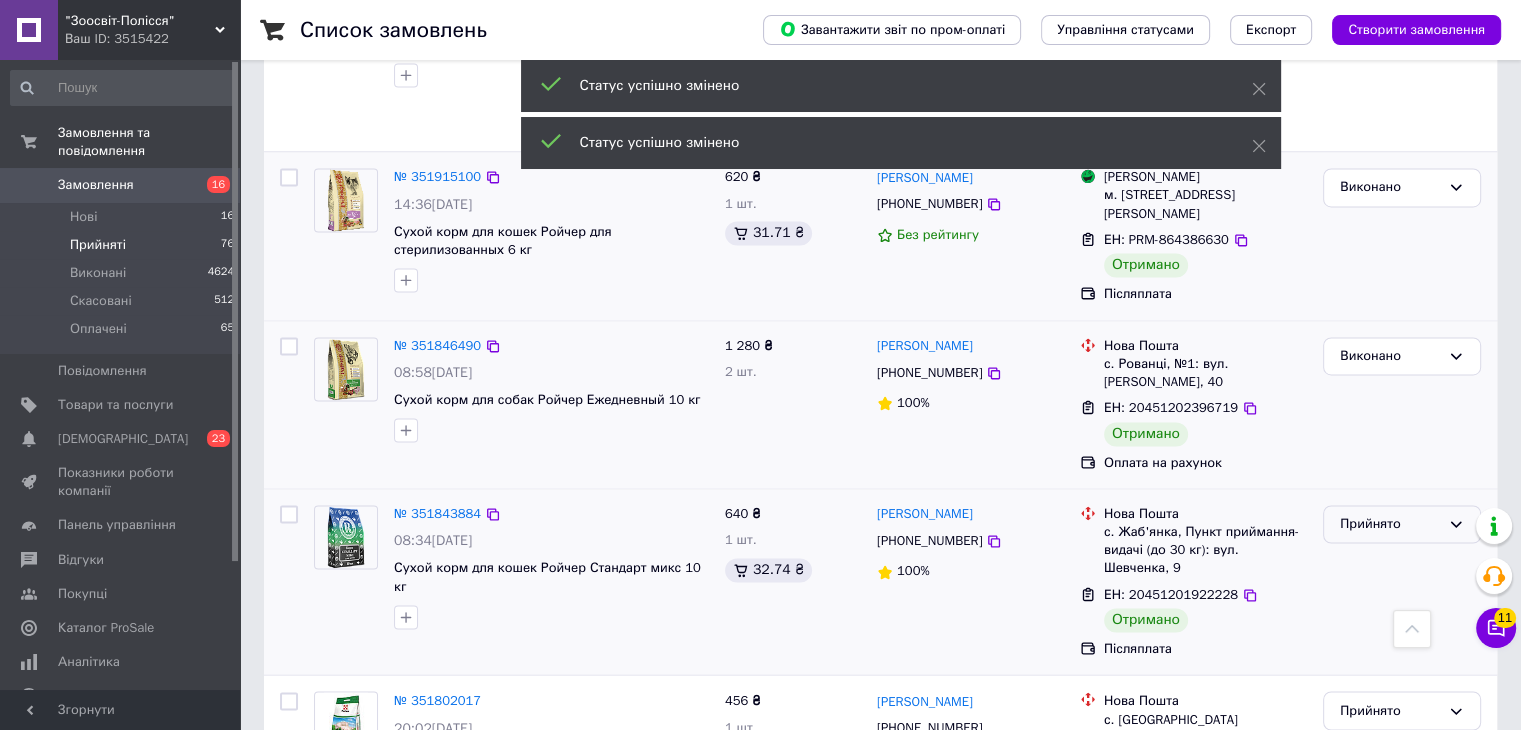 click on "Прийнято" at bounding box center [1390, 524] 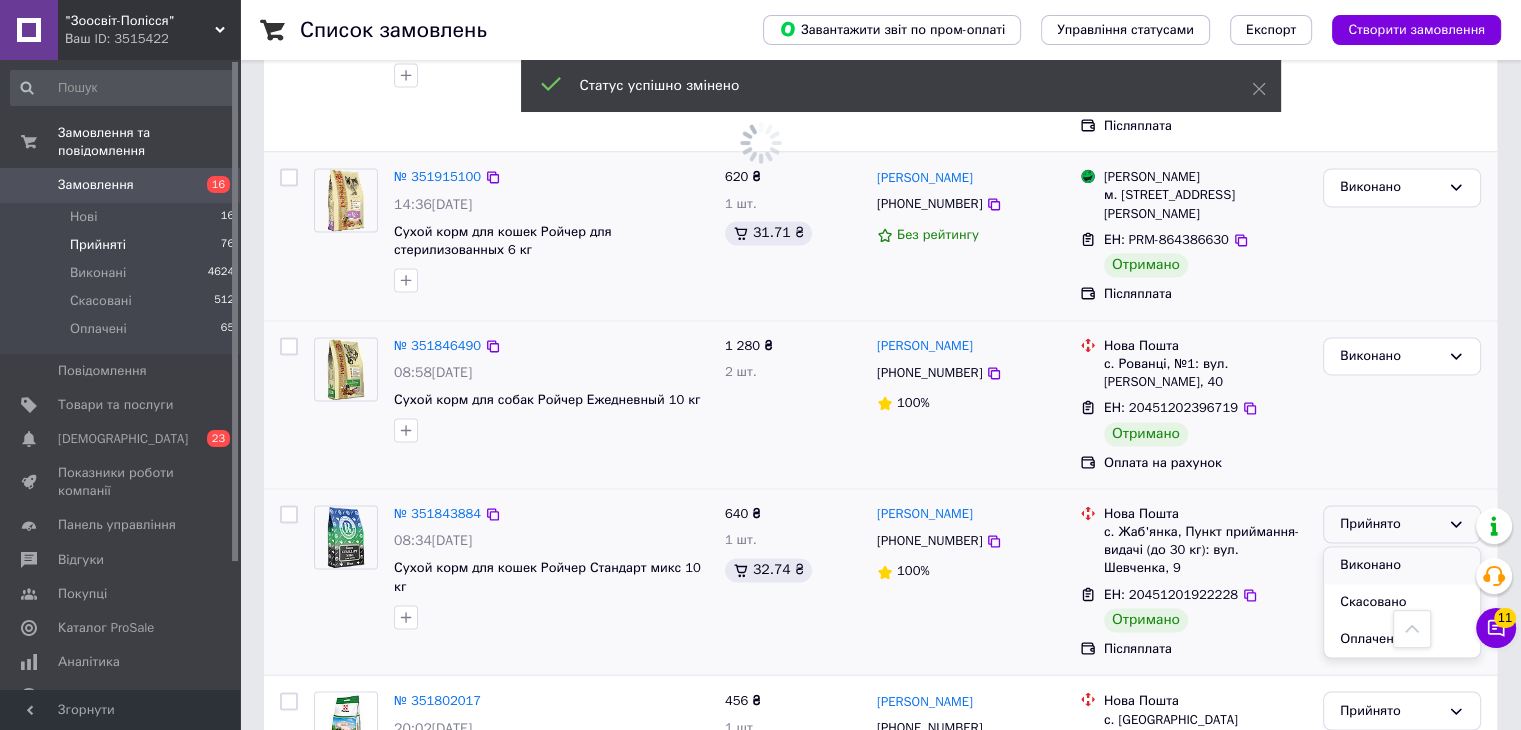 click on "Виконано" at bounding box center [1402, 565] 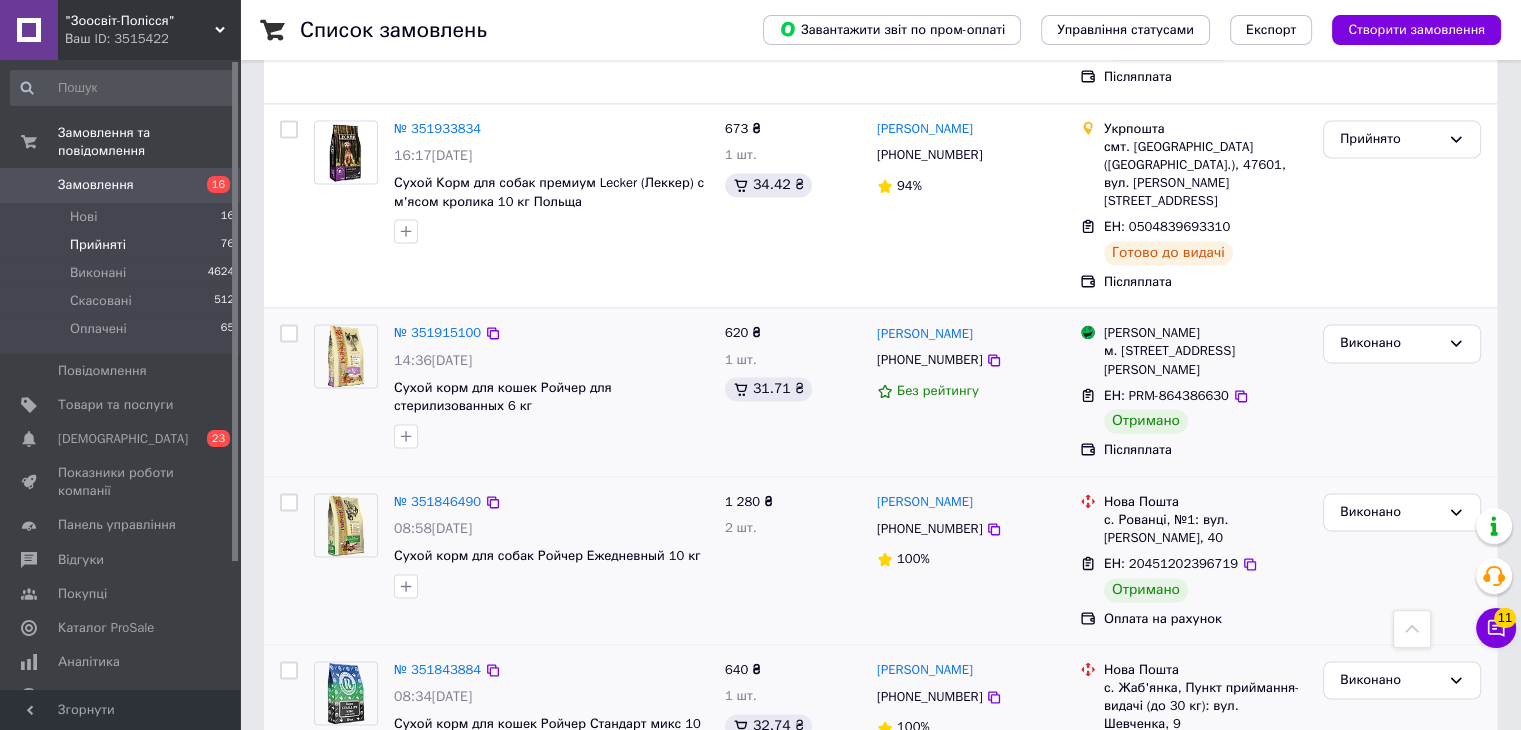 scroll, scrollTop: 3114, scrollLeft: 0, axis: vertical 